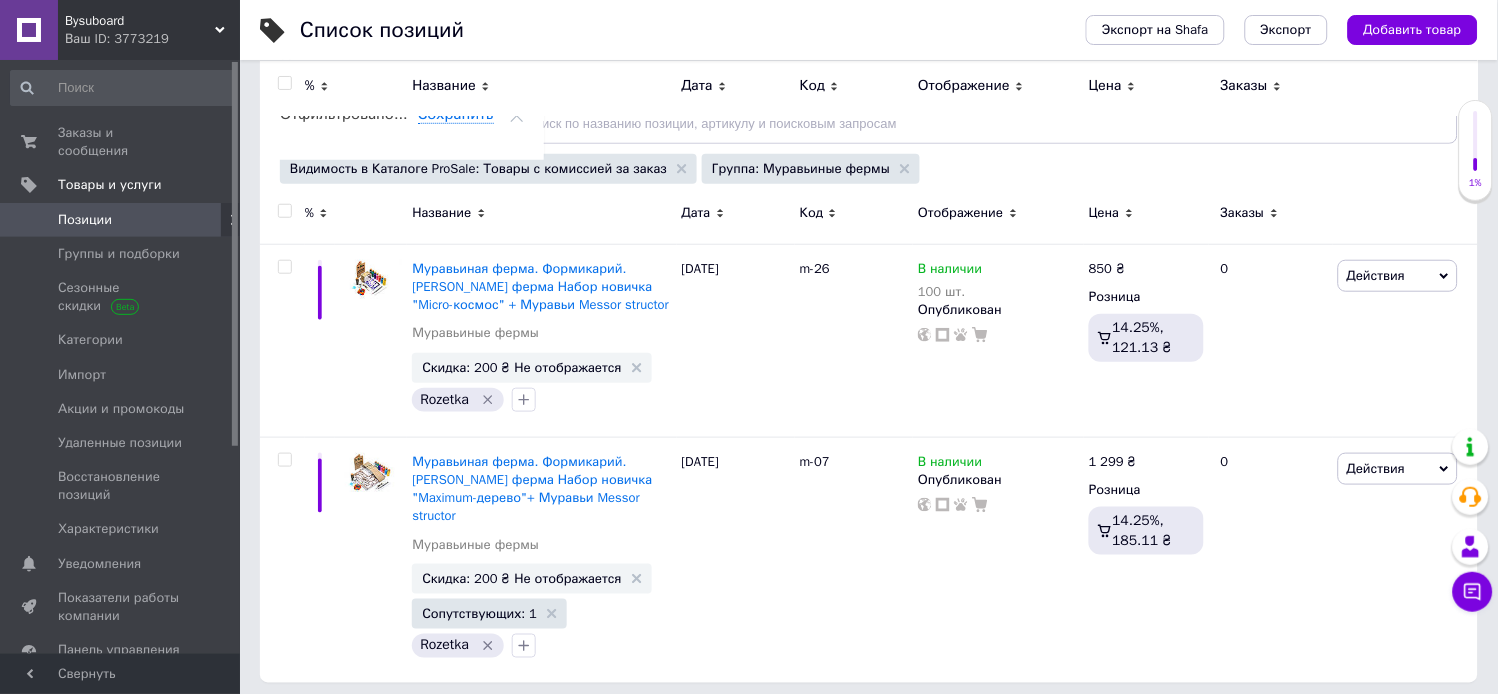 scroll, scrollTop: 222, scrollLeft: 0, axis: vertical 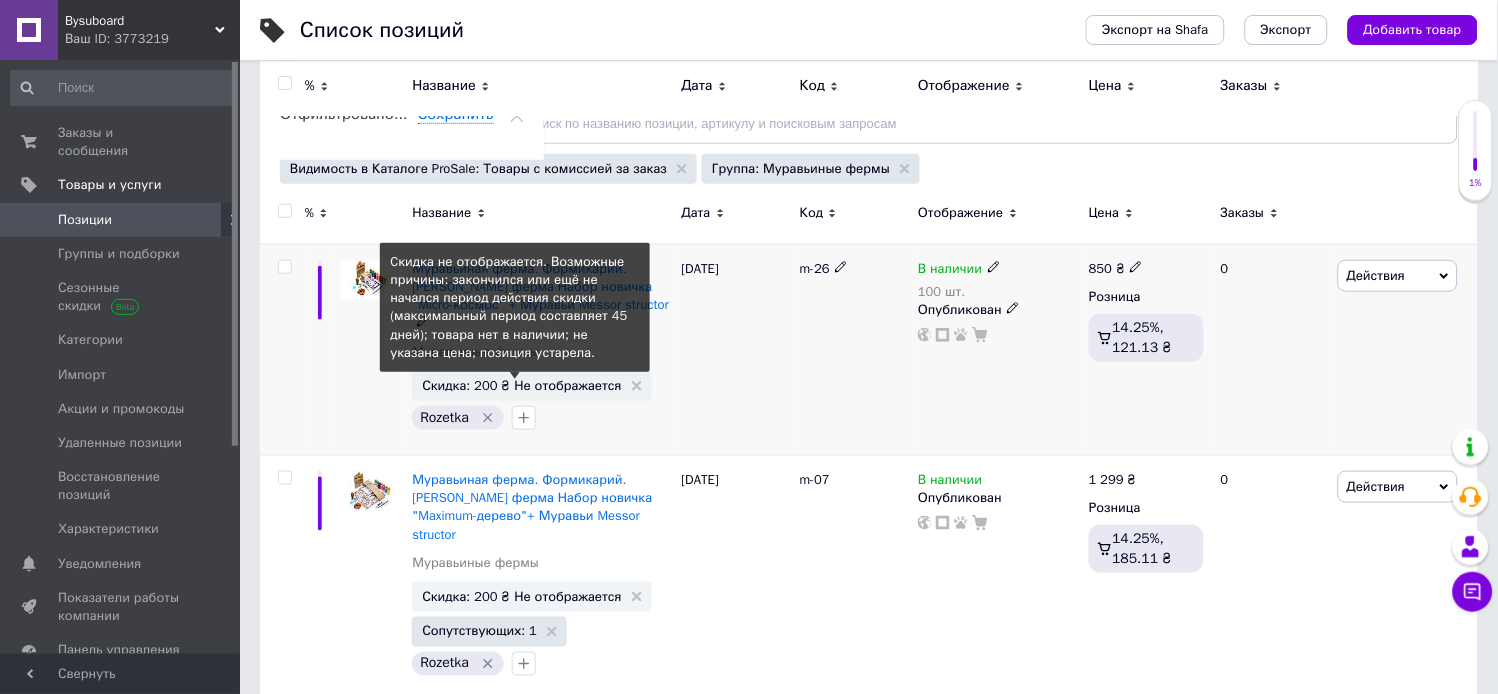 click on "Скидка: 200 ₴ Не отображается" at bounding box center [521, 385] 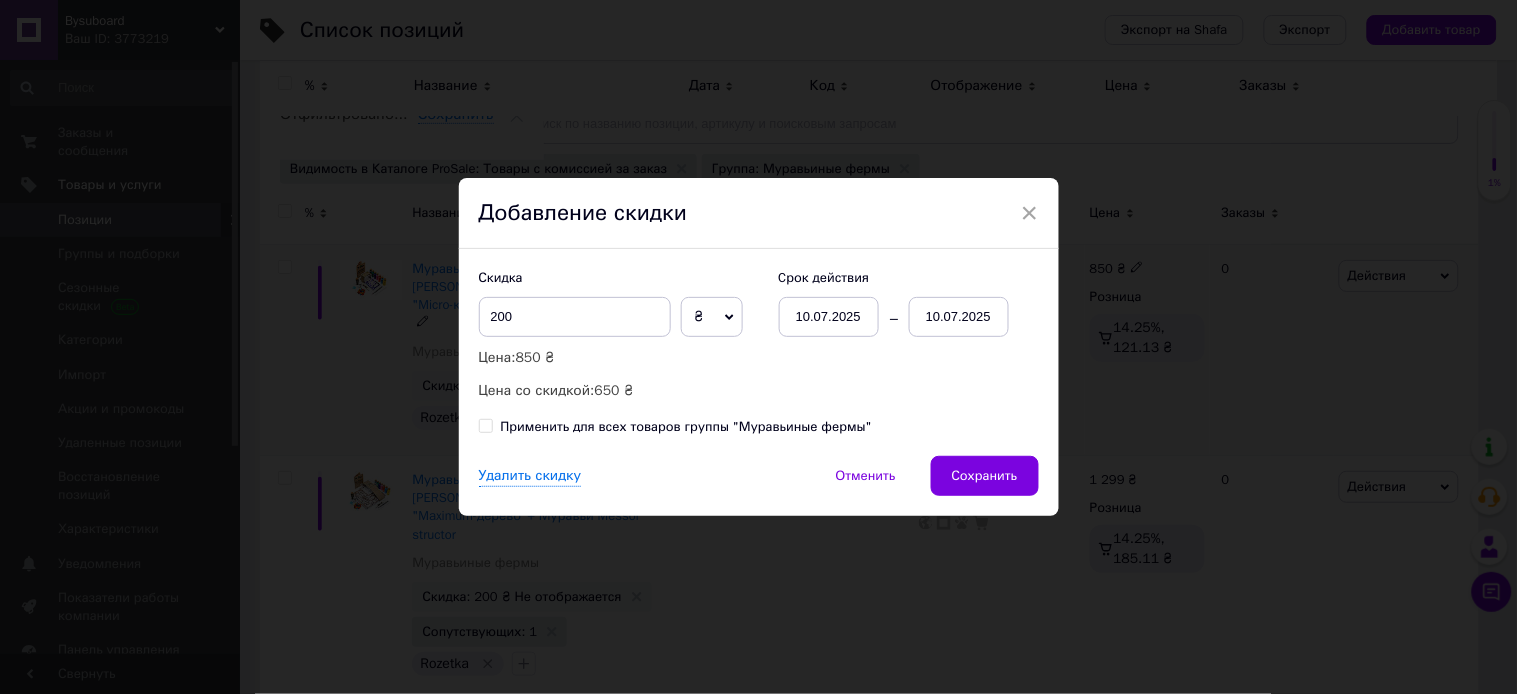 click on "10.07.2025" at bounding box center (959, 317) 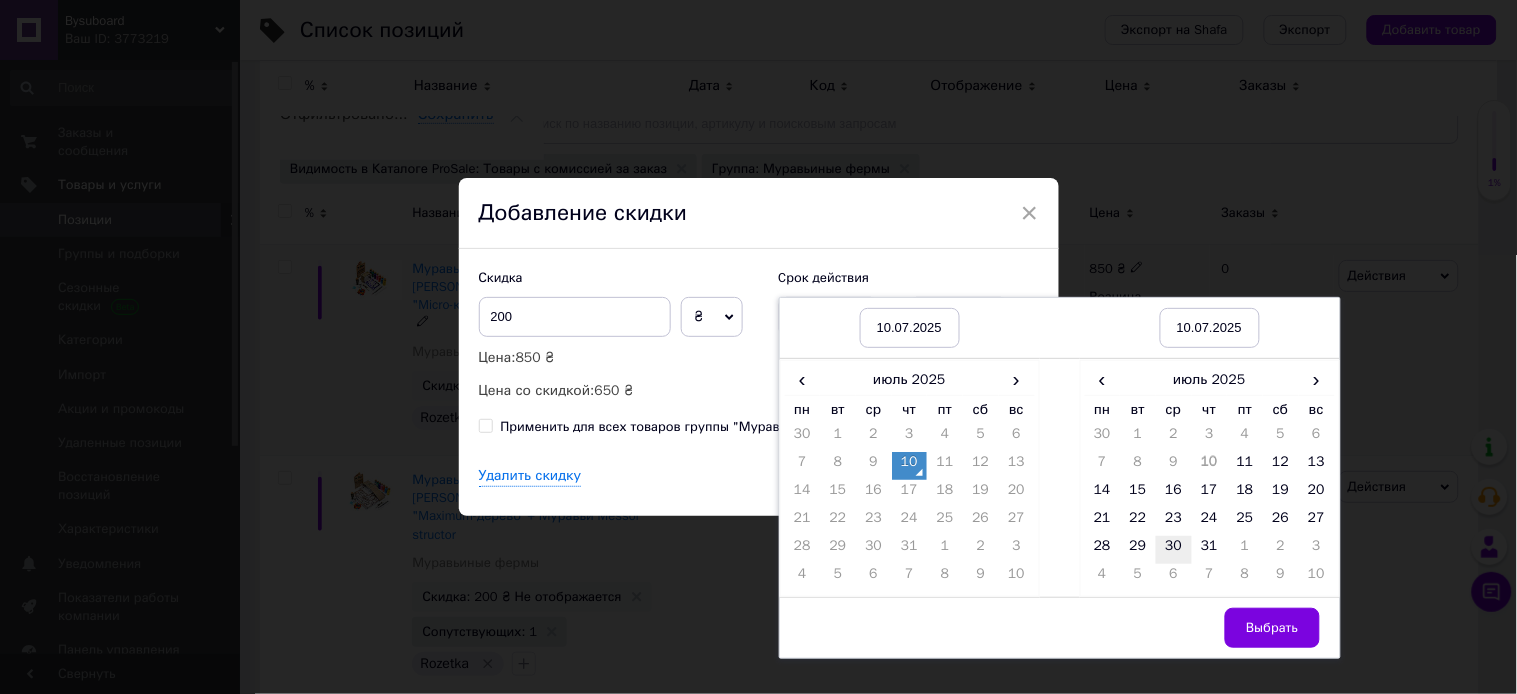 click on "30" at bounding box center [1174, 550] 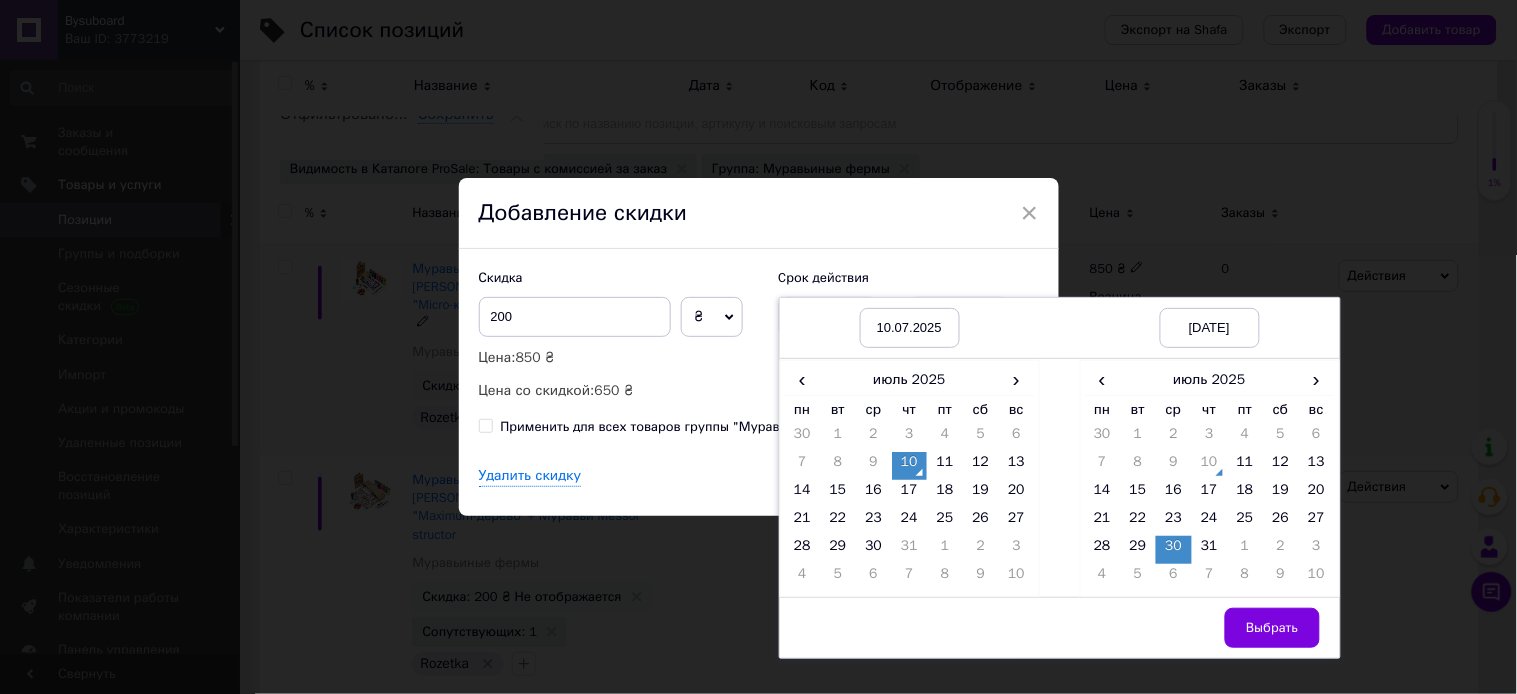 drag, startPoint x: 1256, startPoint y: 627, endPoint x: 1222, endPoint y: 614, distance: 36.40055 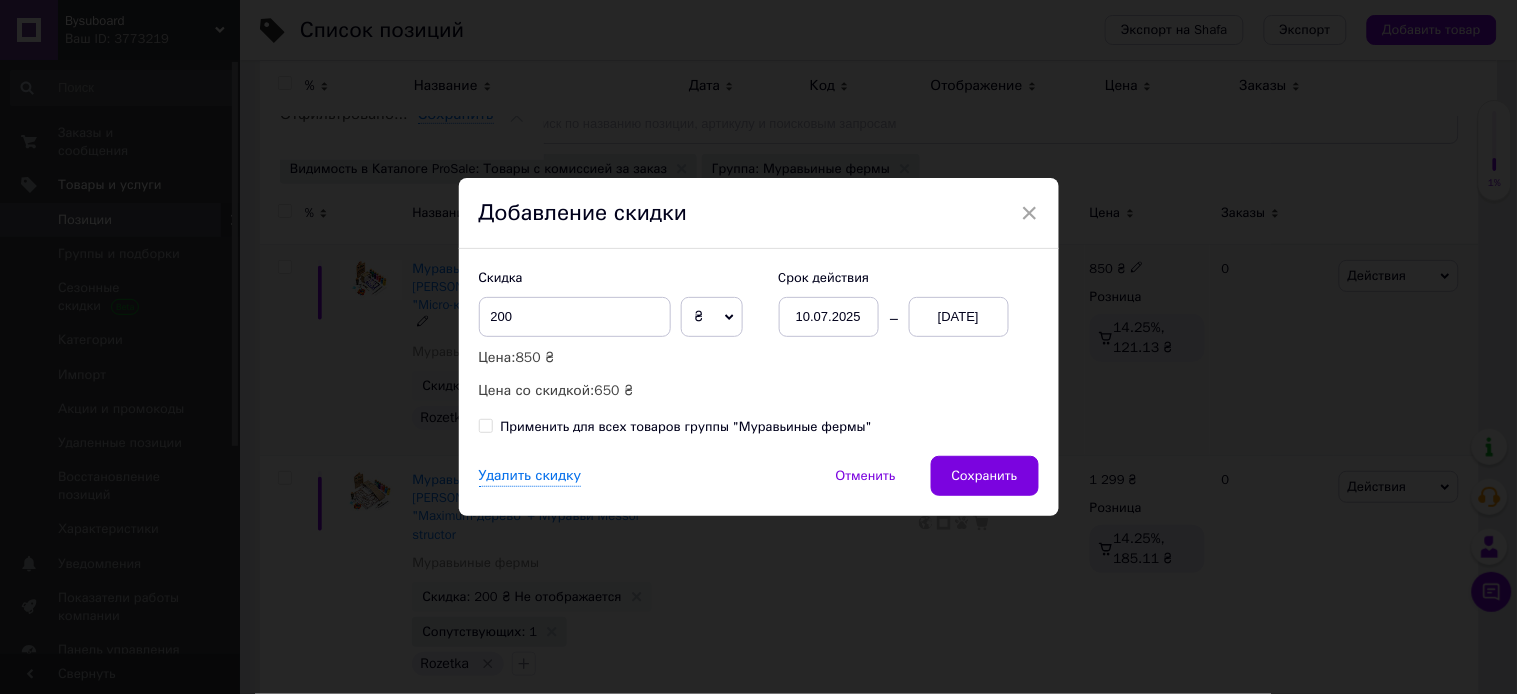 click on "Сохранить" at bounding box center (985, 476) 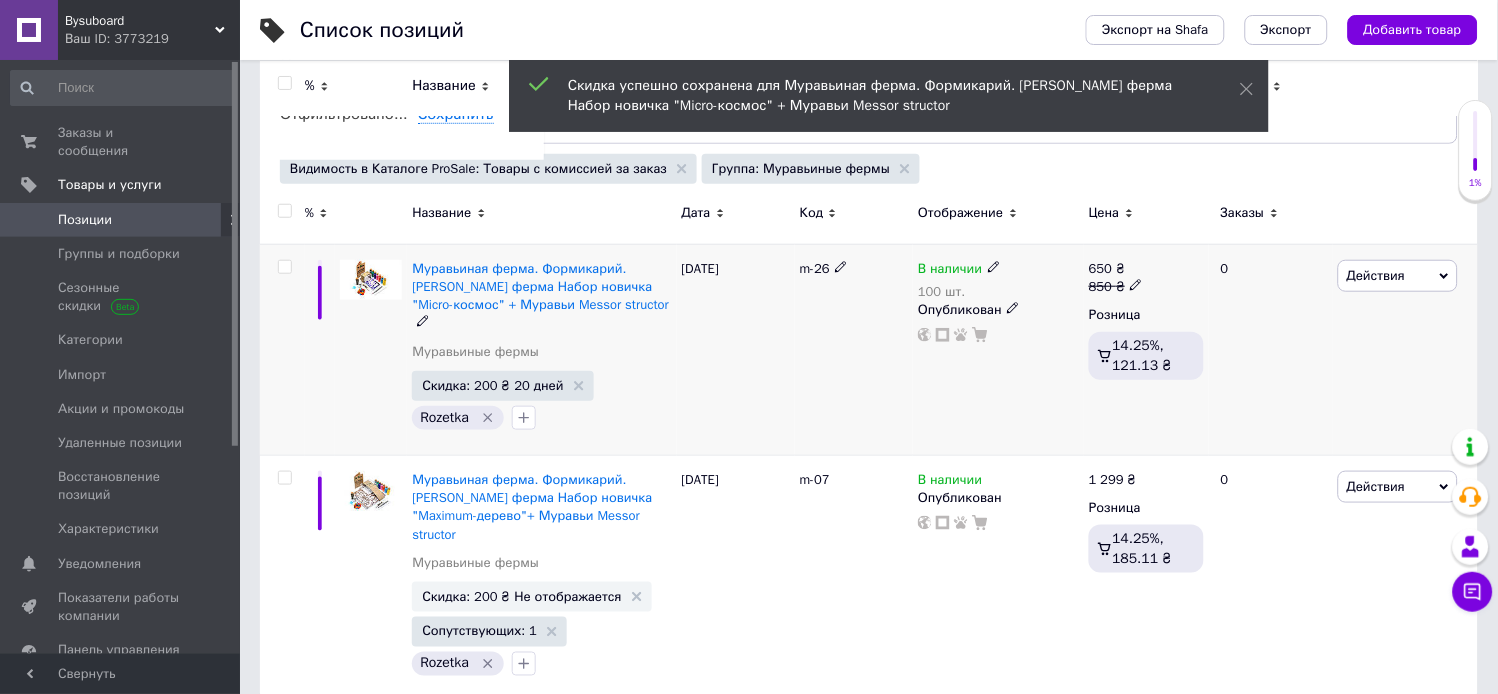 scroll, scrollTop: 231, scrollLeft: 0, axis: vertical 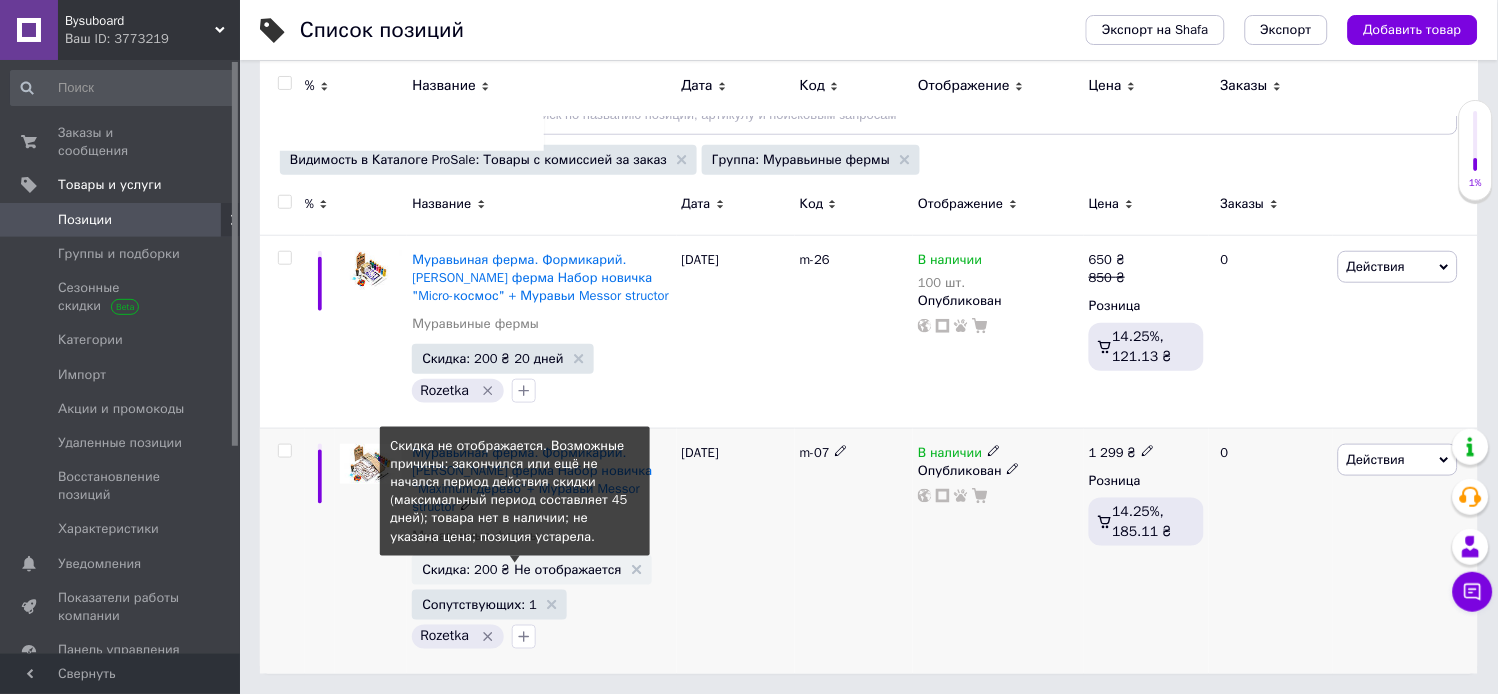 click on "Скидка: 200 ₴ Не отображается" at bounding box center [521, 569] 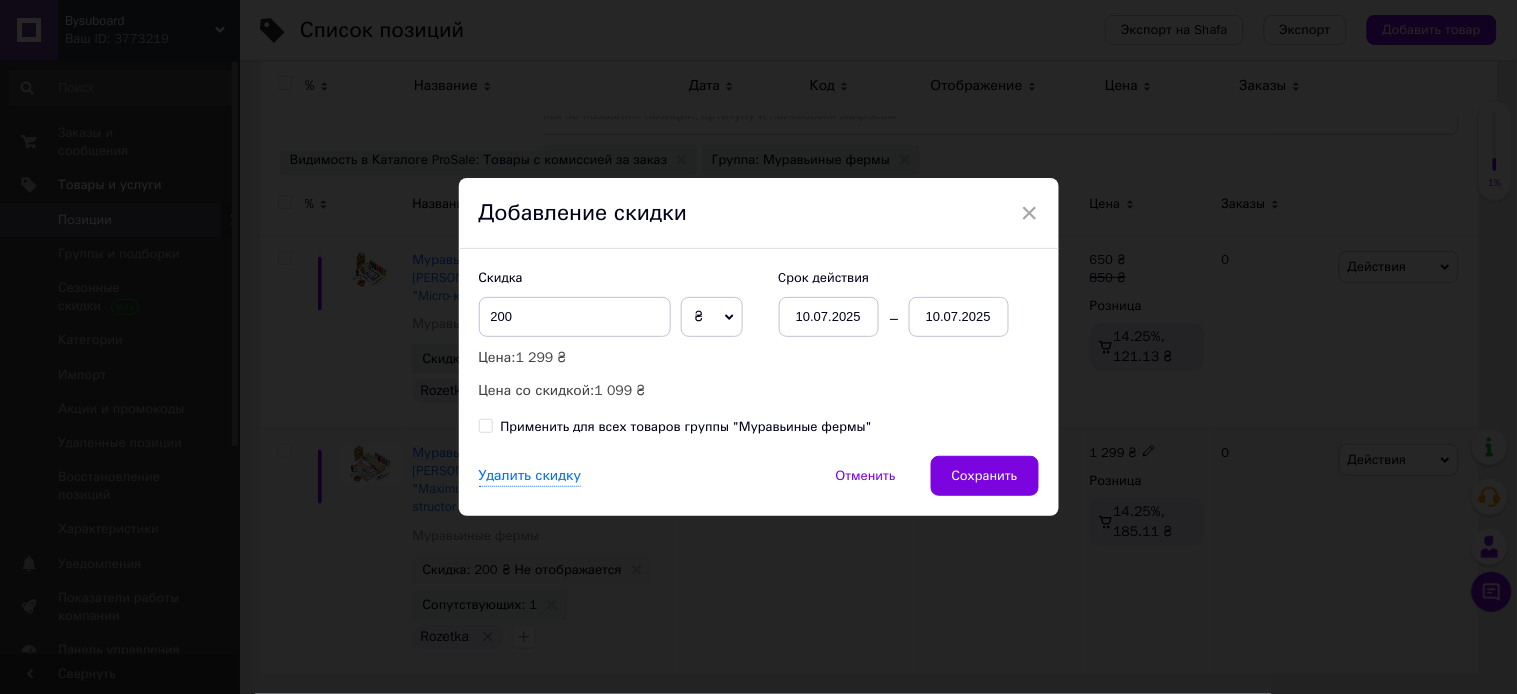 click on "10.07.2025" at bounding box center (959, 317) 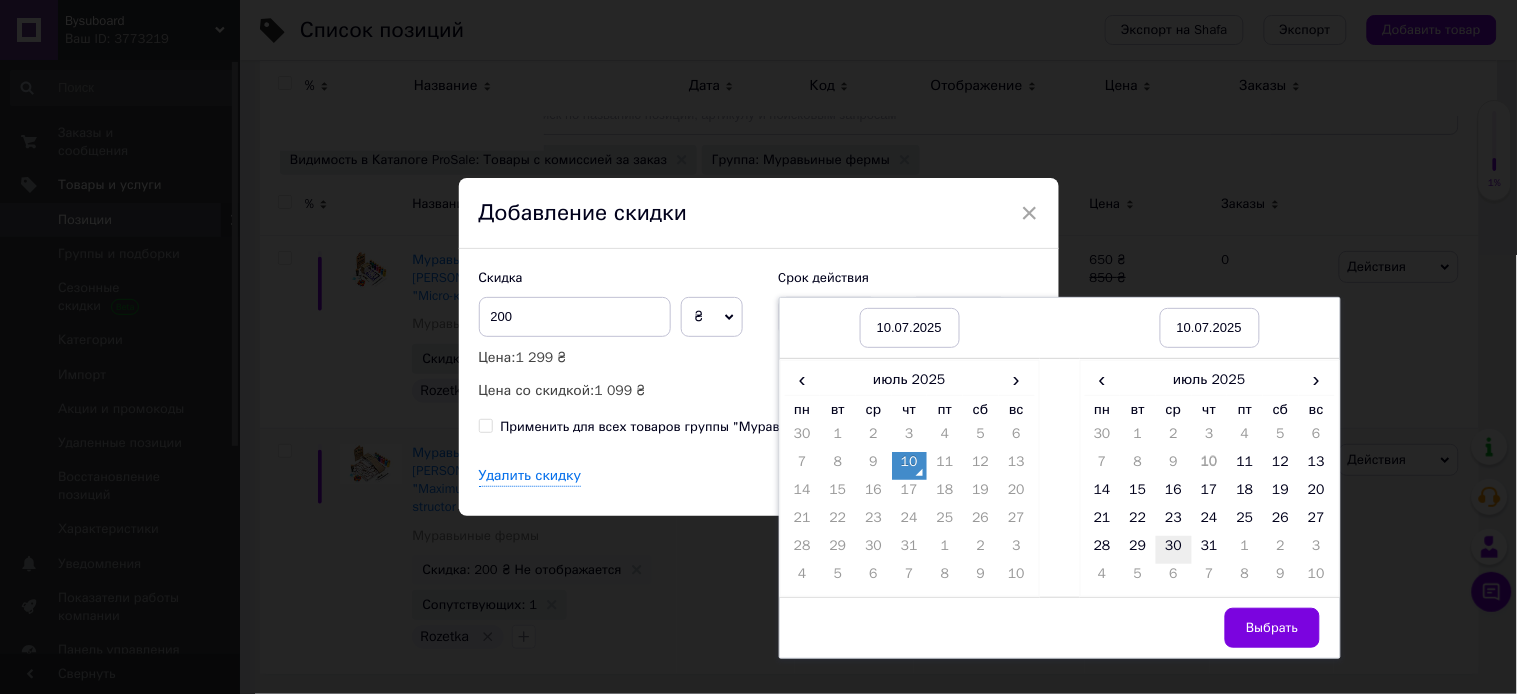 click on "30" at bounding box center (1174, 550) 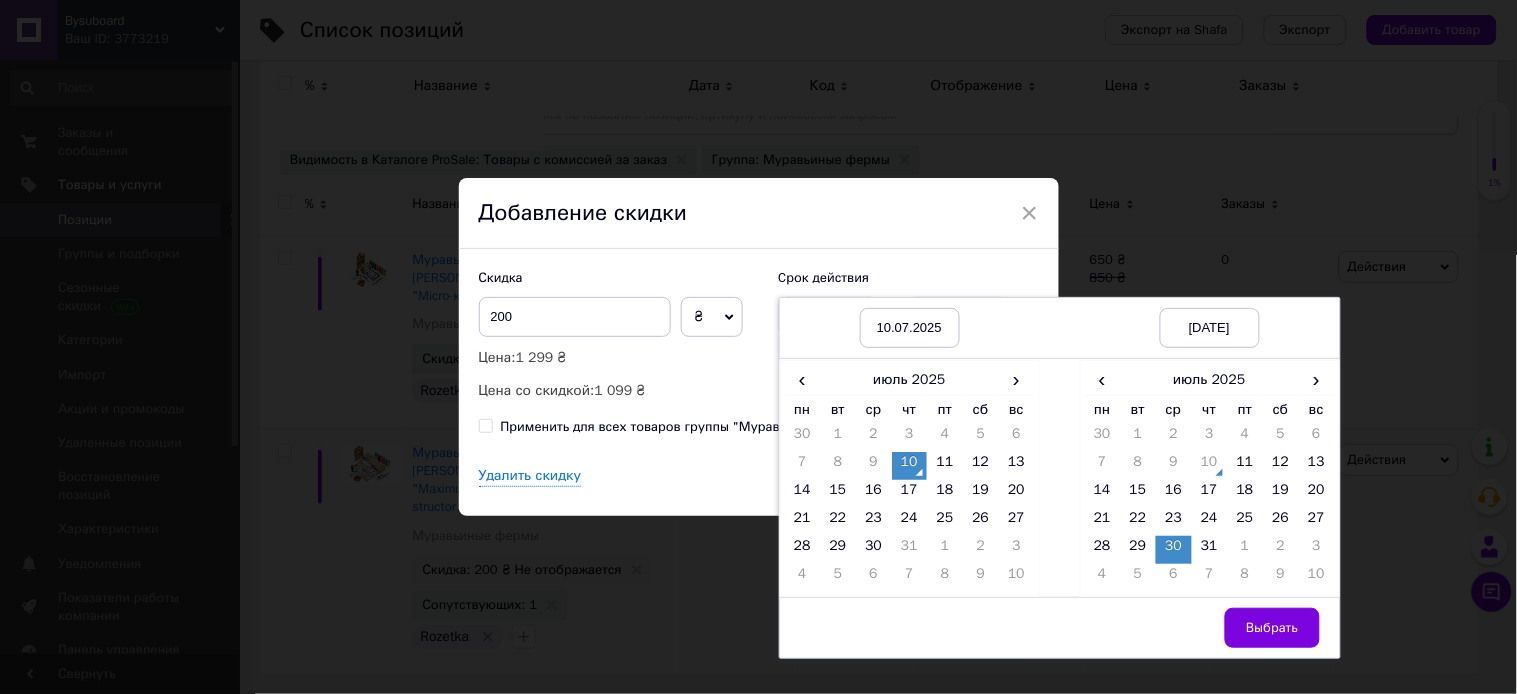 drag, startPoint x: 1275, startPoint y: 622, endPoint x: 1265, endPoint y: 618, distance: 10.770329 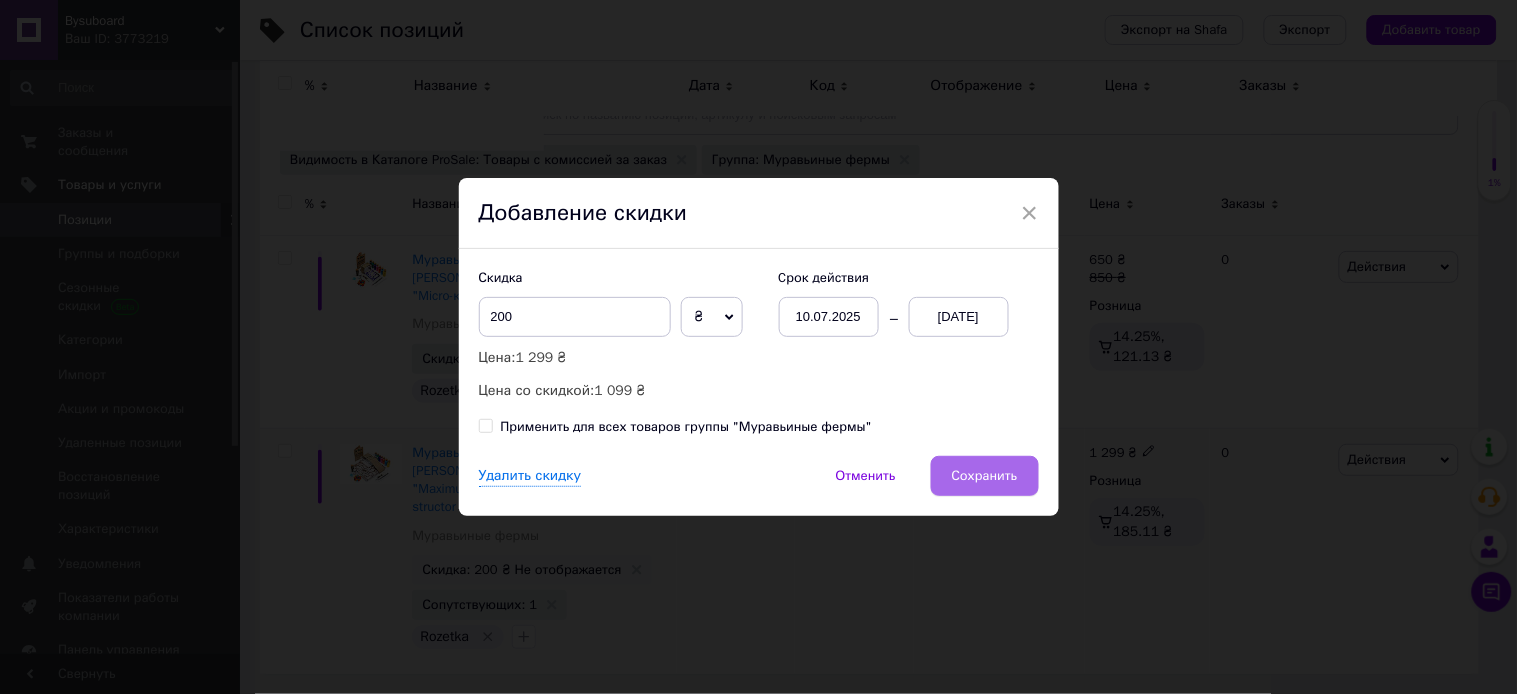 click on "Сохранить" at bounding box center [985, 476] 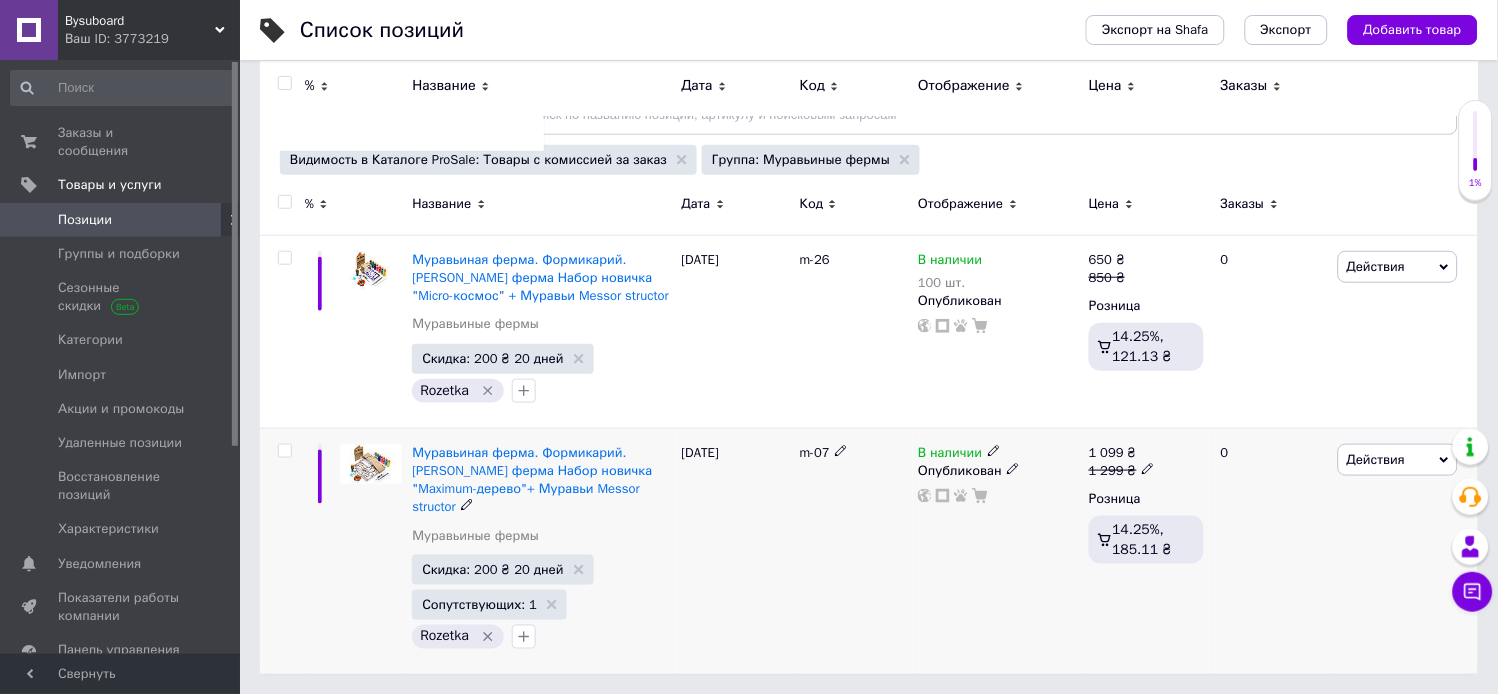 click on "Муравьиная ферма. Формикарий. [PERSON_NAME] ферма Набор новичка "Maximum-дерево"+ Муравьи Messor structor Муравьиные фермы" at bounding box center [541, 499] 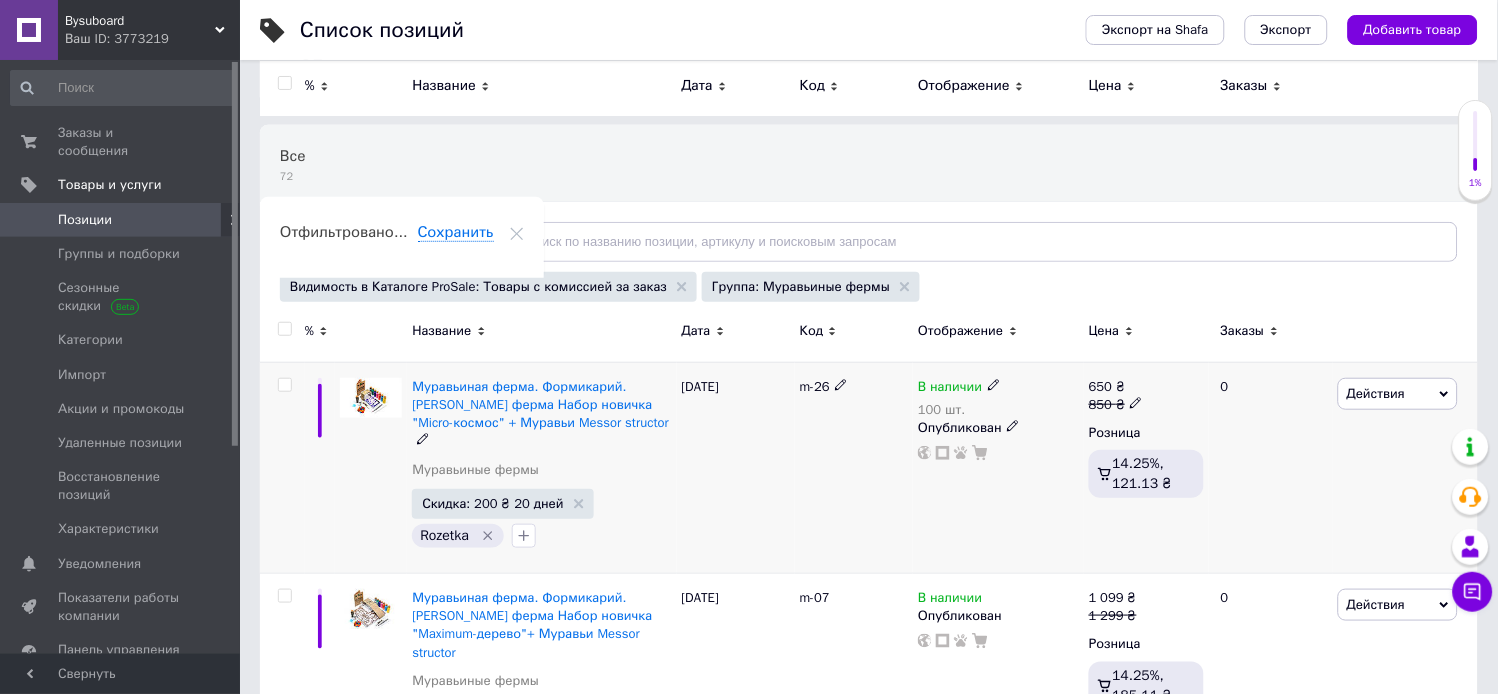 scroll, scrollTop: 231, scrollLeft: 0, axis: vertical 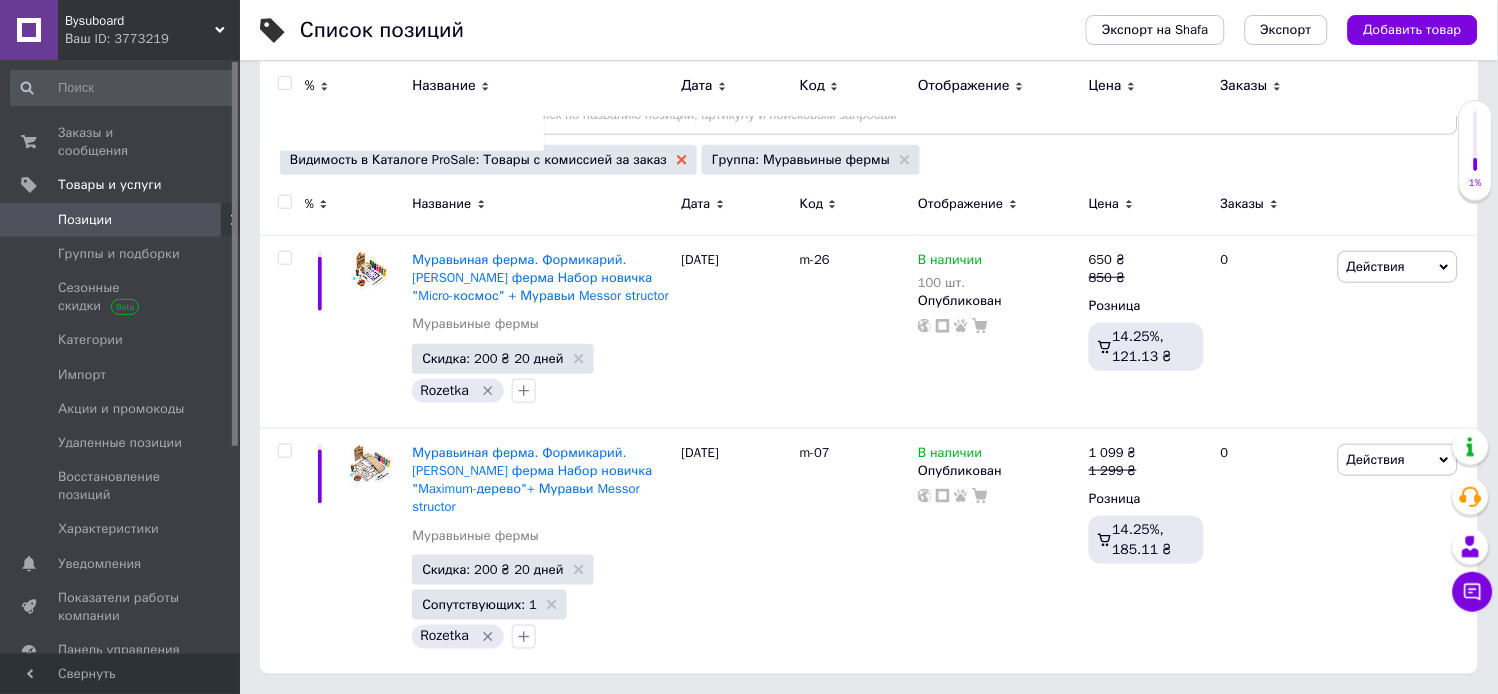 click 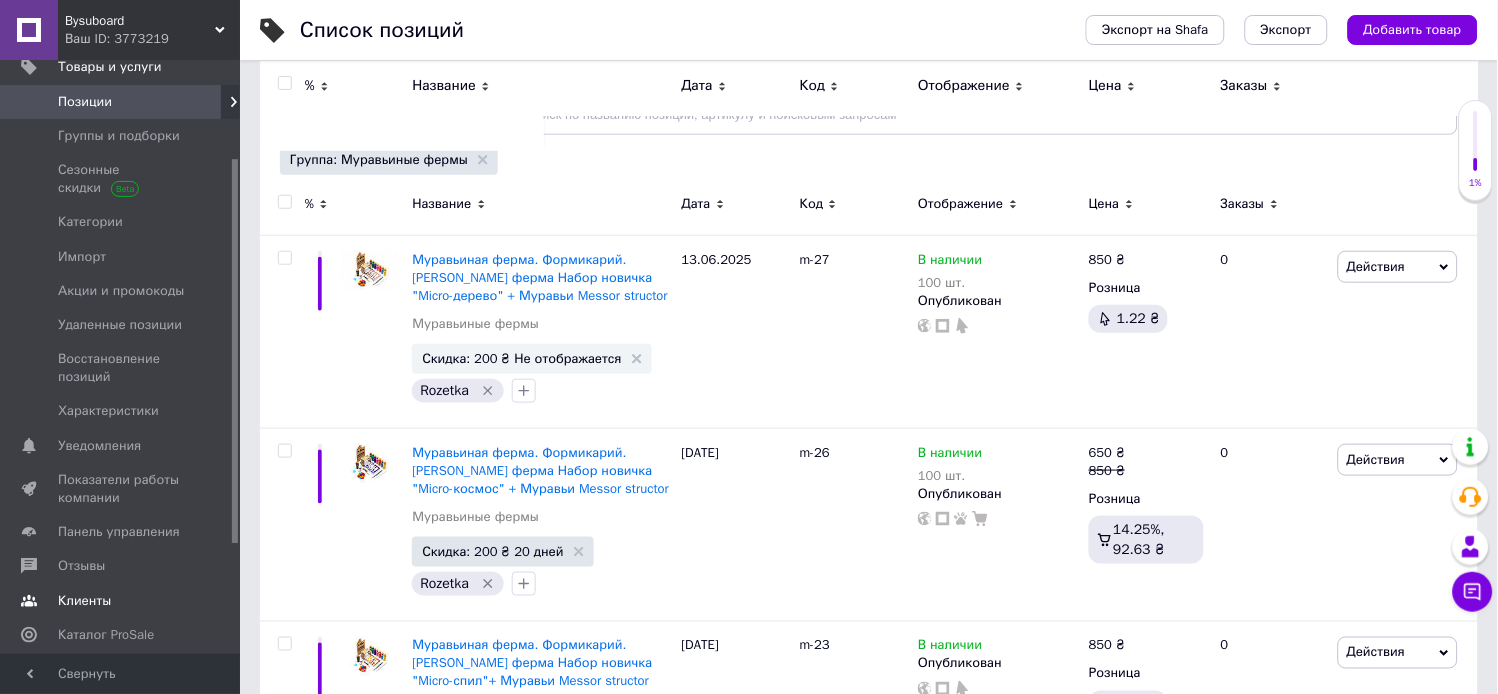 scroll, scrollTop: 222, scrollLeft: 0, axis: vertical 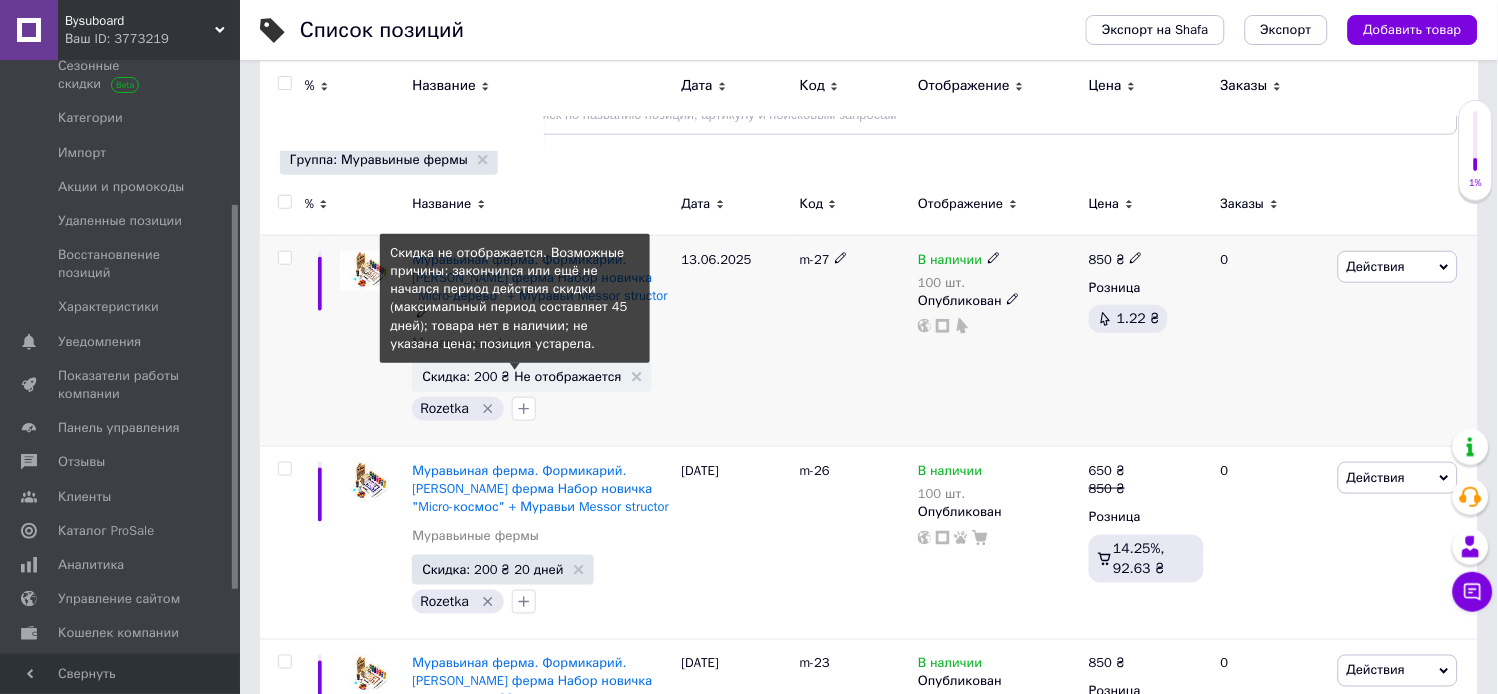 click on "Скидка: 200 ₴ Не отображается" at bounding box center (521, 376) 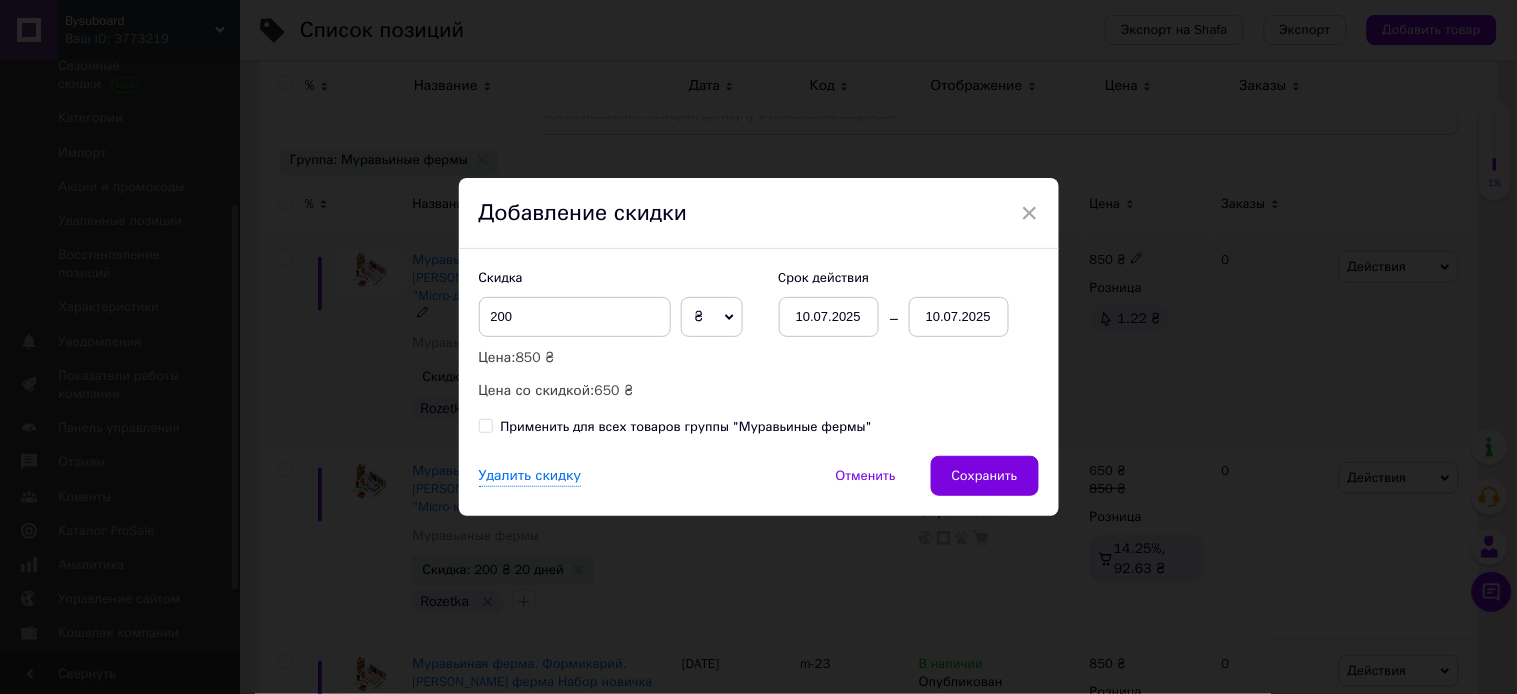 click on "10.07.2025" at bounding box center [959, 317] 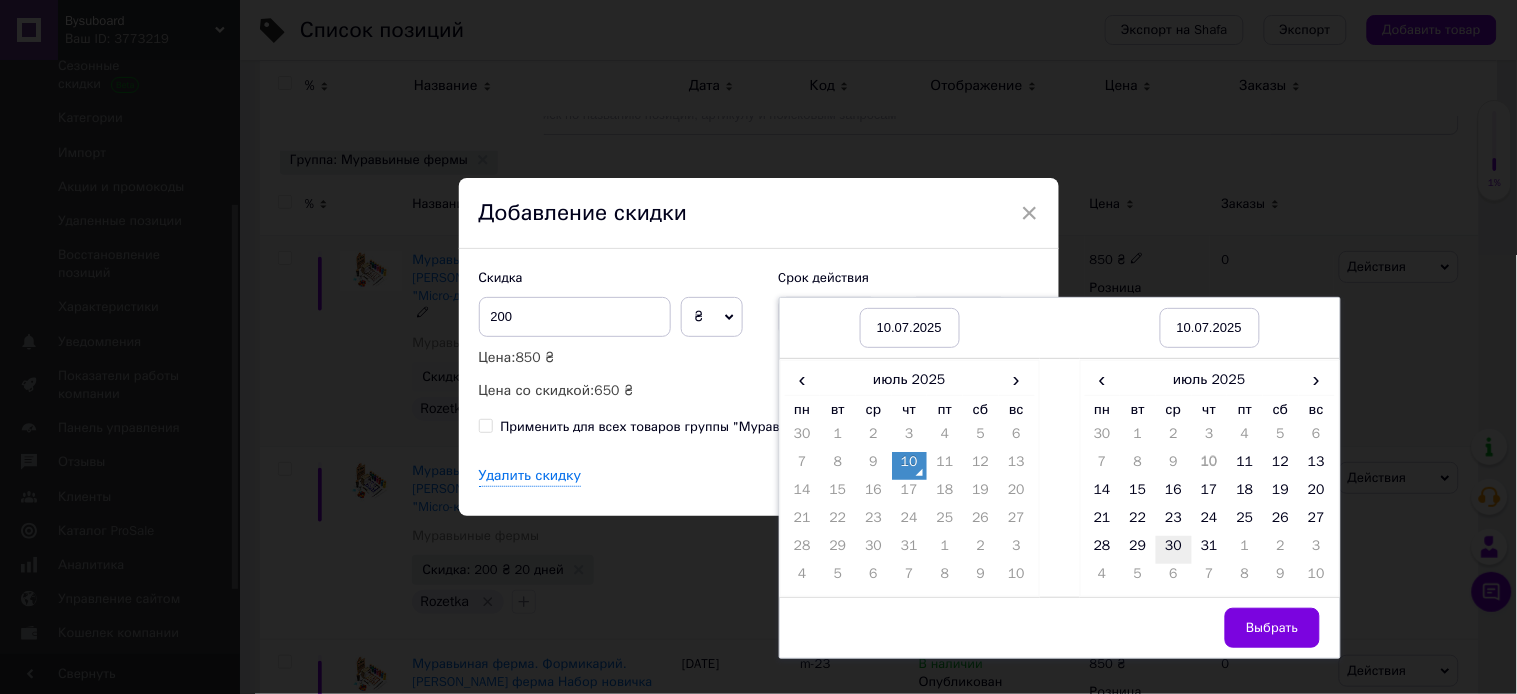 click on "30" at bounding box center (1174, 550) 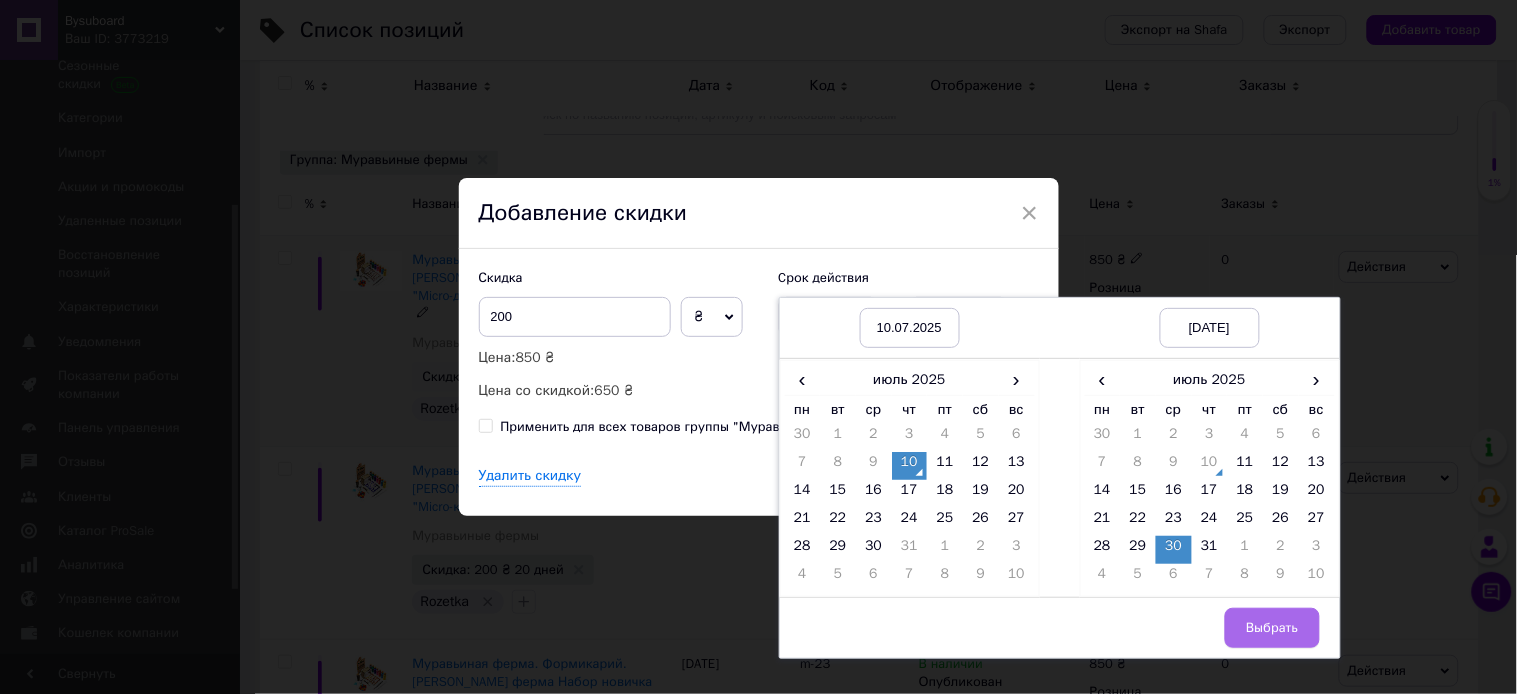 click on "Выбрать" at bounding box center (1272, 628) 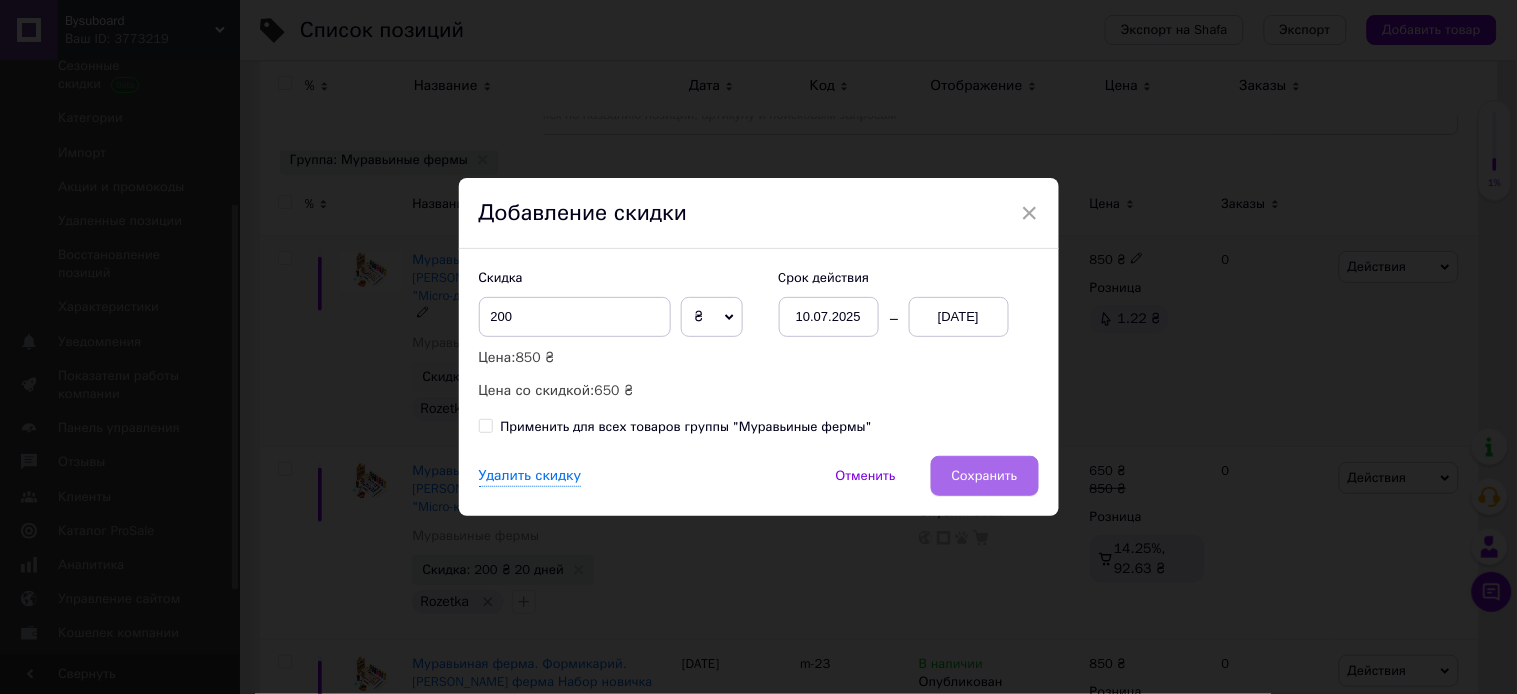 click on "Сохранить" at bounding box center (985, 476) 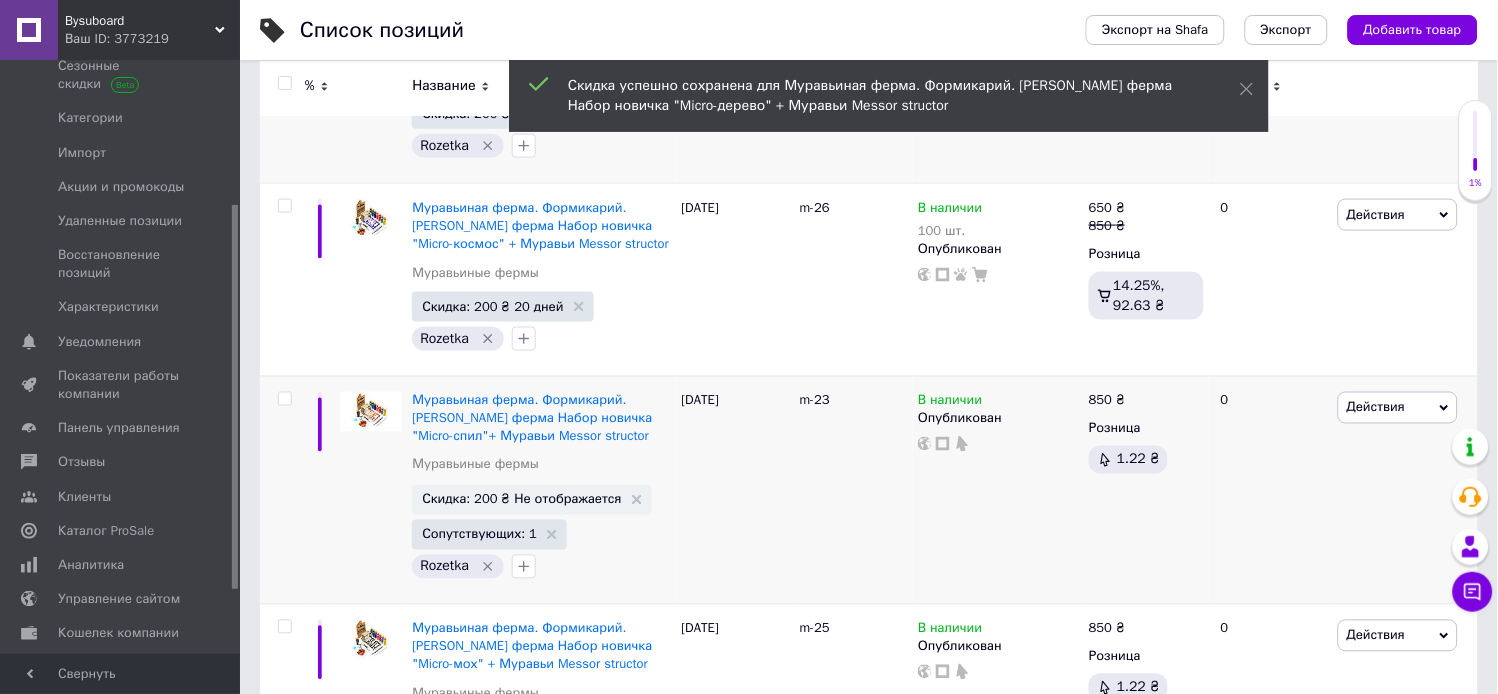 scroll, scrollTop: 564, scrollLeft: 0, axis: vertical 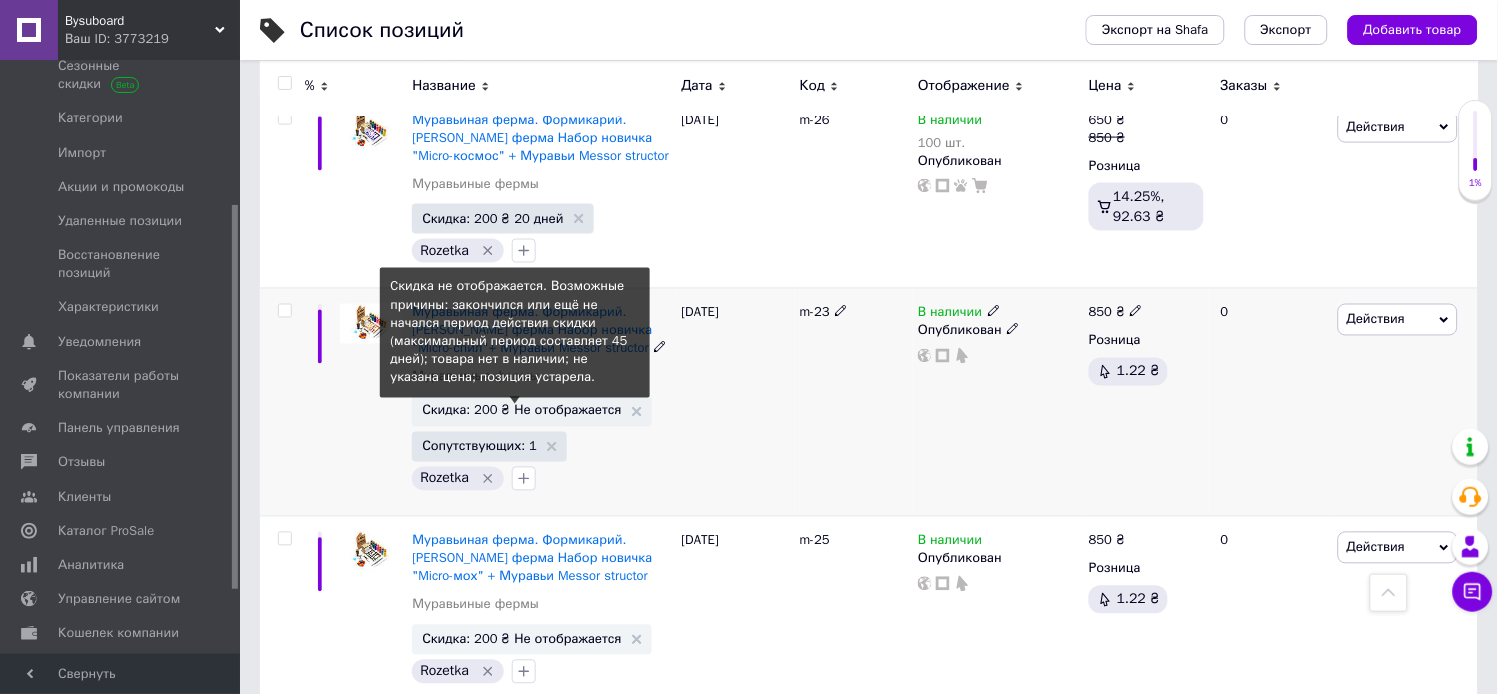 click on "Скидка: 200 ₴ Не отображается" at bounding box center (521, 410) 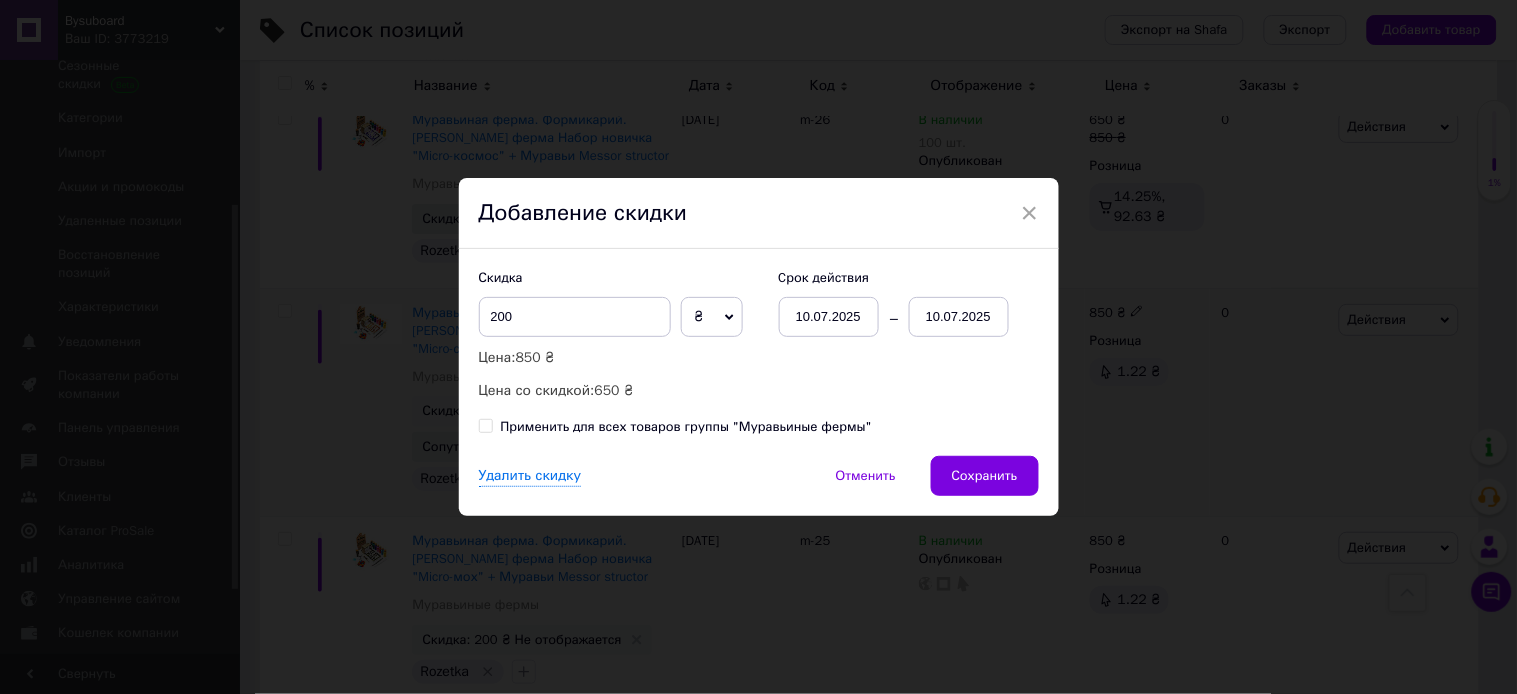 click on "10.07.2025" at bounding box center (959, 317) 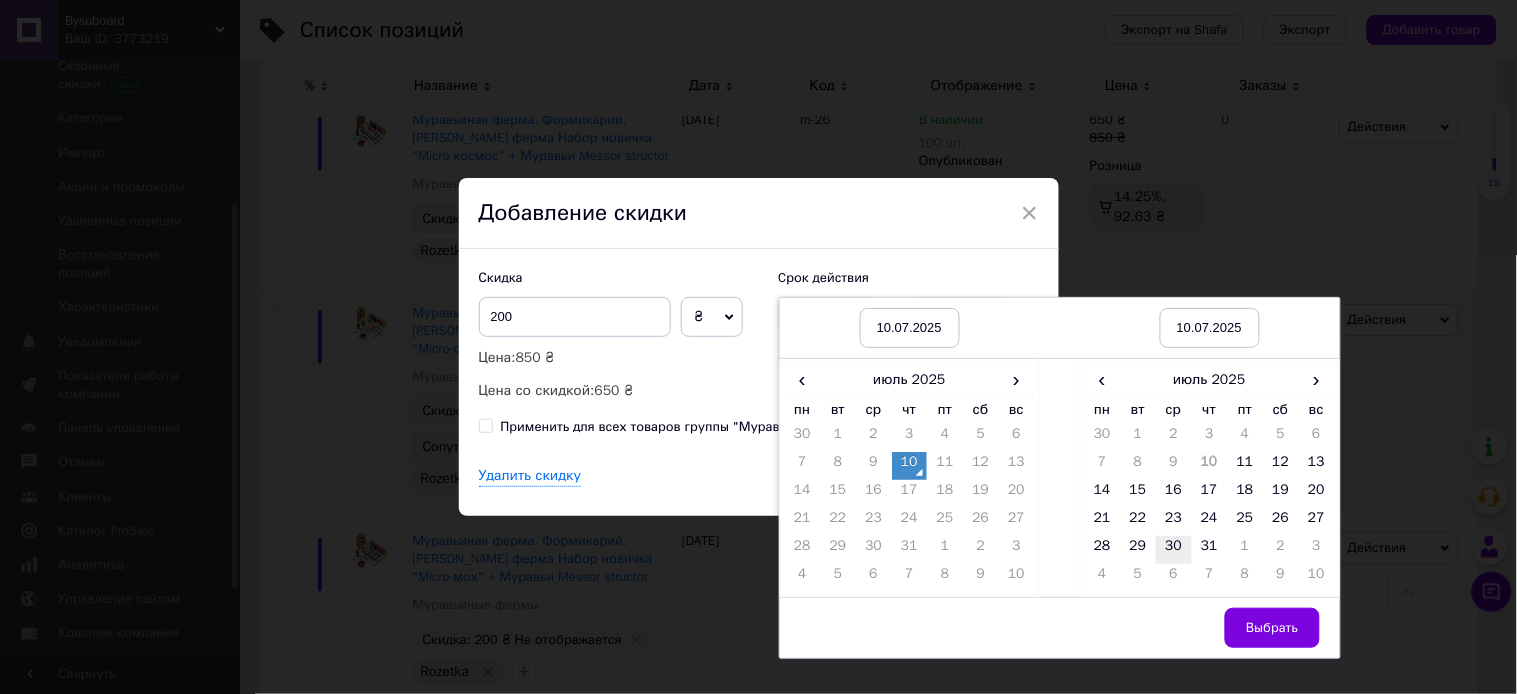 click on "30" at bounding box center (1174, 550) 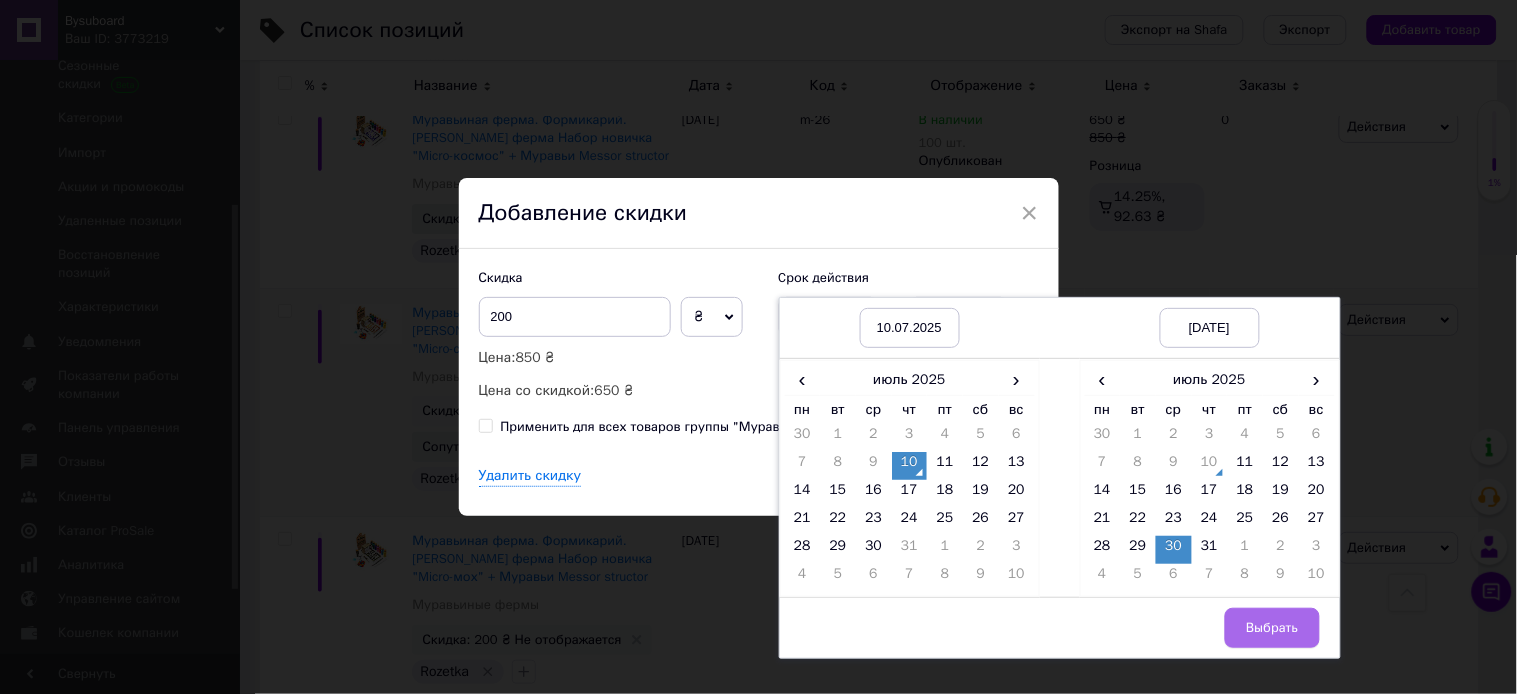 click on "Выбрать" at bounding box center [1272, 628] 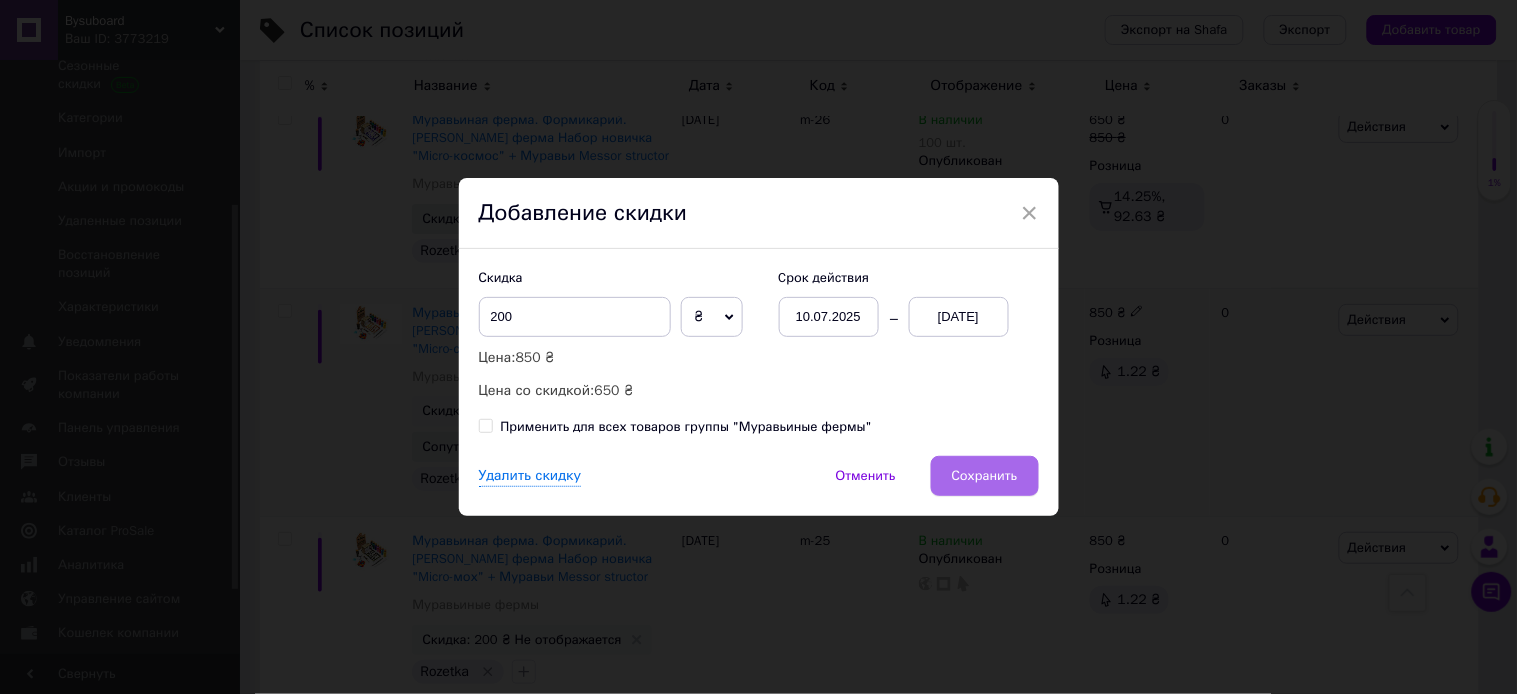 click on "Сохранить" at bounding box center (985, 476) 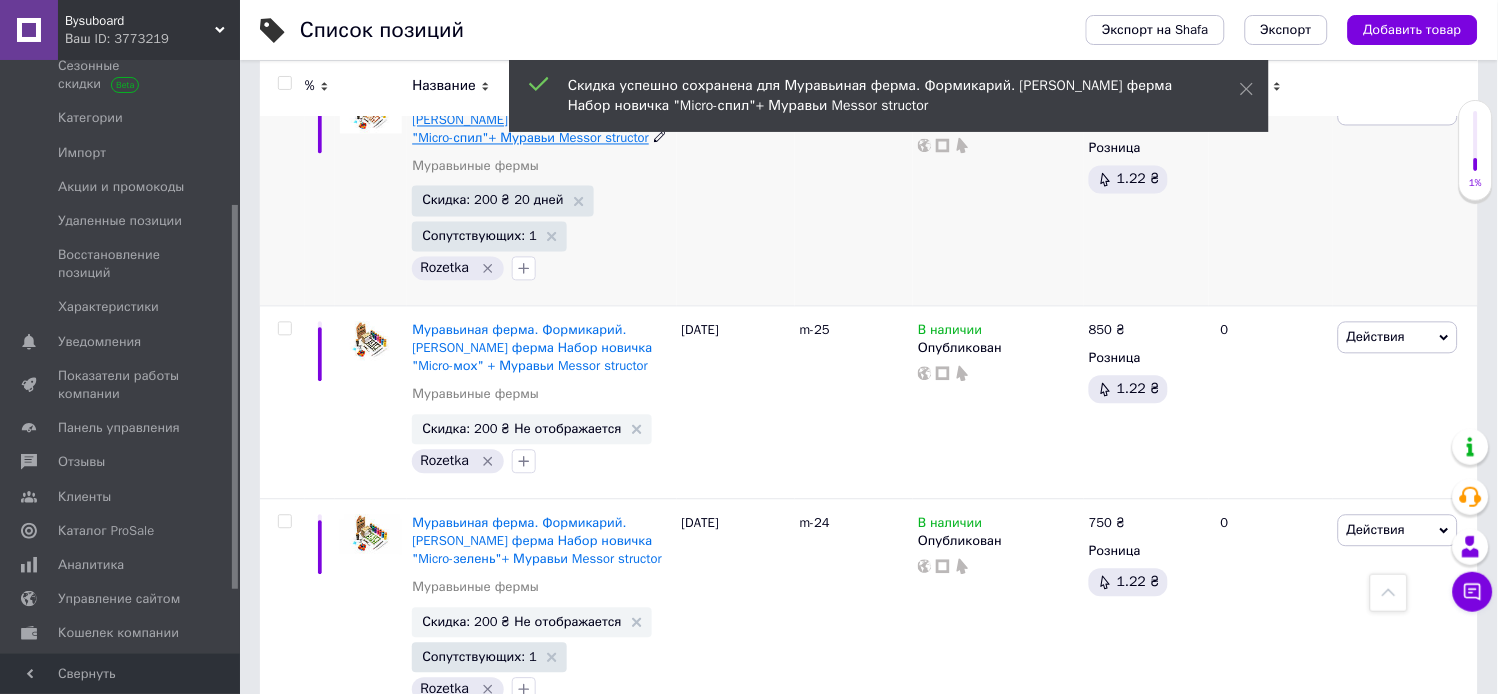 scroll, scrollTop: 897, scrollLeft: 0, axis: vertical 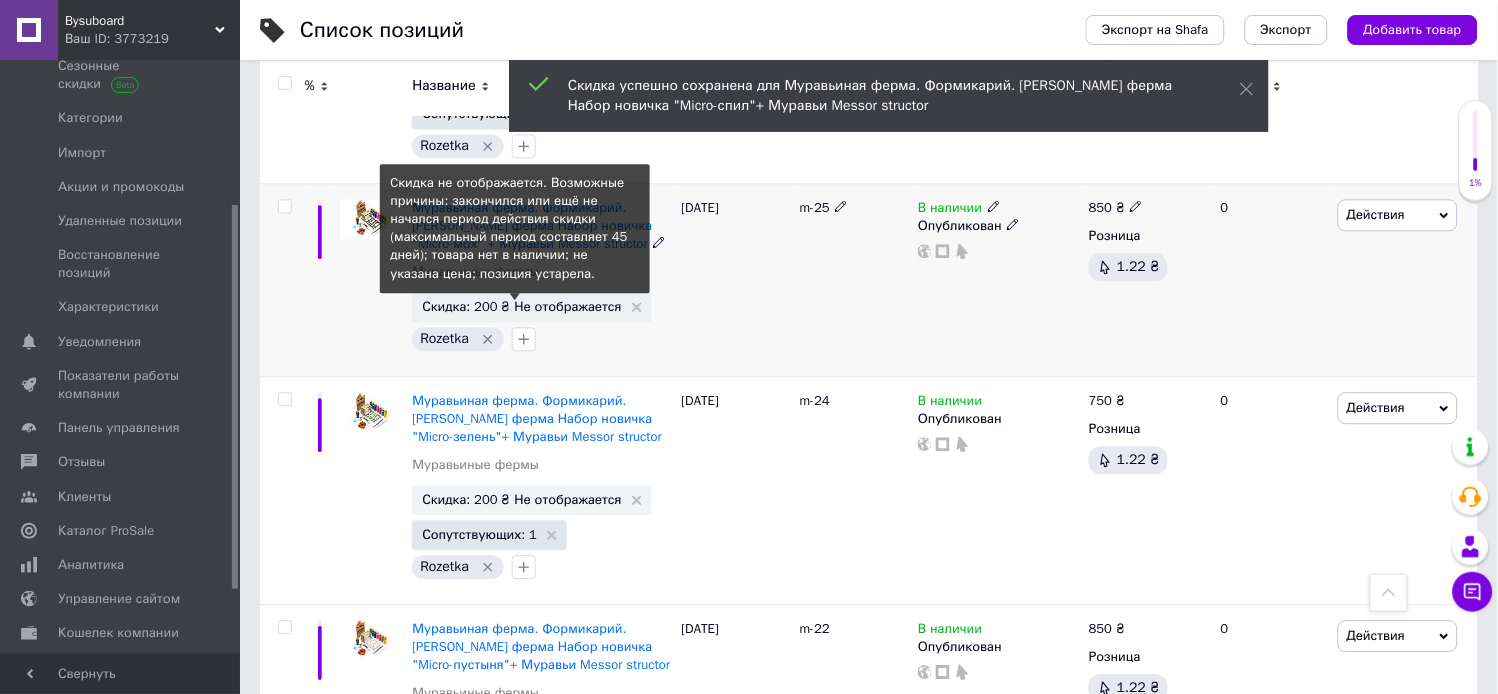 click on "Скидка: 200 ₴ Не отображается" at bounding box center (521, 306) 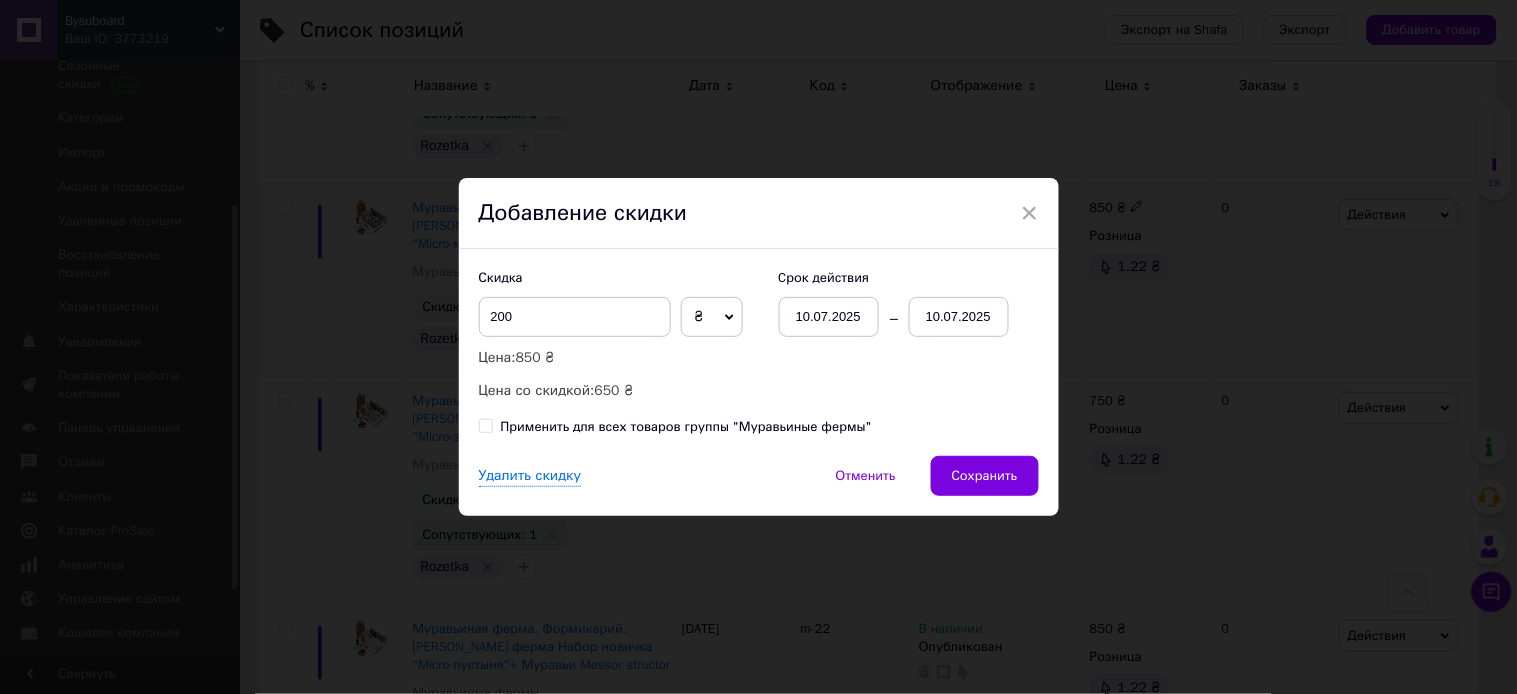 click on "10.07.2025" at bounding box center (959, 317) 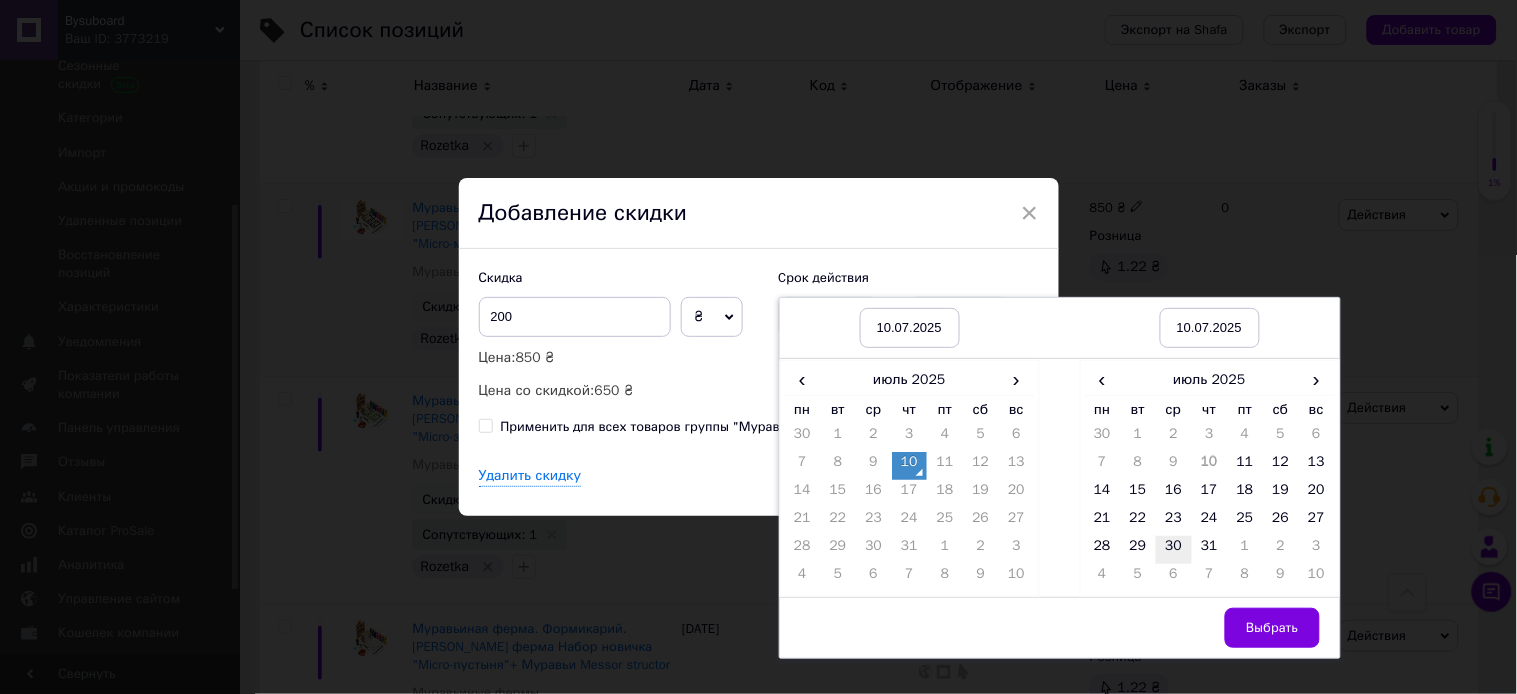 click on "30" at bounding box center [1174, 550] 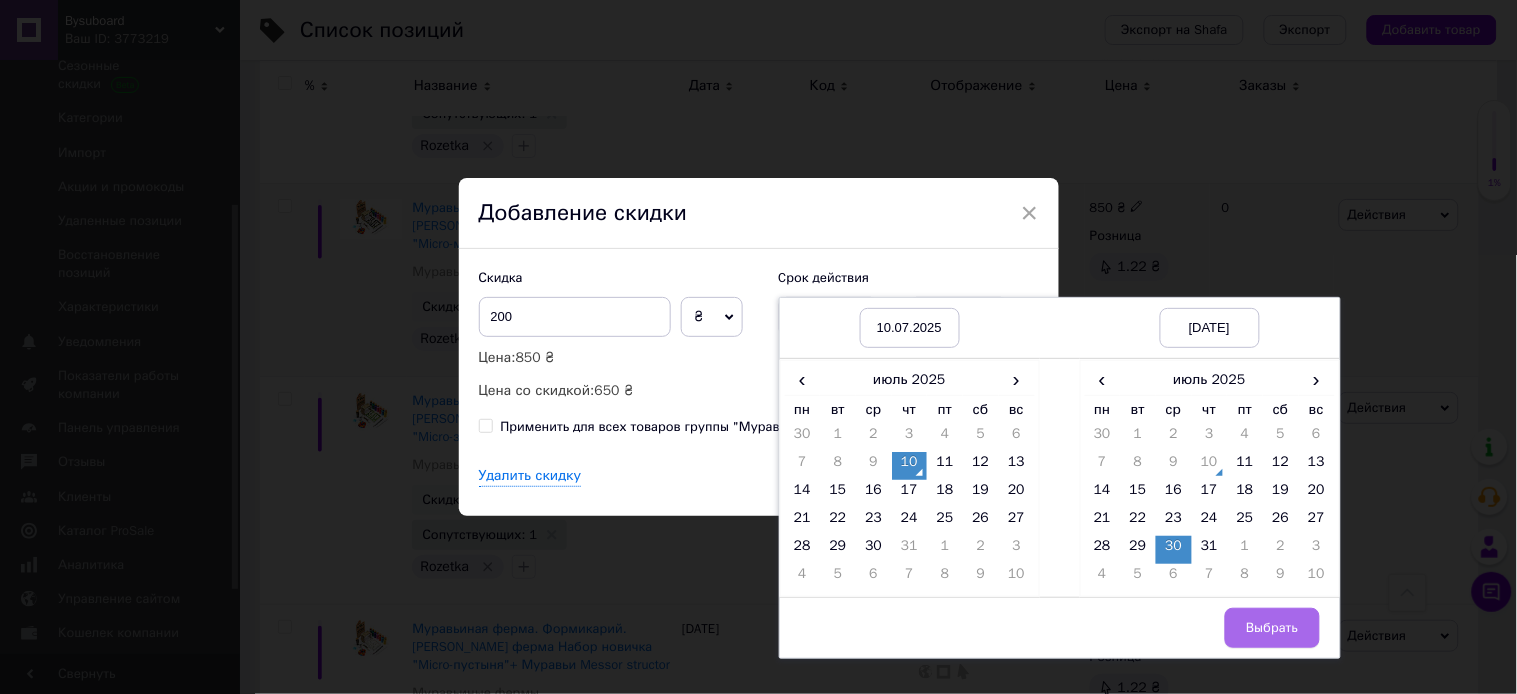click on "Выбрать" at bounding box center (1272, 628) 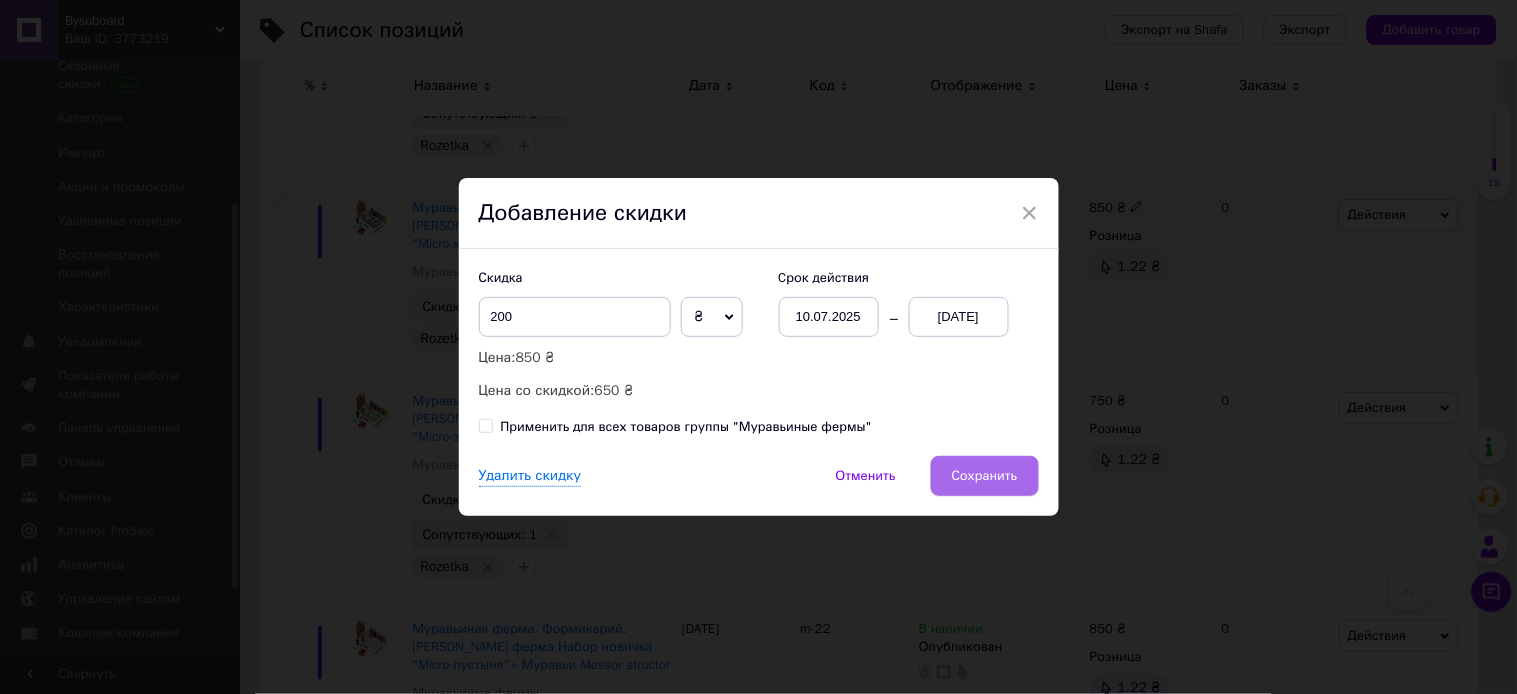 click on "Сохранить" at bounding box center [985, 476] 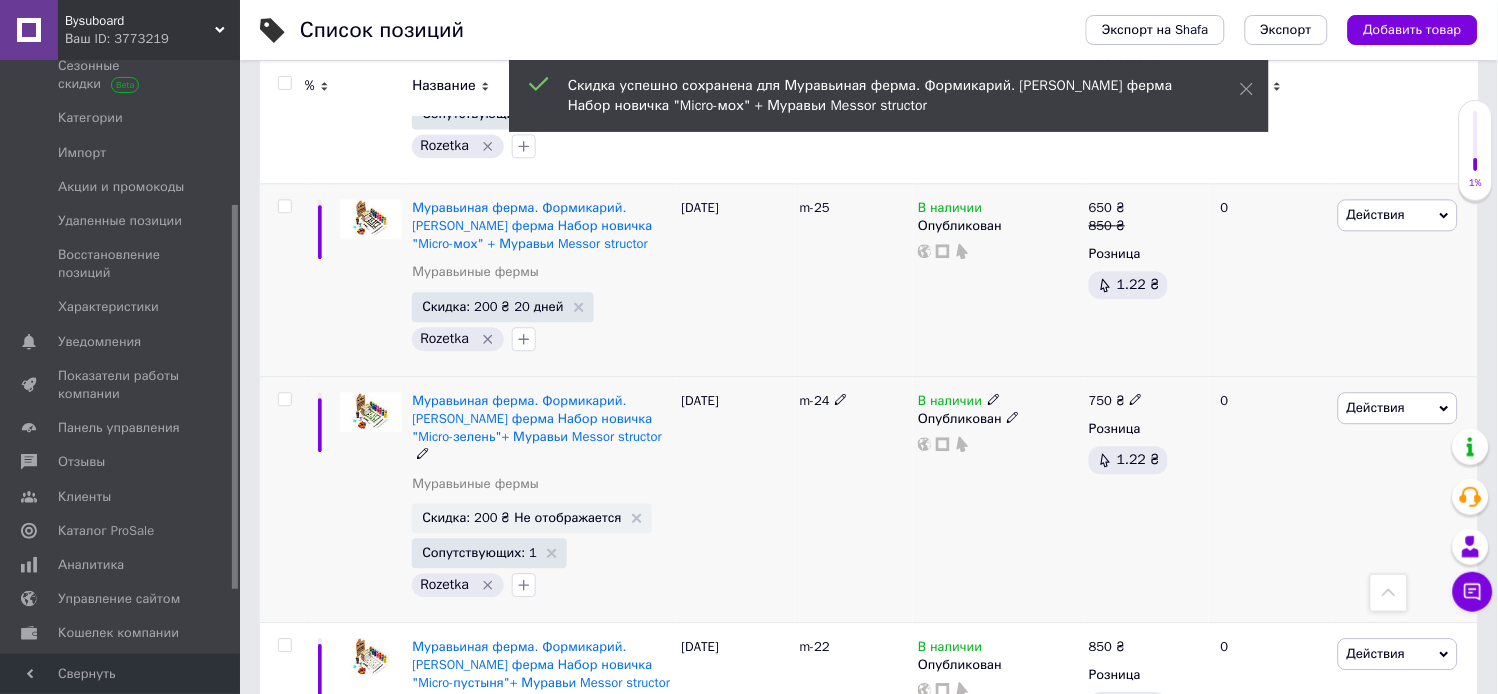 click on "Скидка: 200 ₴ Не отображается" at bounding box center (531, 518) 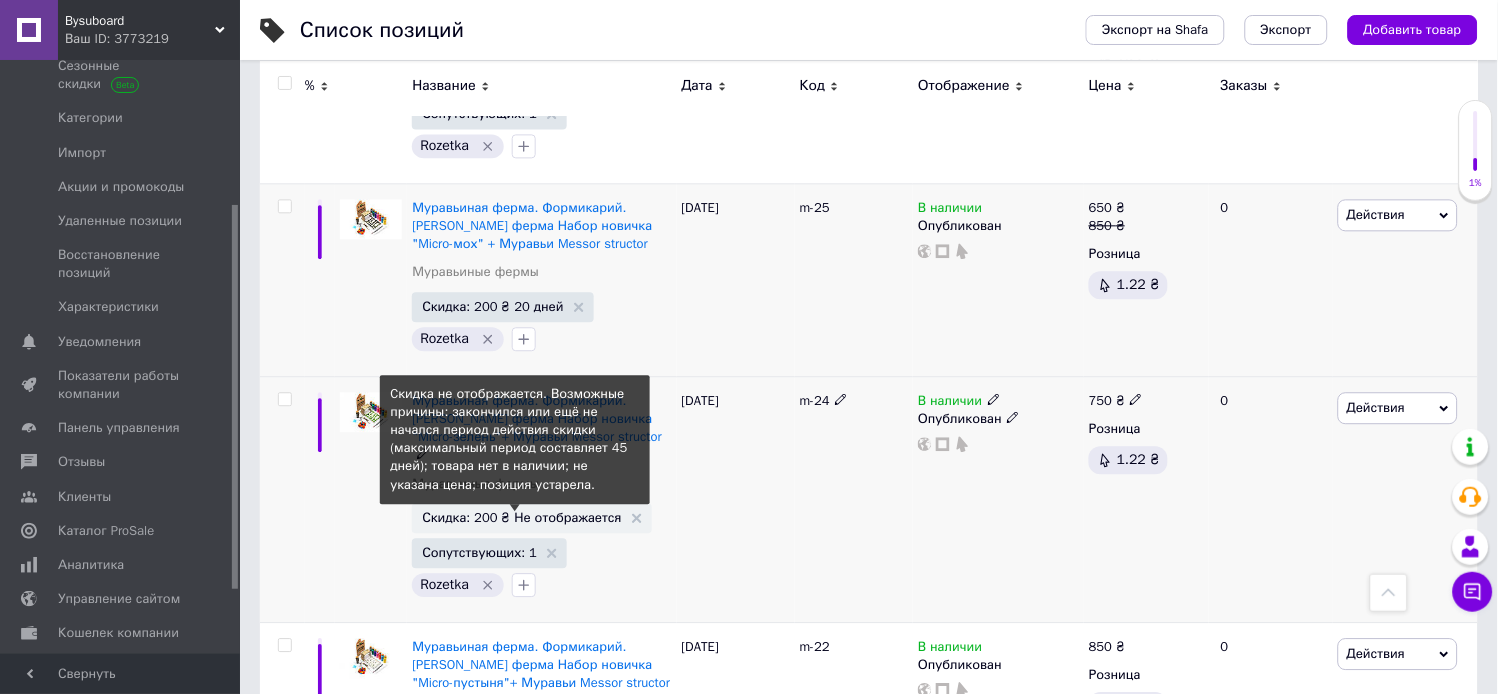 click on "Скидка: 200 ₴ Не отображается" at bounding box center (521, 517) 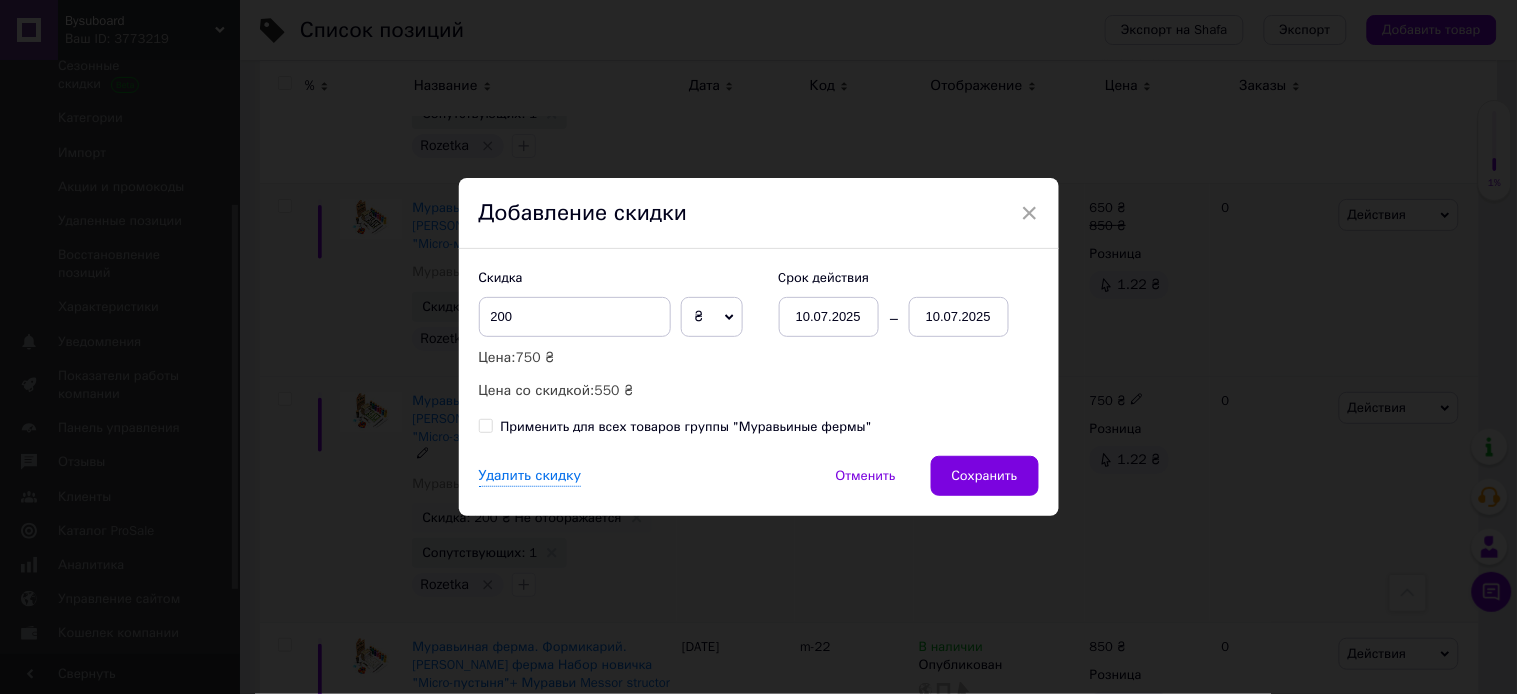 click on "10.07.2025" at bounding box center (959, 317) 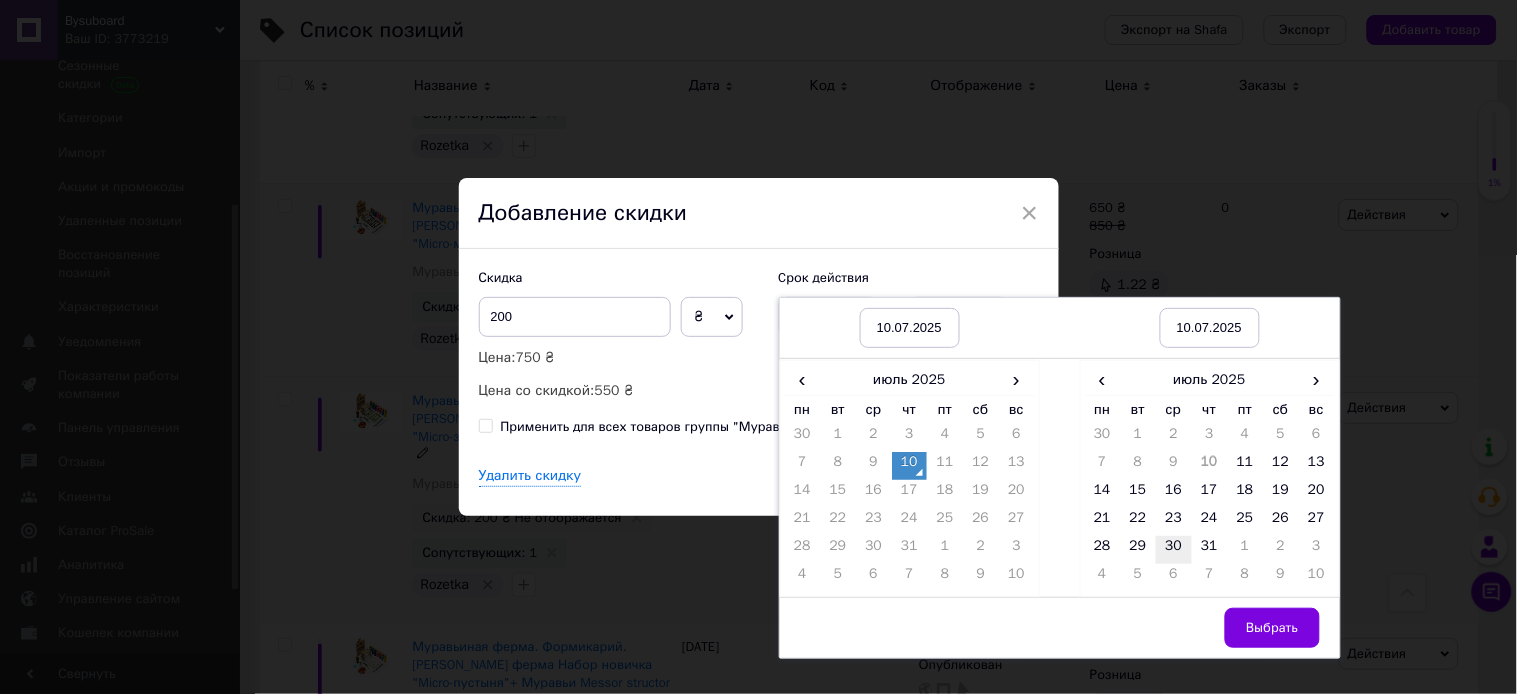click on "30" at bounding box center [1174, 550] 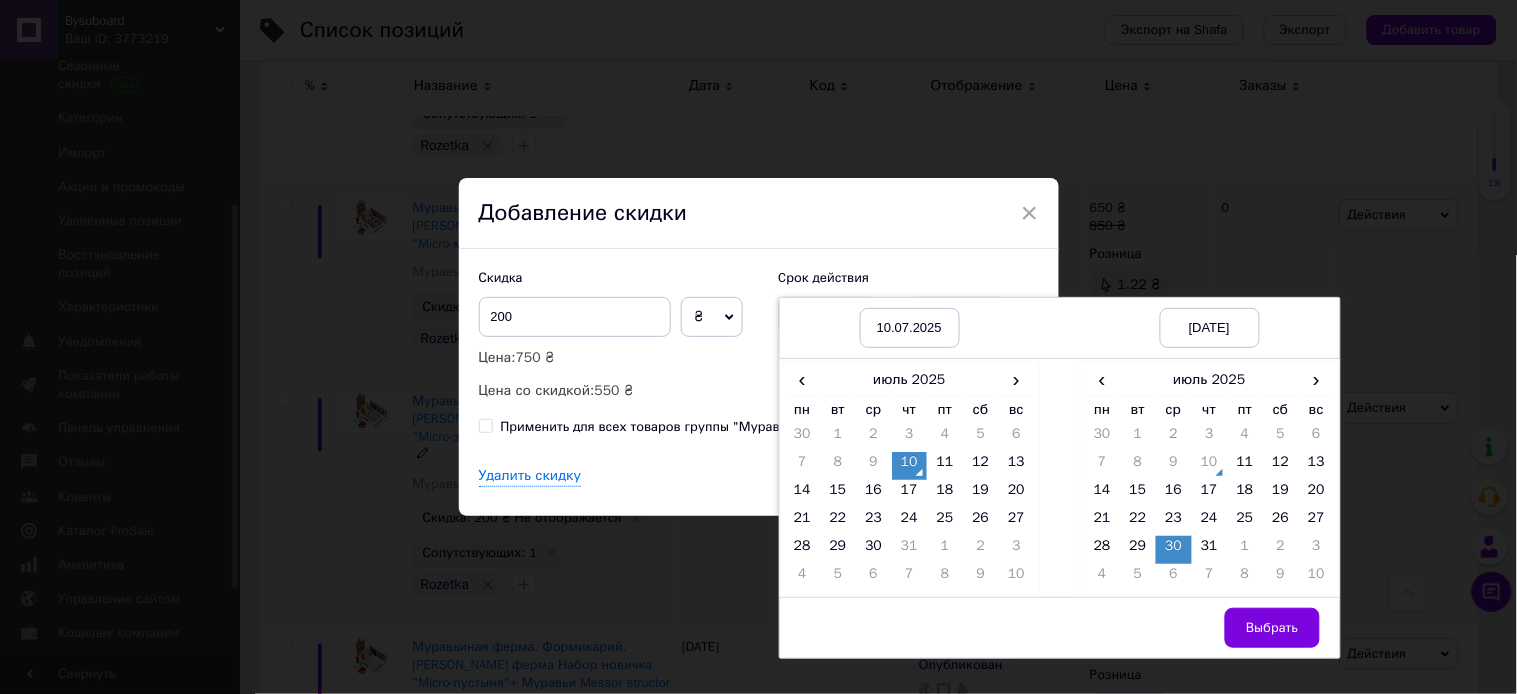 click on "Выбрать" at bounding box center (1272, 628) 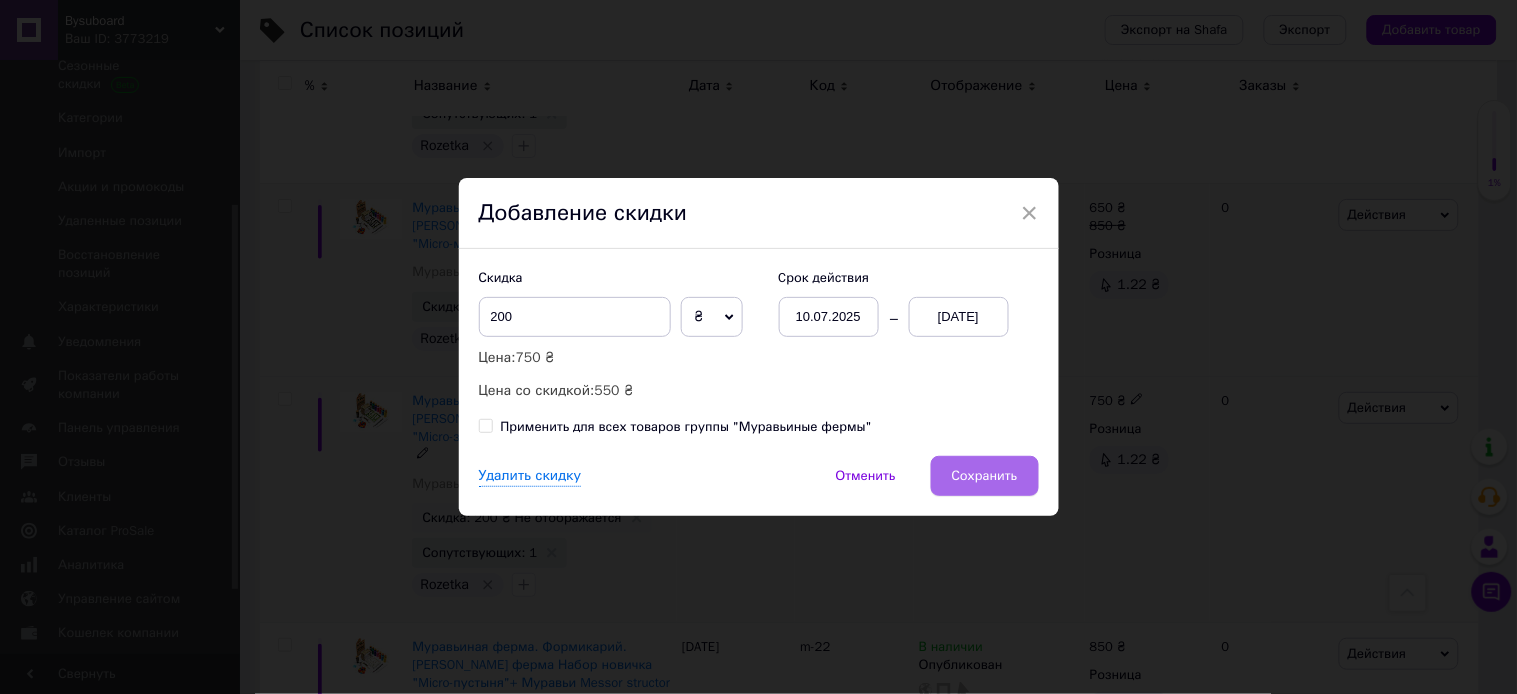 click on "Сохранить" at bounding box center (985, 476) 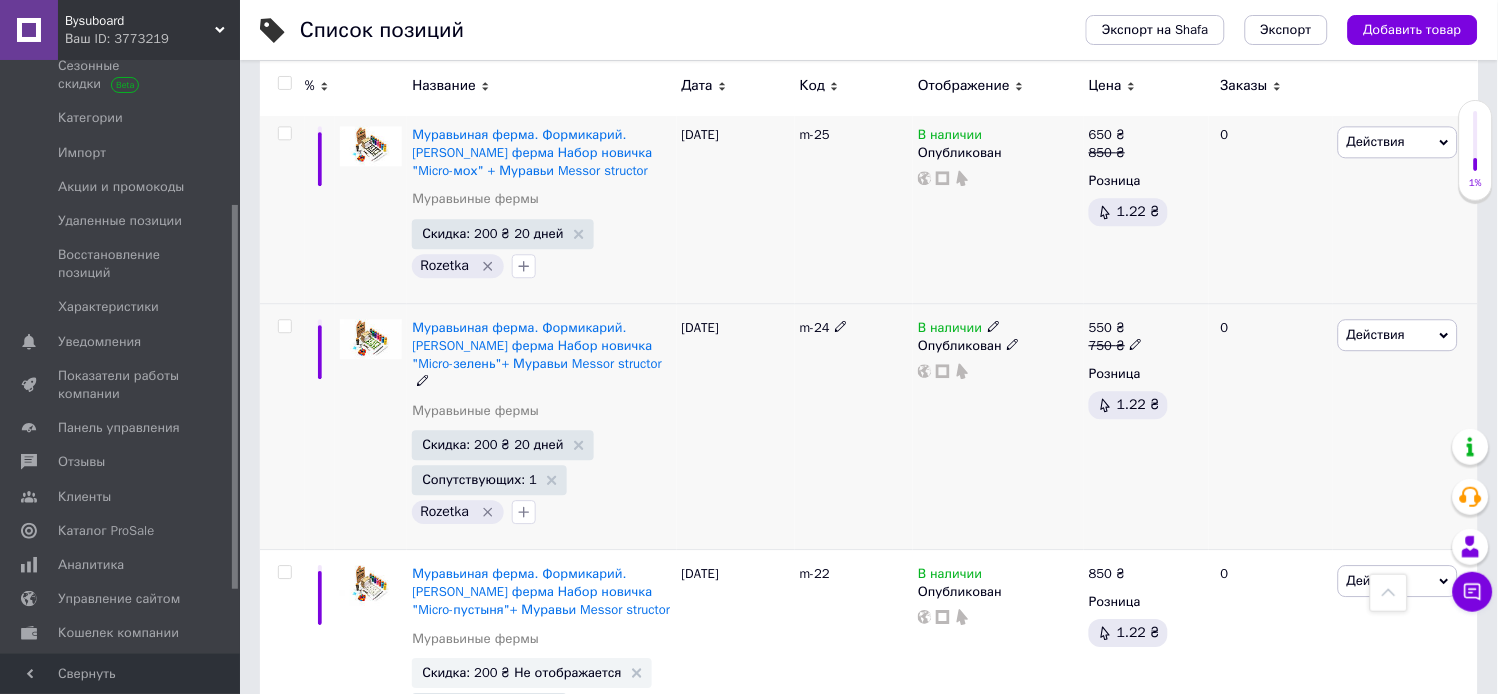 scroll, scrollTop: 1008, scrollLeft: 0, axis: vertical 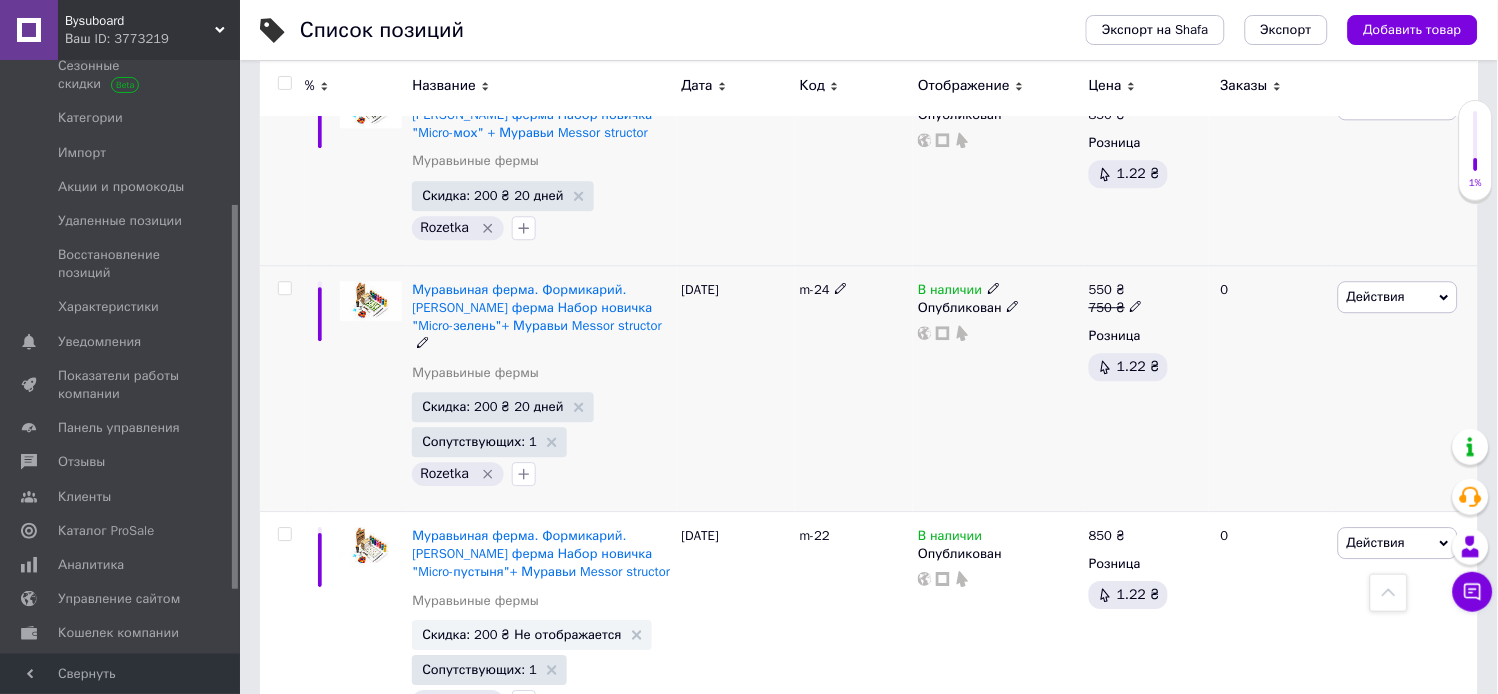 click 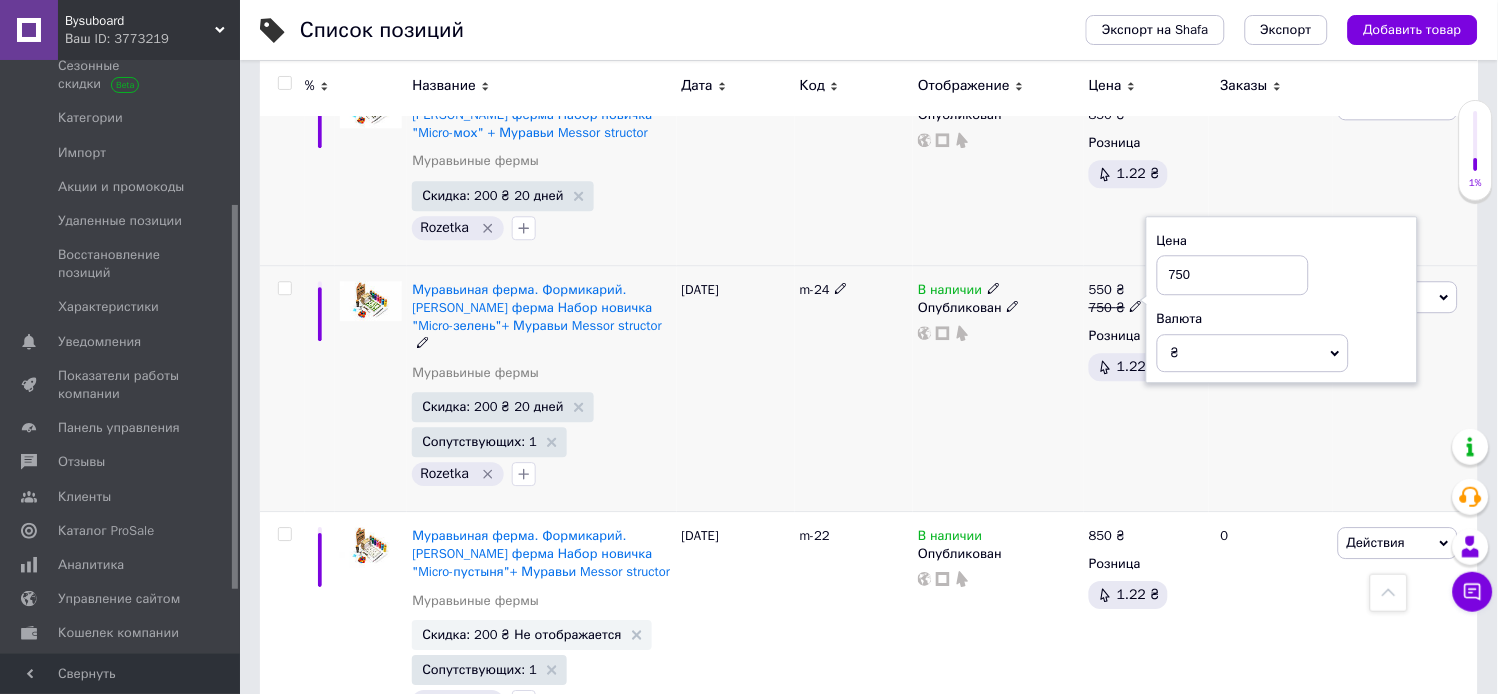 drag, startPoint x: 1176, startPoint y: 272, endPoint x: 1165, endPoint y: 275, distance: 11.401754 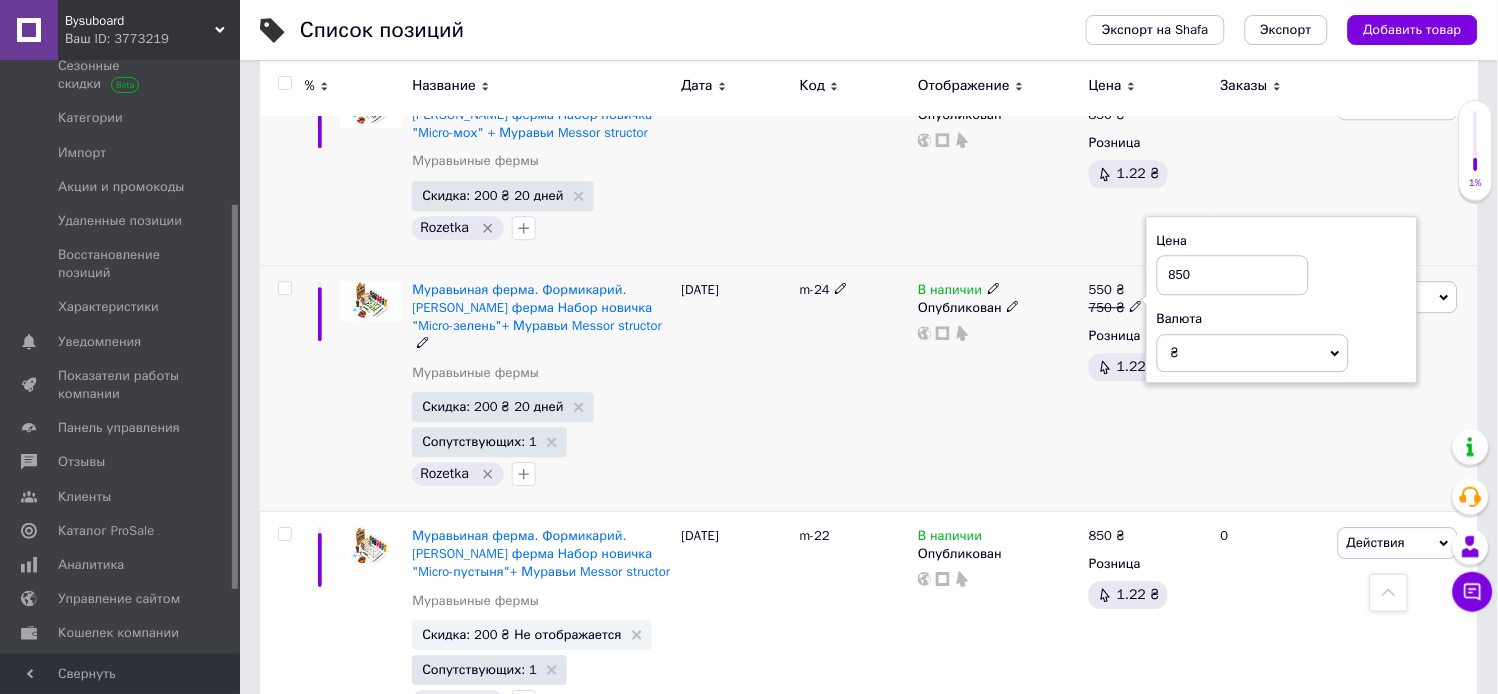 type on "850" 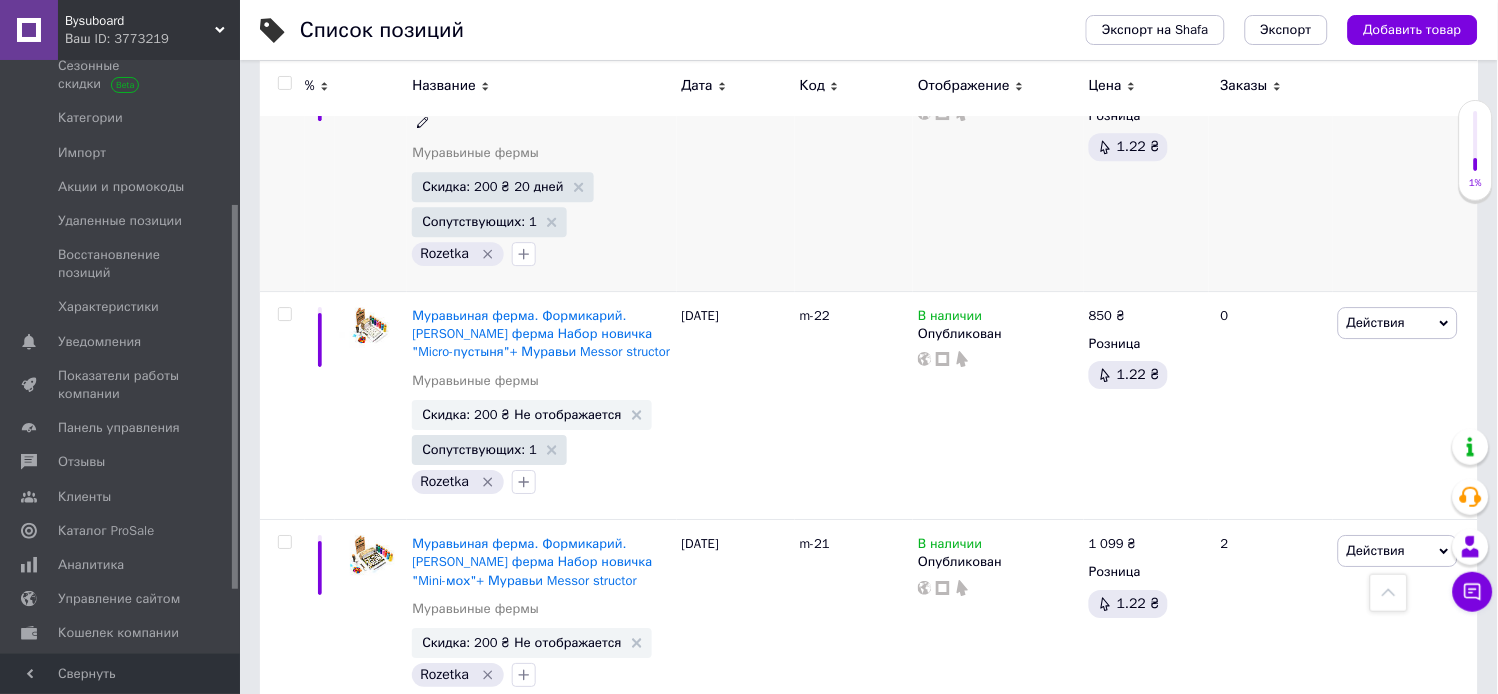 scroll, scrollTop: 1231, scrollLeft: 0, axis: vertical 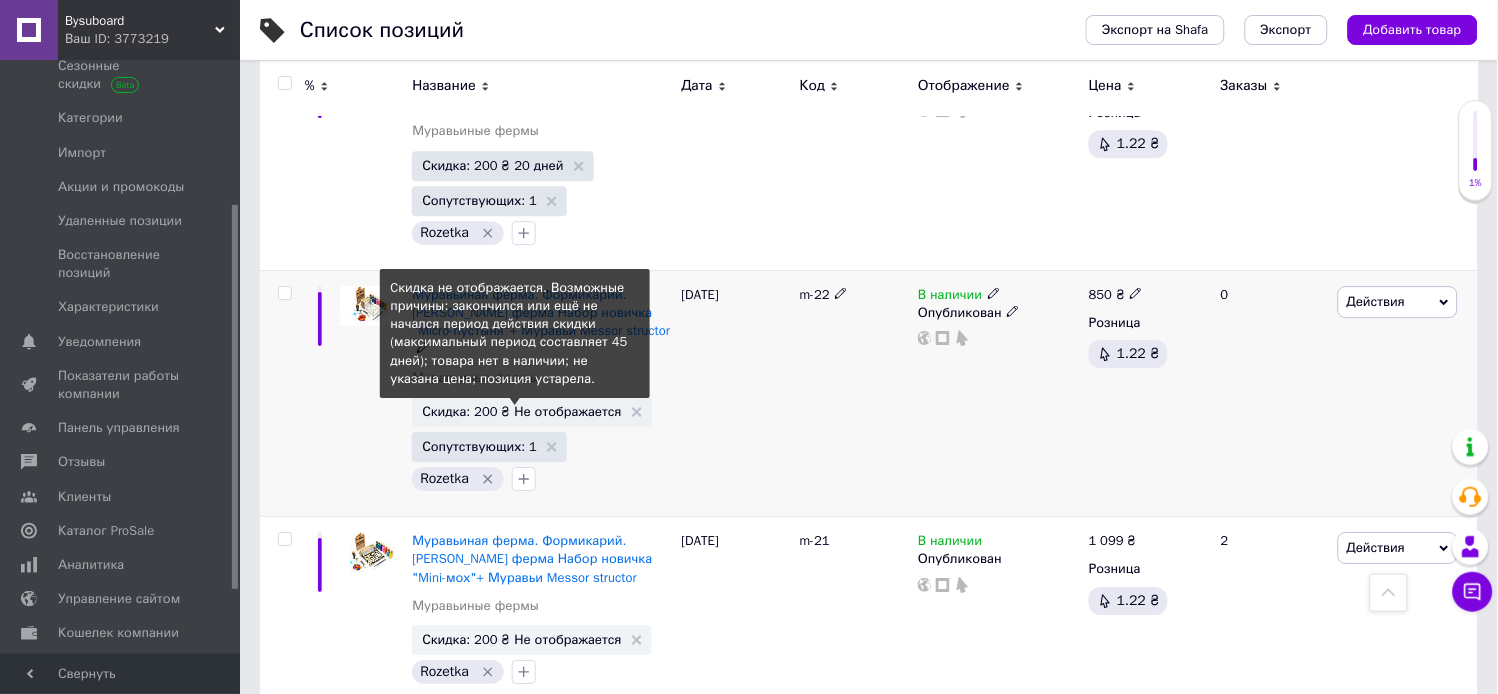 click on "Скидка: 200 ₴ Не отображается" at bounding box center [521, 411] 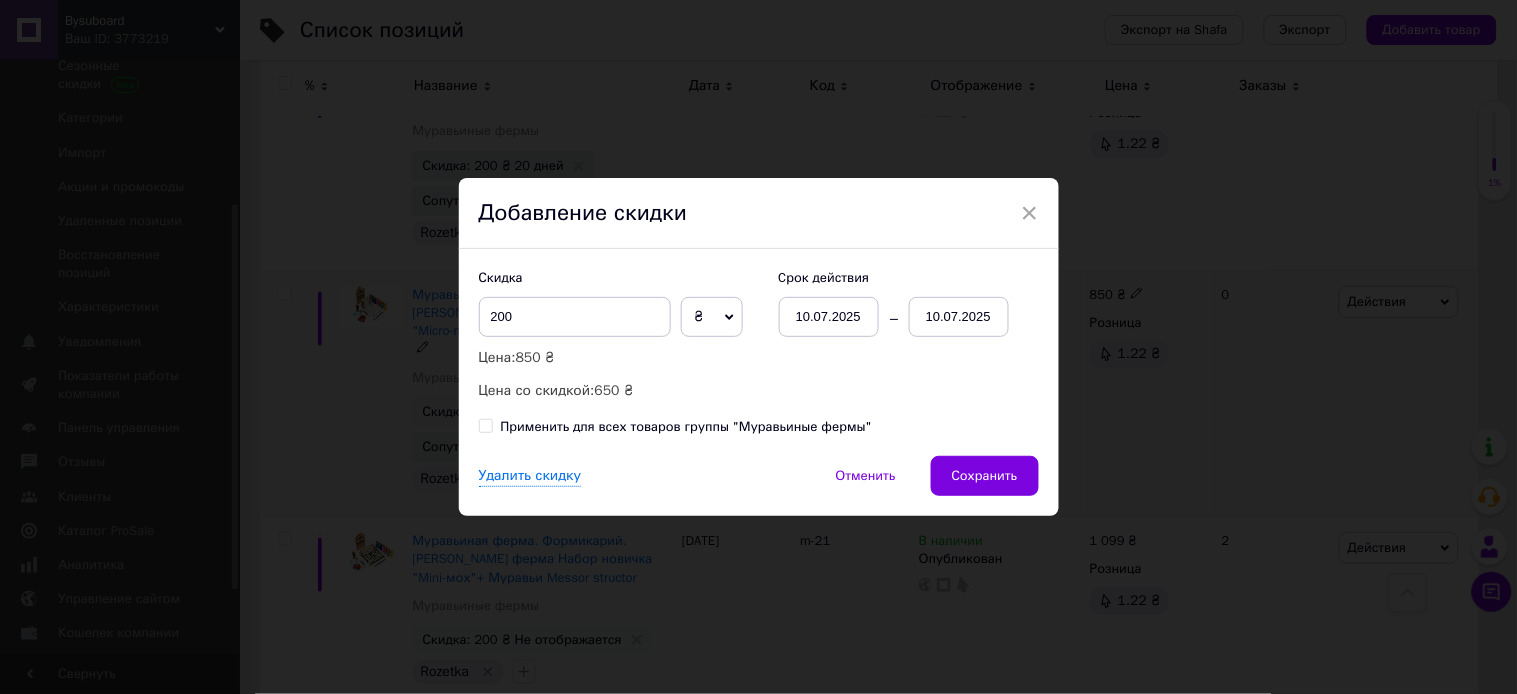 click on "10.07.2025" at bounding box center (959, 317) 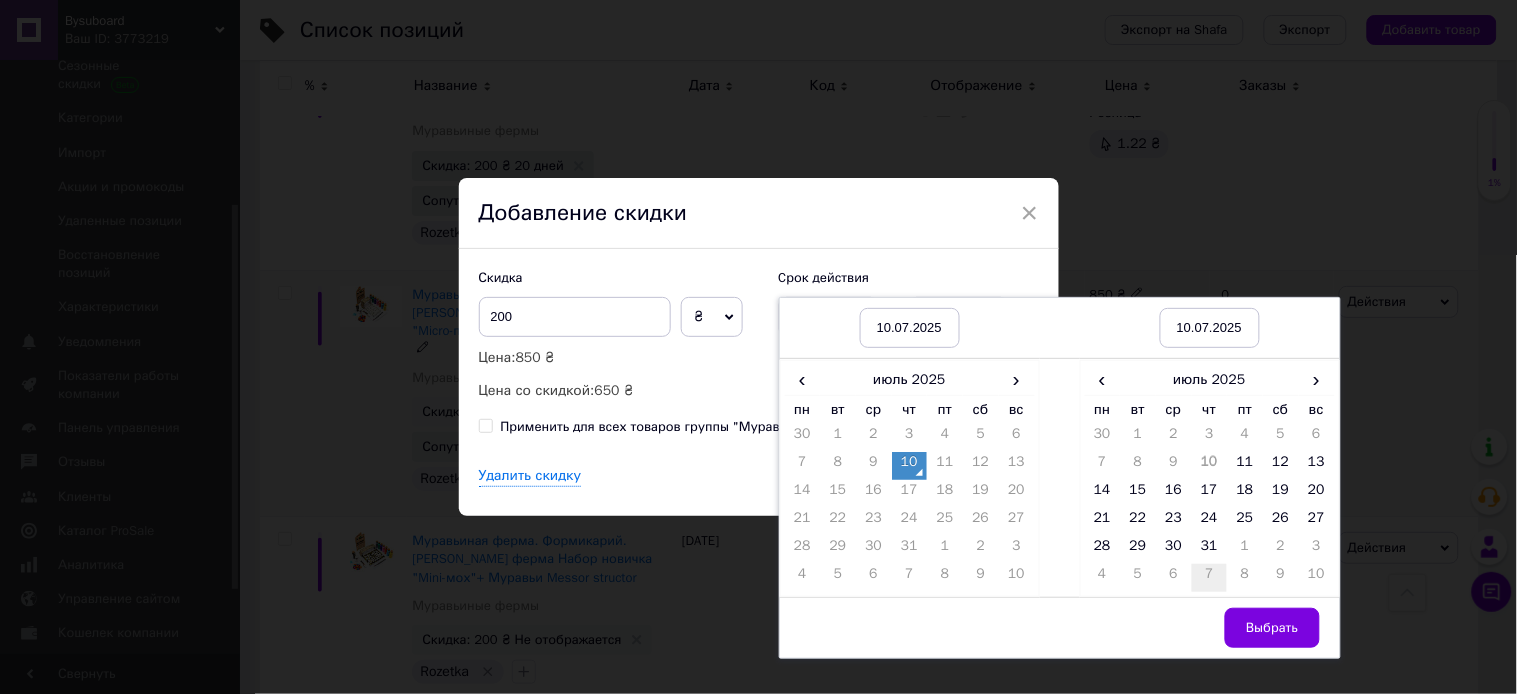 drag, startPoint x: 1161, startPoint y: 547, endPoint x: 1194, endPoint y: 572, distance: 41.400482 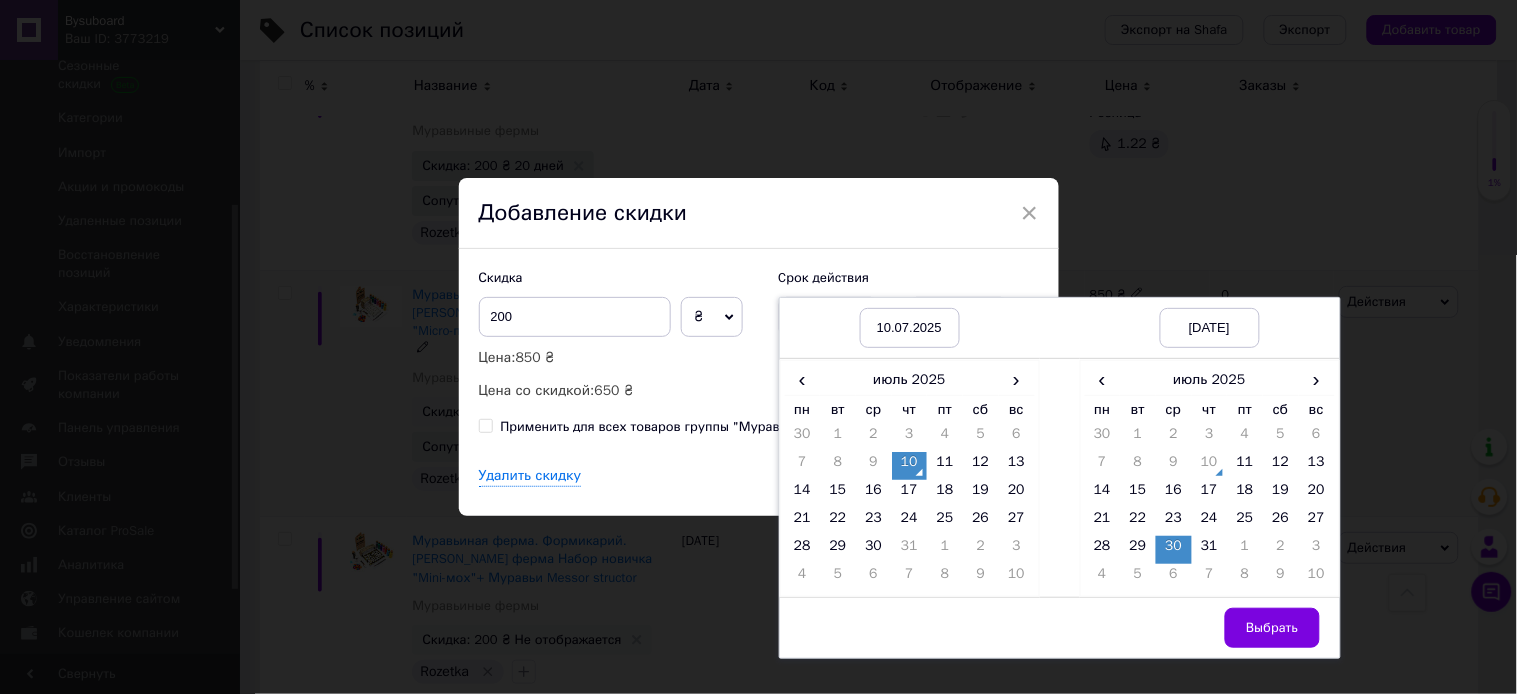click on "Выбрать" at bounding box center (1272, 628) 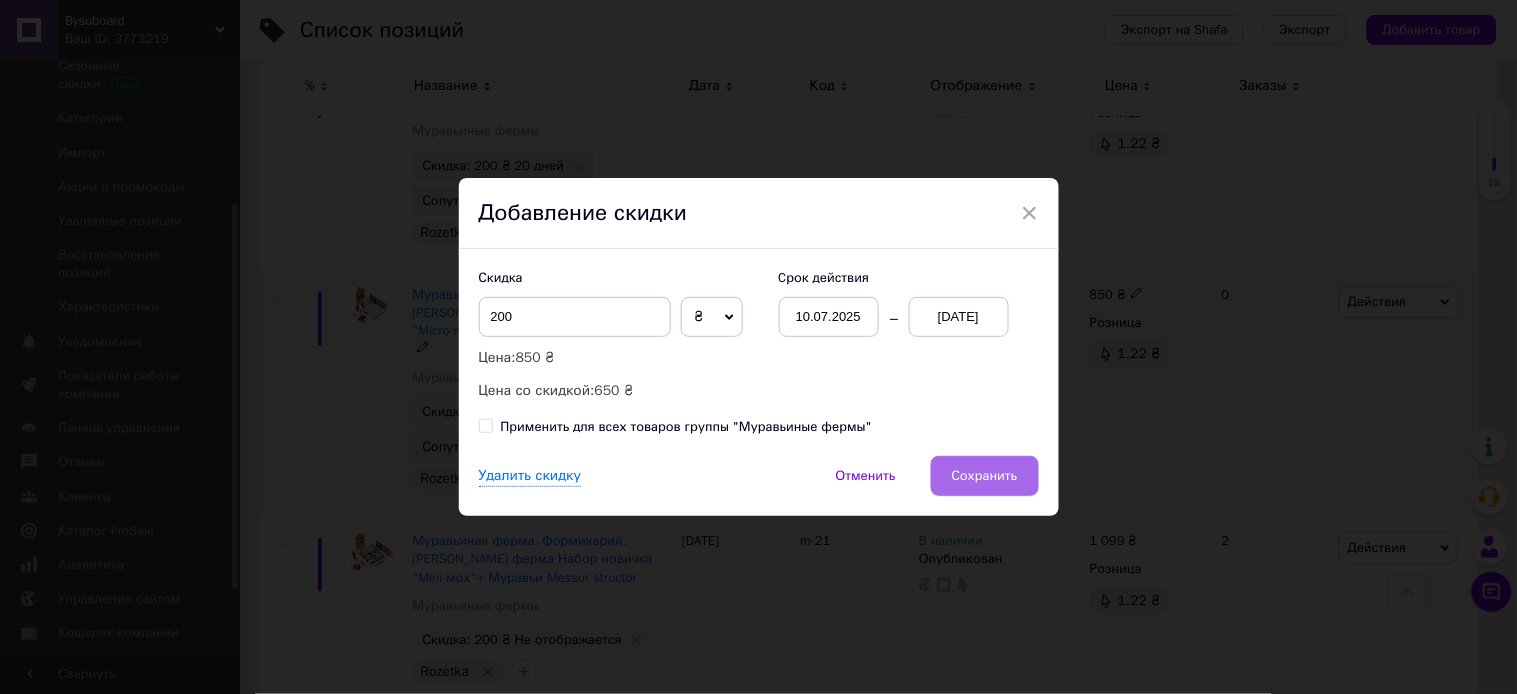 click on "Сохранить" at bounding box center [985, 476] 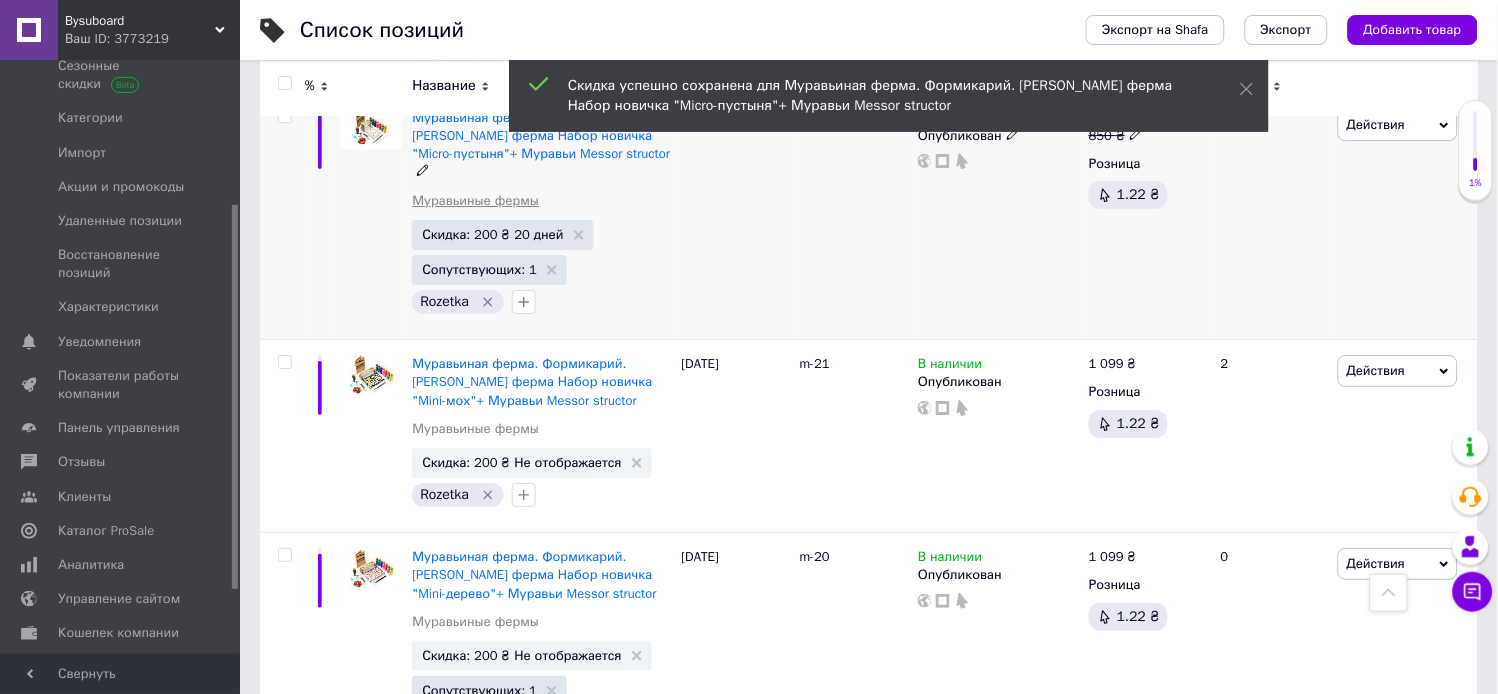 scroll, scrollTop: 1453, scrollLeft: 0, axis: vertical 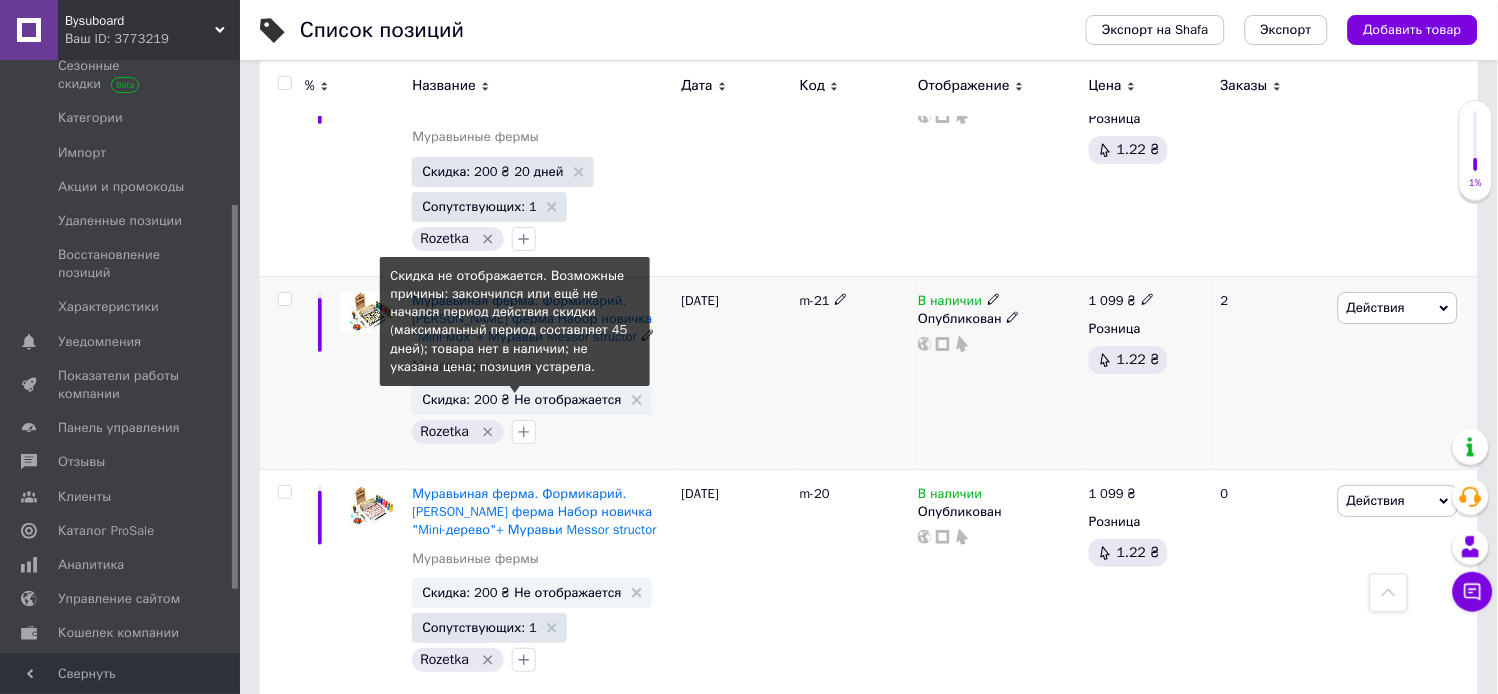 click on "Скидка: 200 ₴ Не отображается" at bounding box center [521, 399] 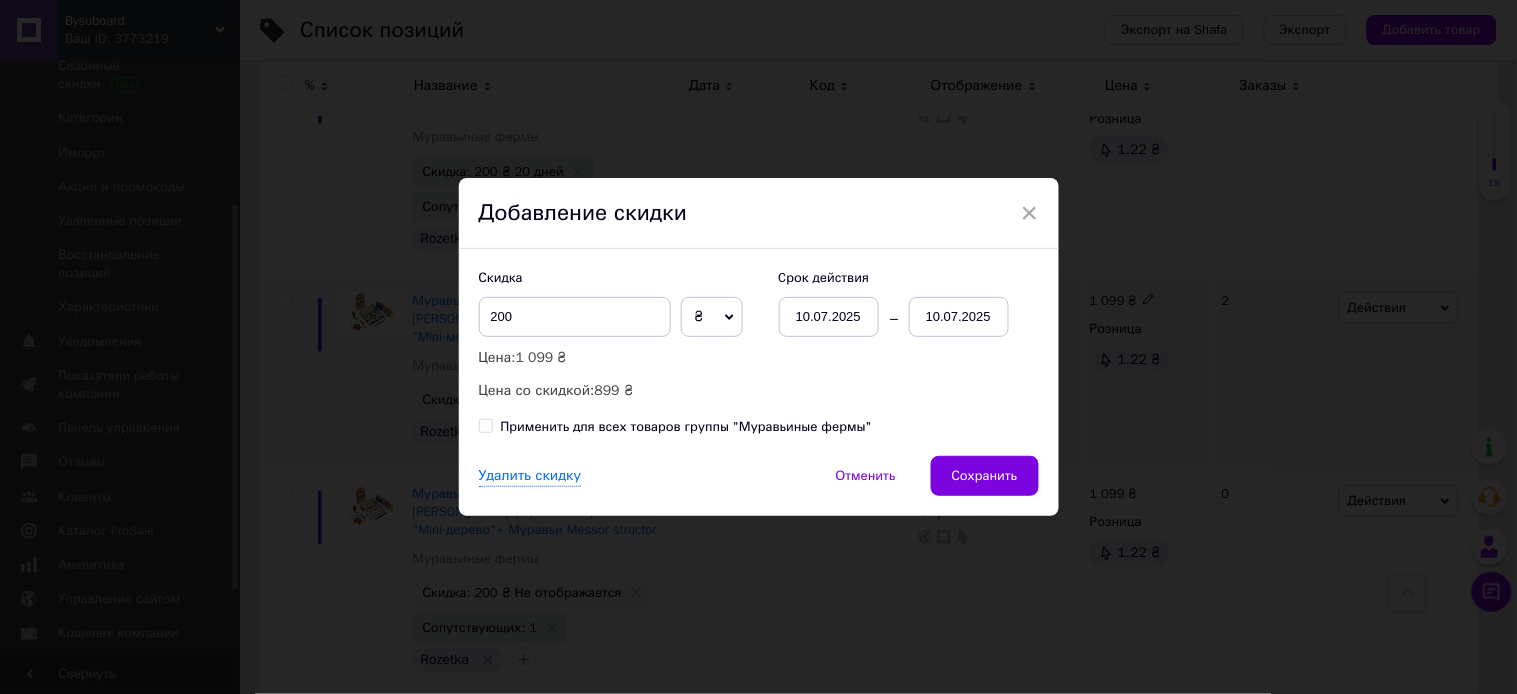 click on "10.07.2025" at bounding box center [959, 317] 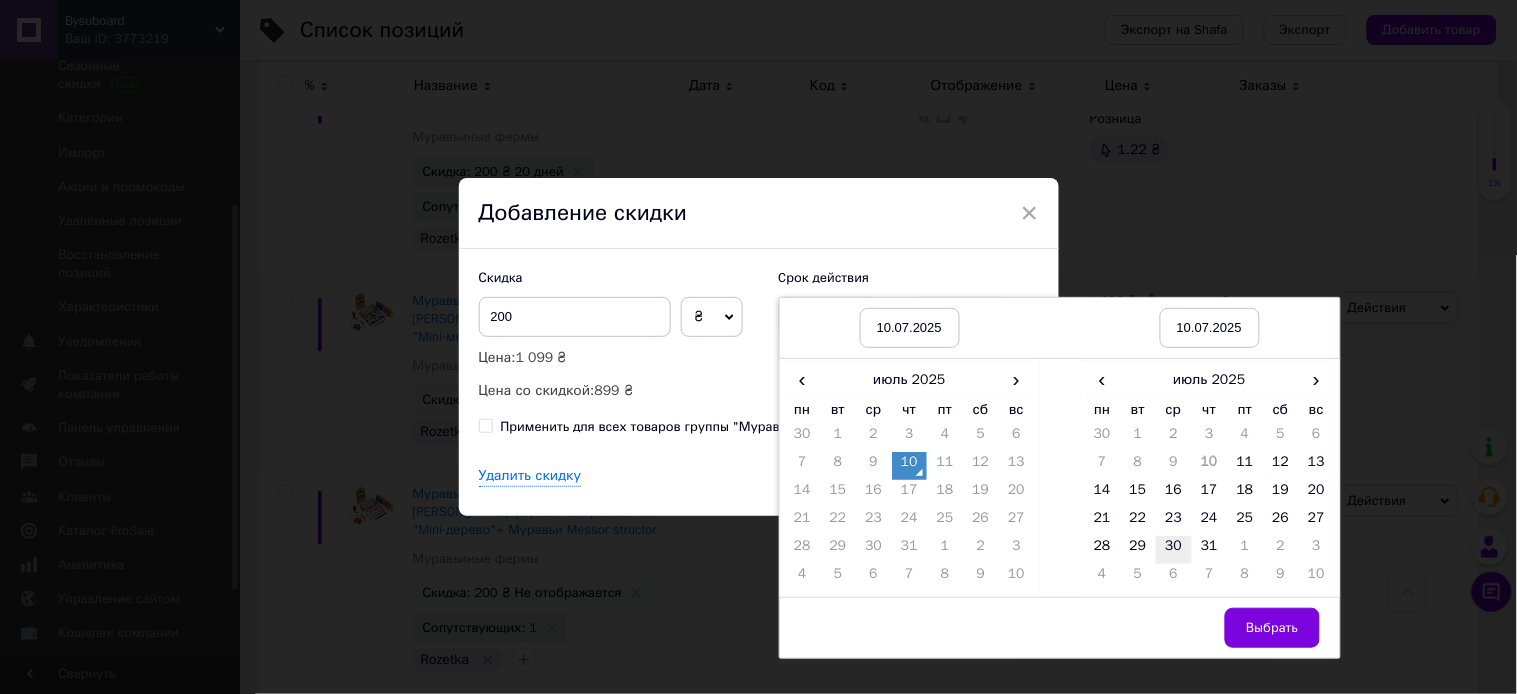 click on "30" at bounding box center (1174, 550) 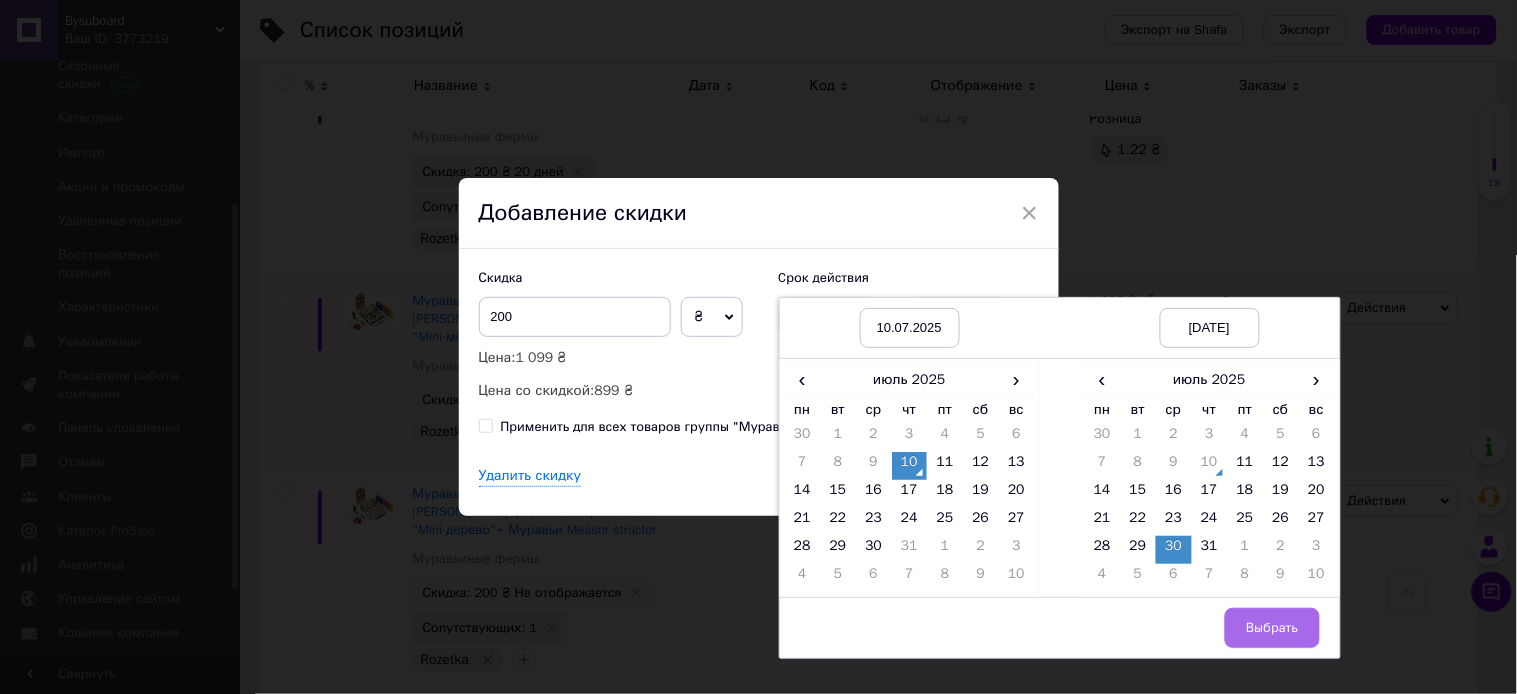 click on "Выбрать" at bounding box center [1272, 628] 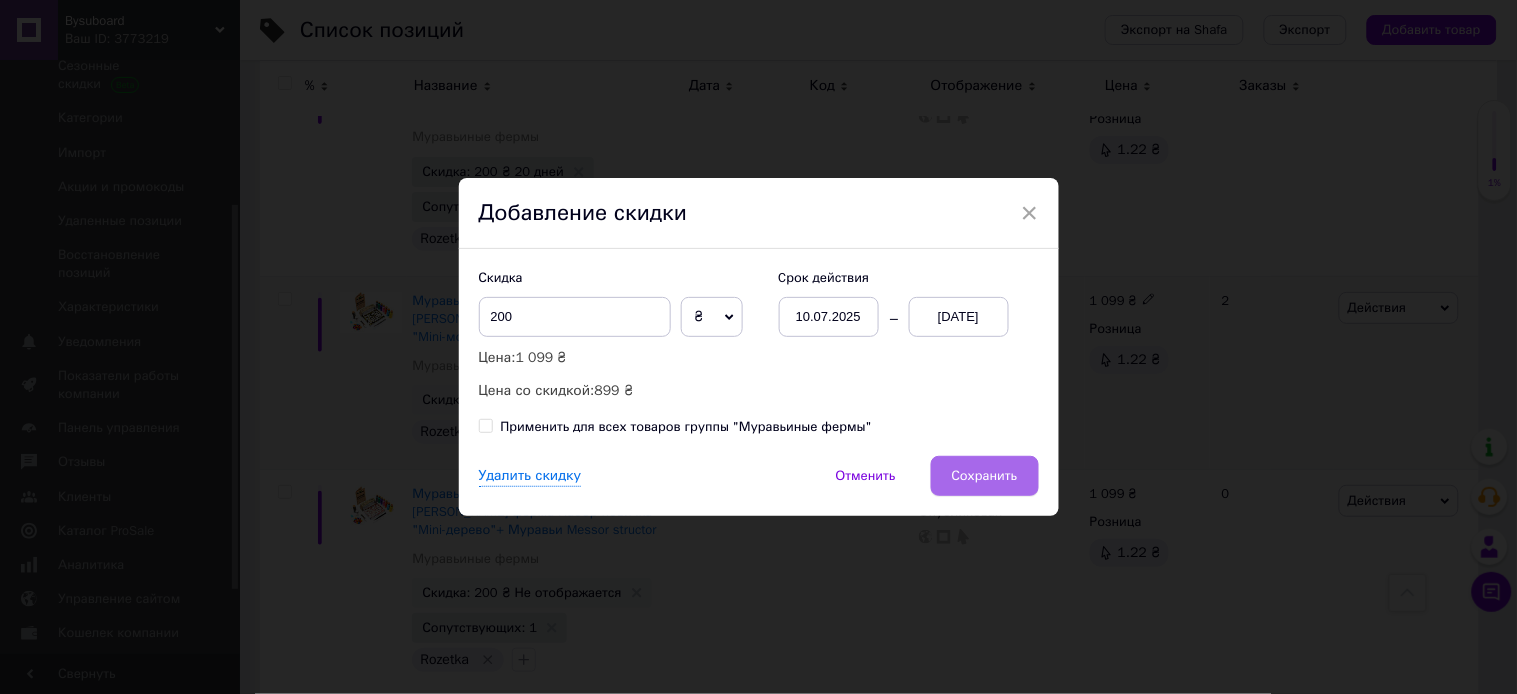 click on "Сохранить" at bounding box center (985, 476) 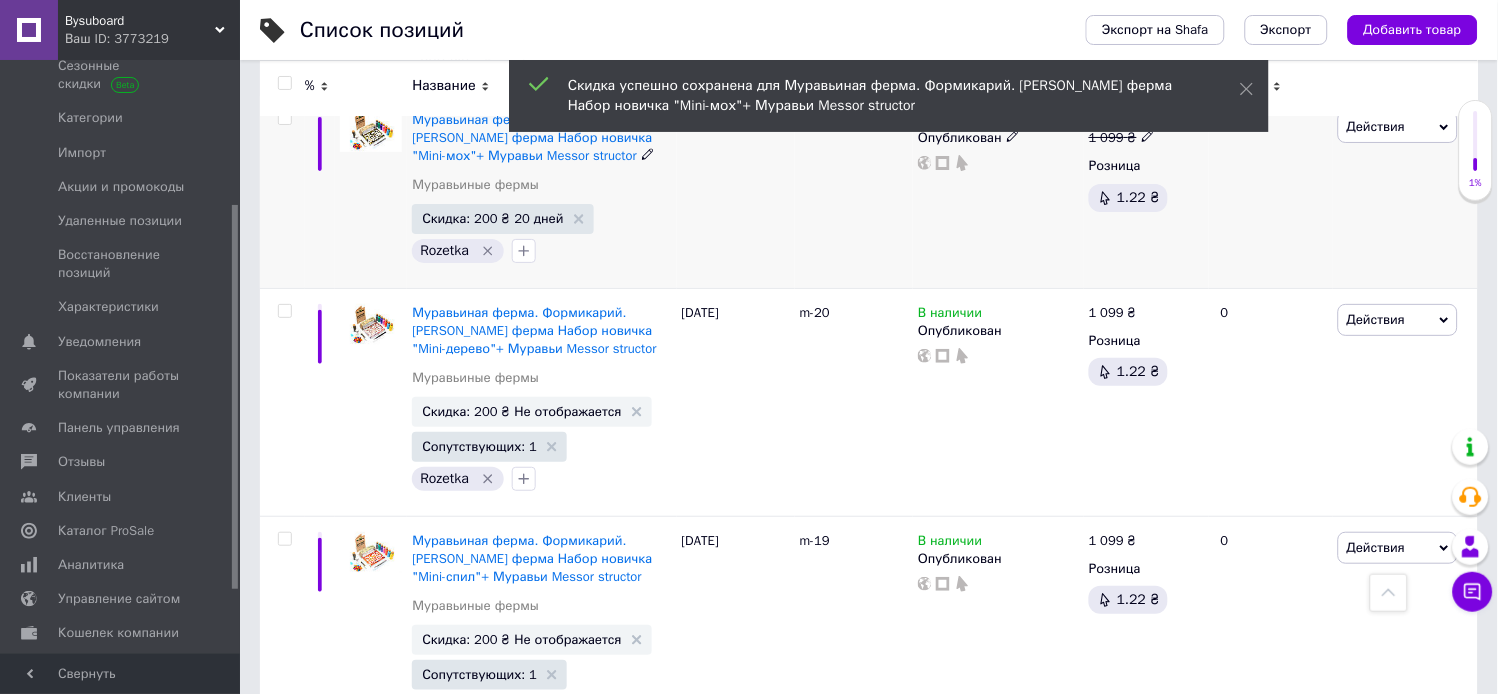 scroll, scrollTop: 1675, scrollLeft: 0, axis: vertical 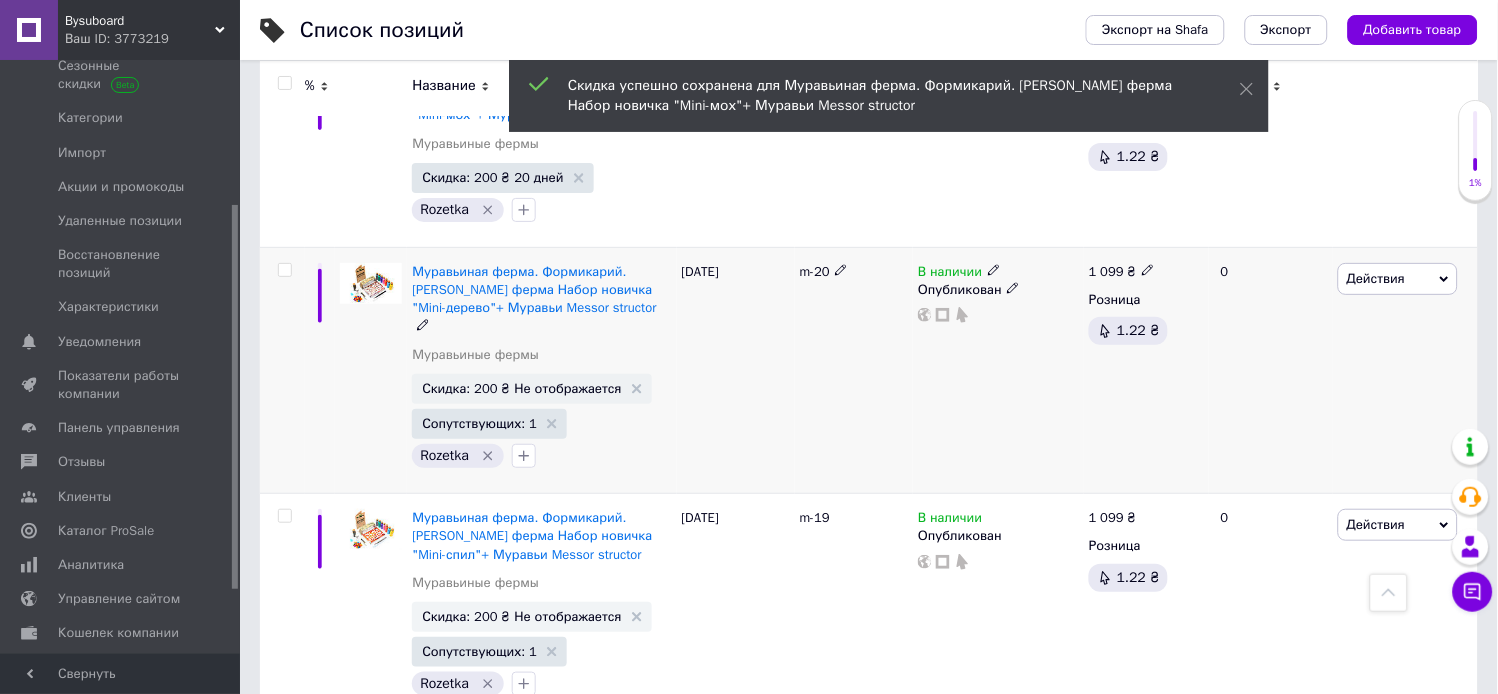 click on "Скидка: 200 ₴ Не отображается" at bounding box center [531, 389] 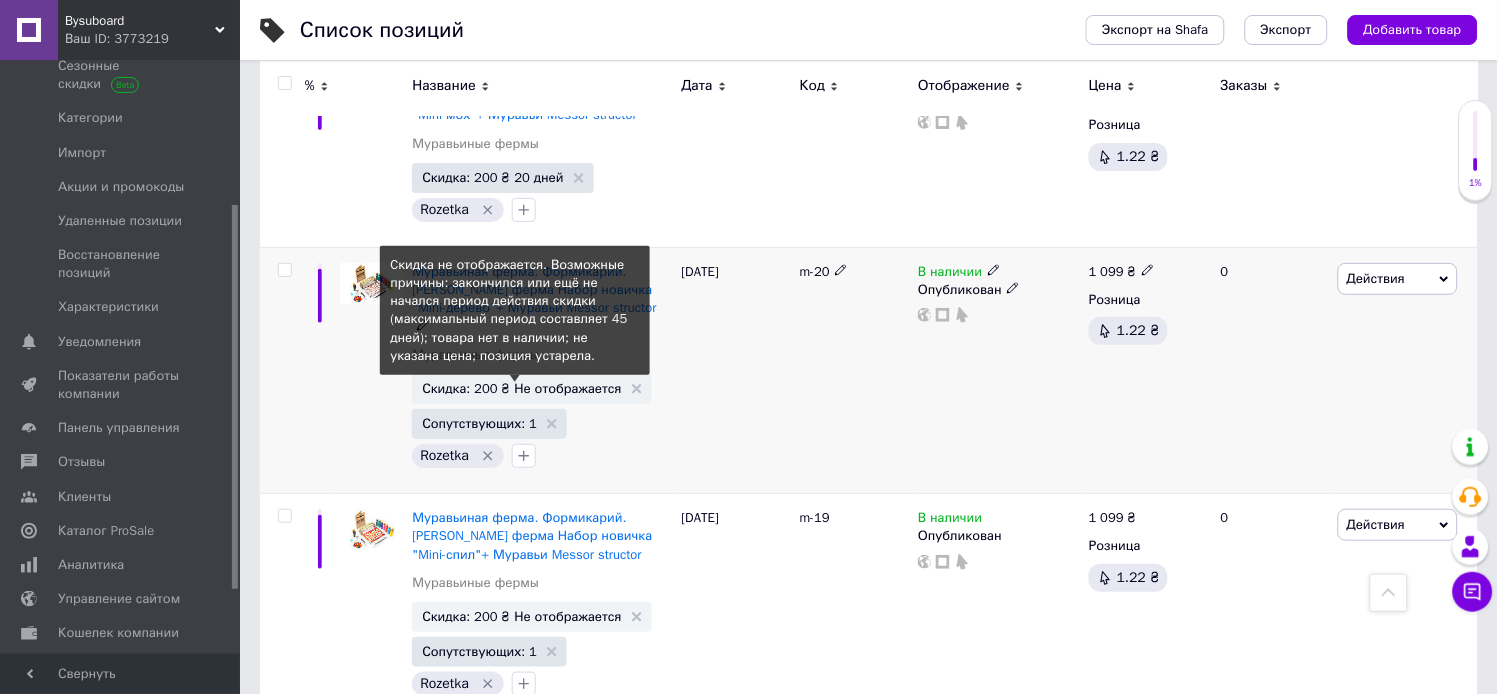 click on "Скидка: 200 ₴ Не отображается" at bounding box center [521, 388] 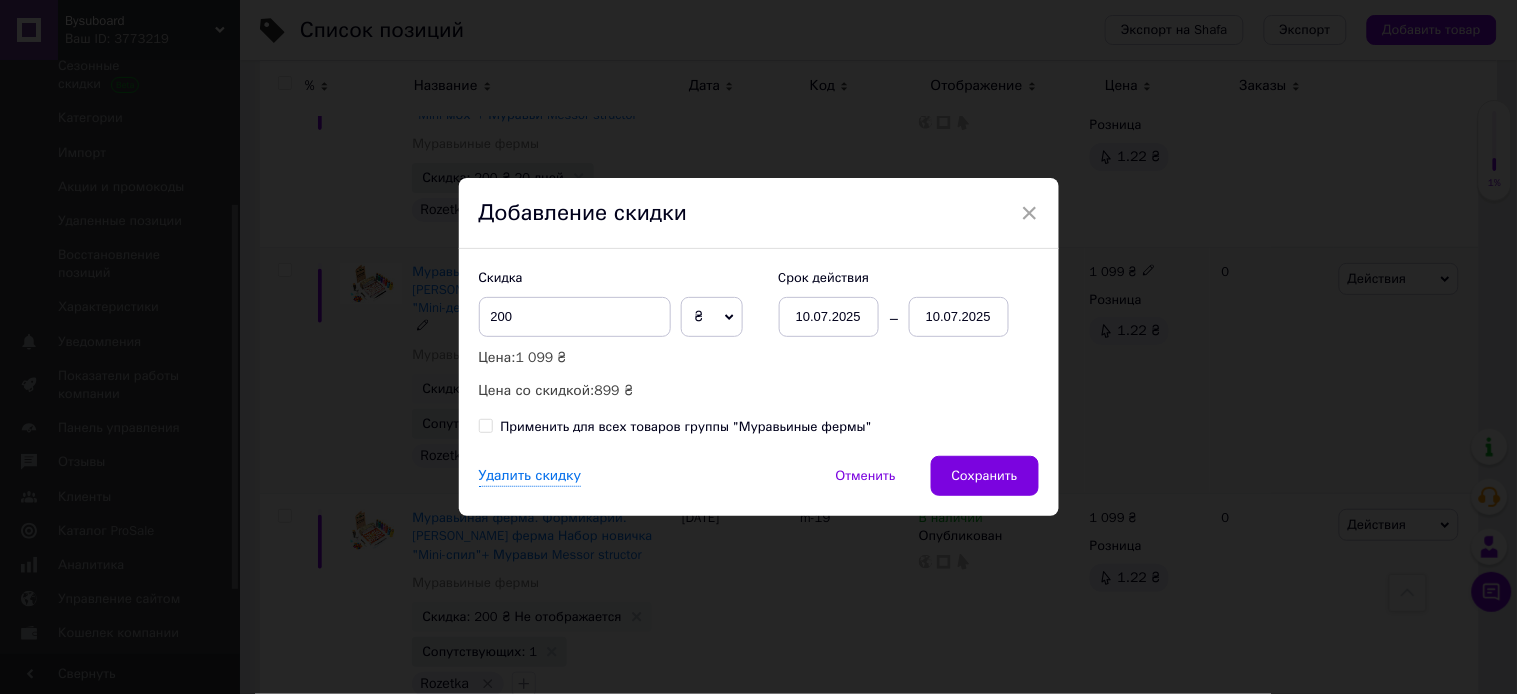 click on "10.07.2025" at bounding box center [959, 317] 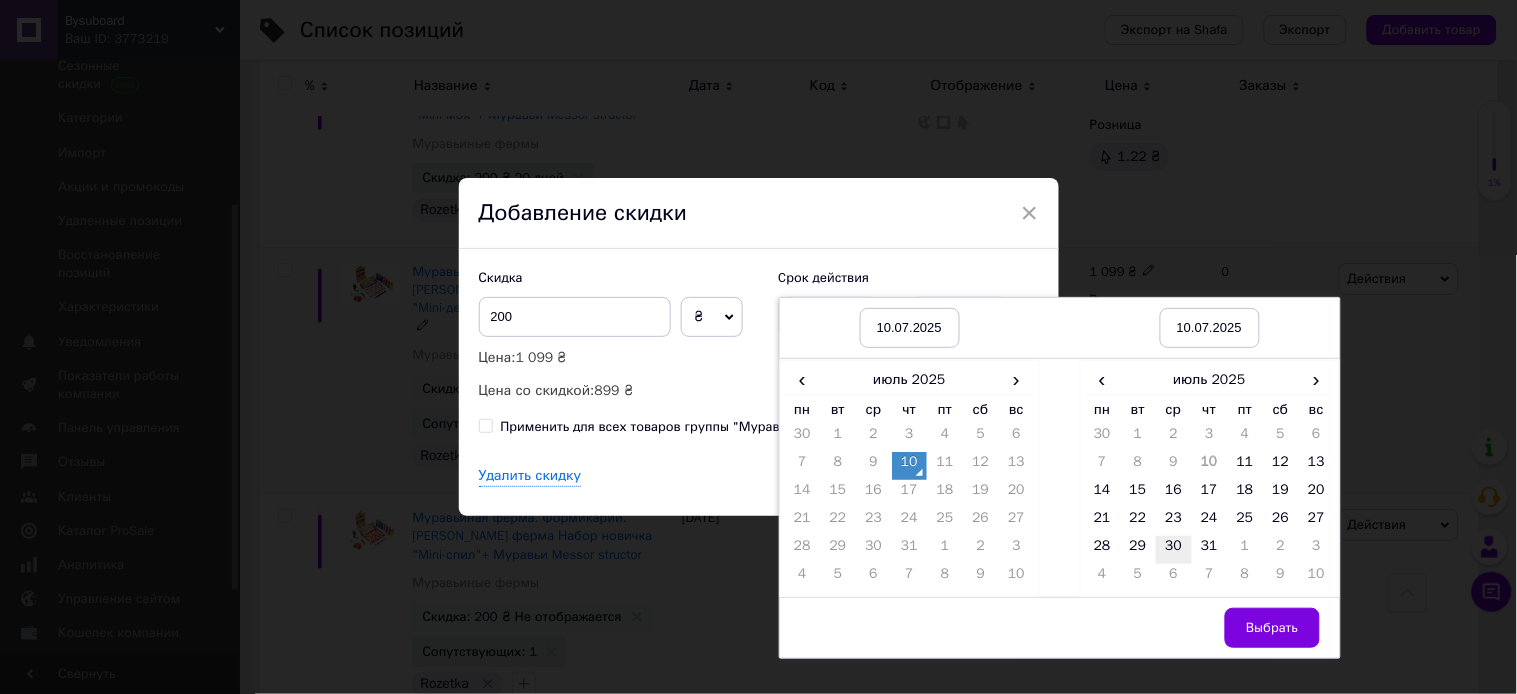 click on "30" at bounding box center [1174, 550] 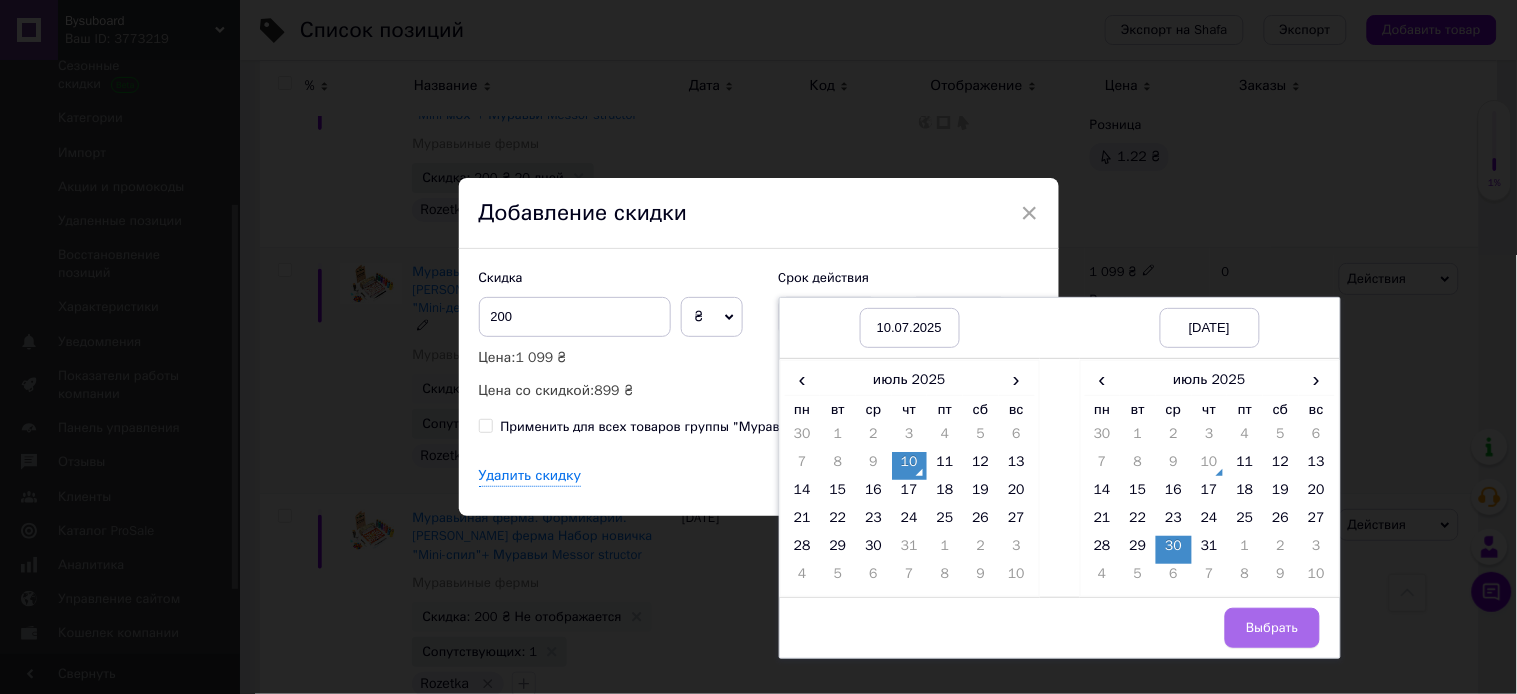 click on "Выбрать" at bounding box center [1272, 628] 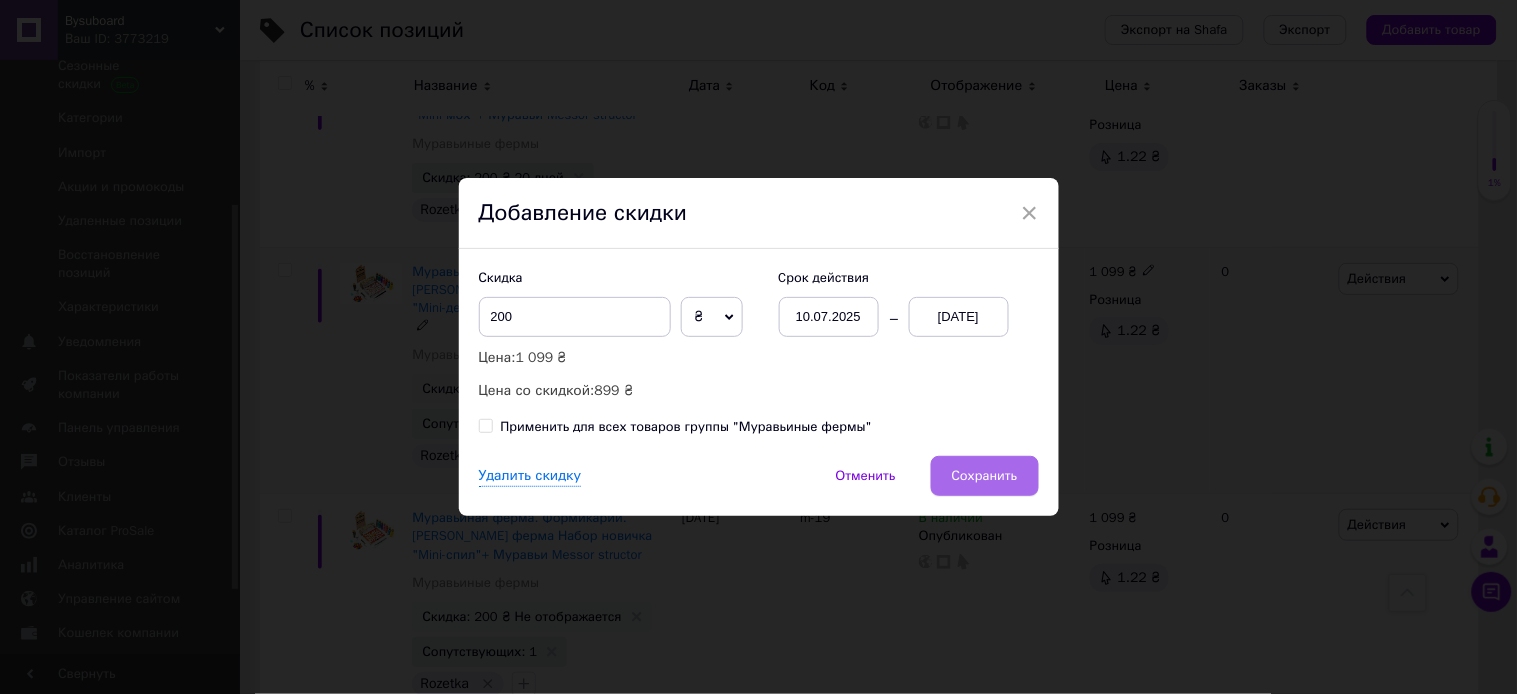 click on "Сохранить" at bounding box center [985, 476] 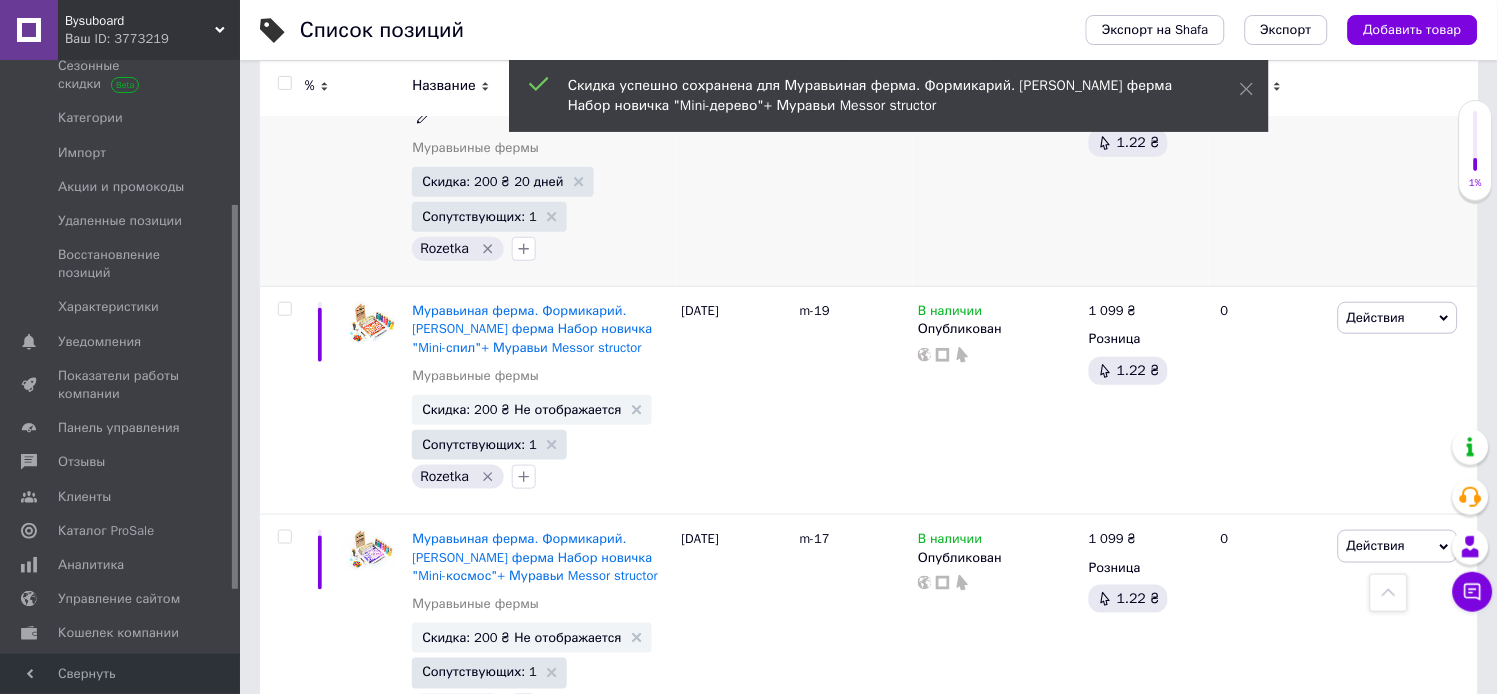scroll, scrollTop: 1897, scrollLeft: 0, axis: vertical 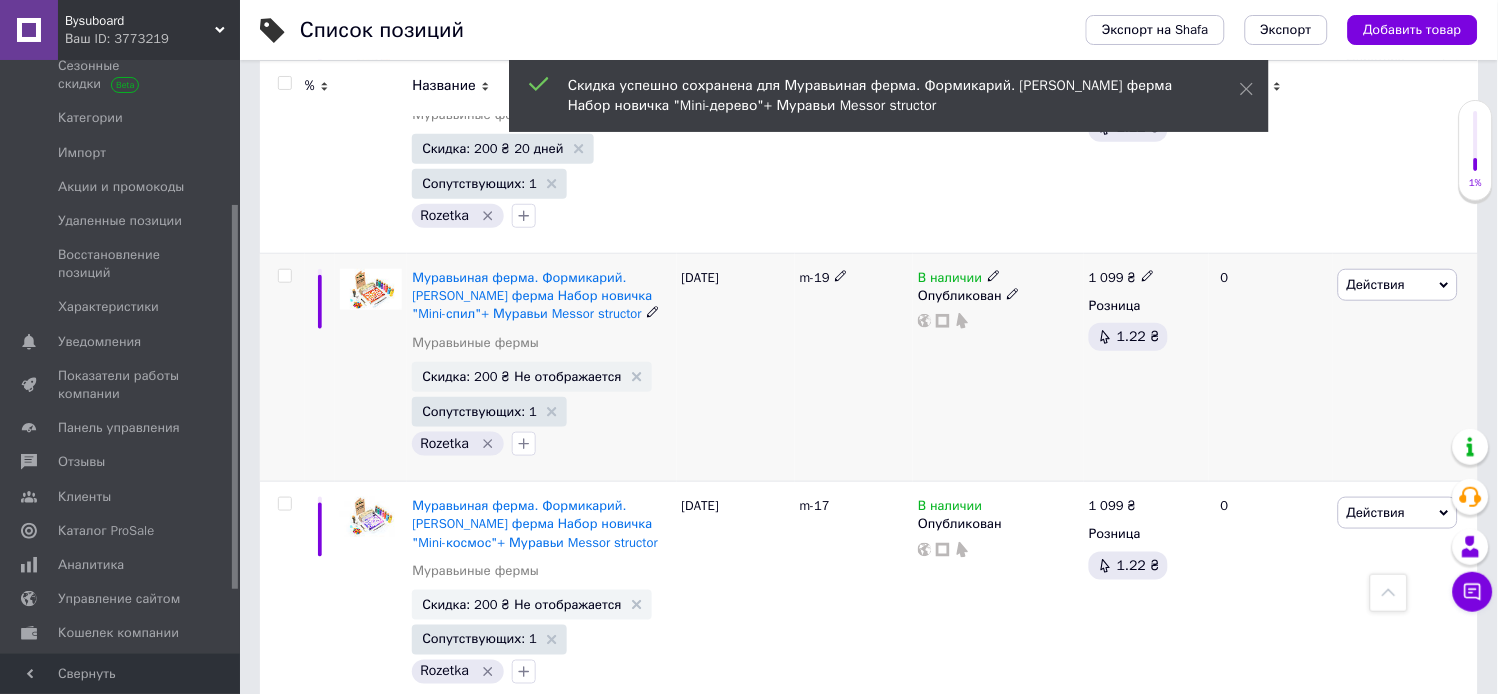 click on "Скидка: 200 ₴ Не отображается" at bounding box center (531, 377) 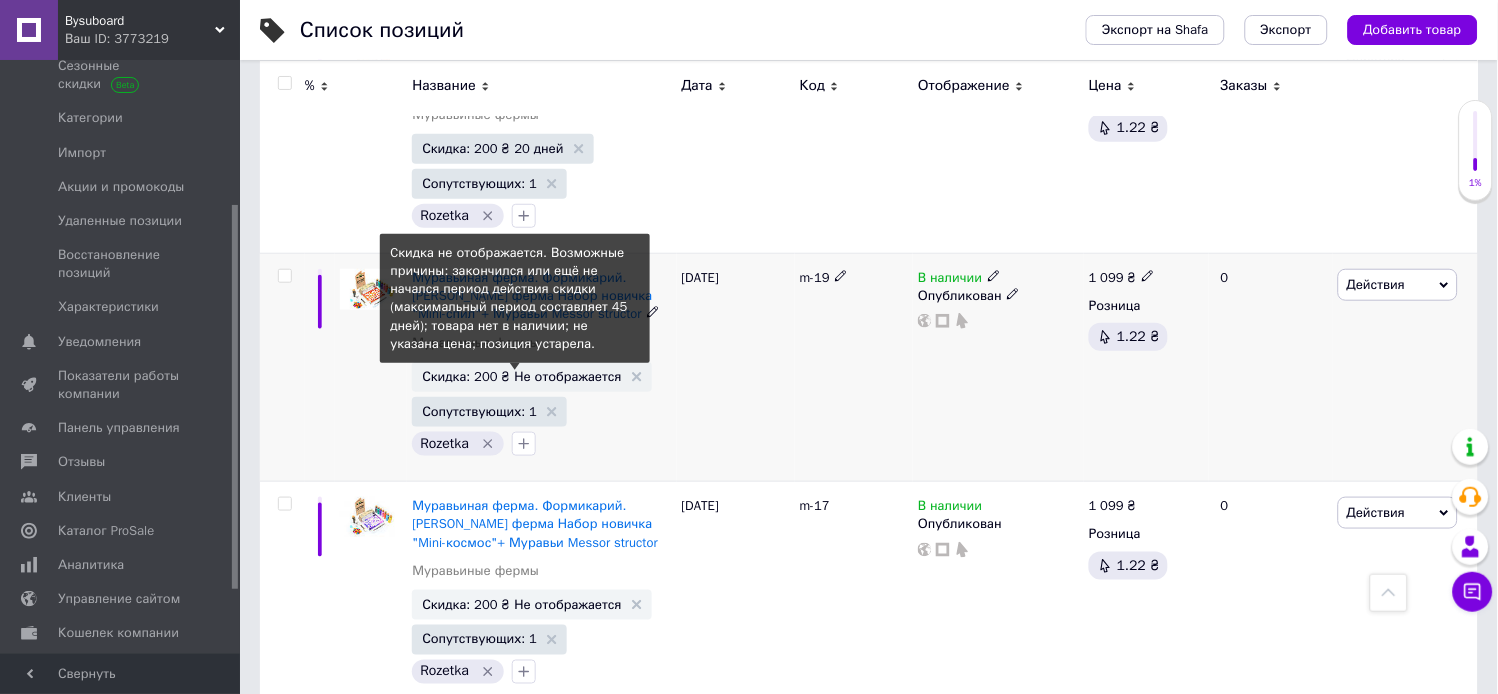 click on "Скидка: 200 ₴ Не отображается" at bounding box center (521, 376) 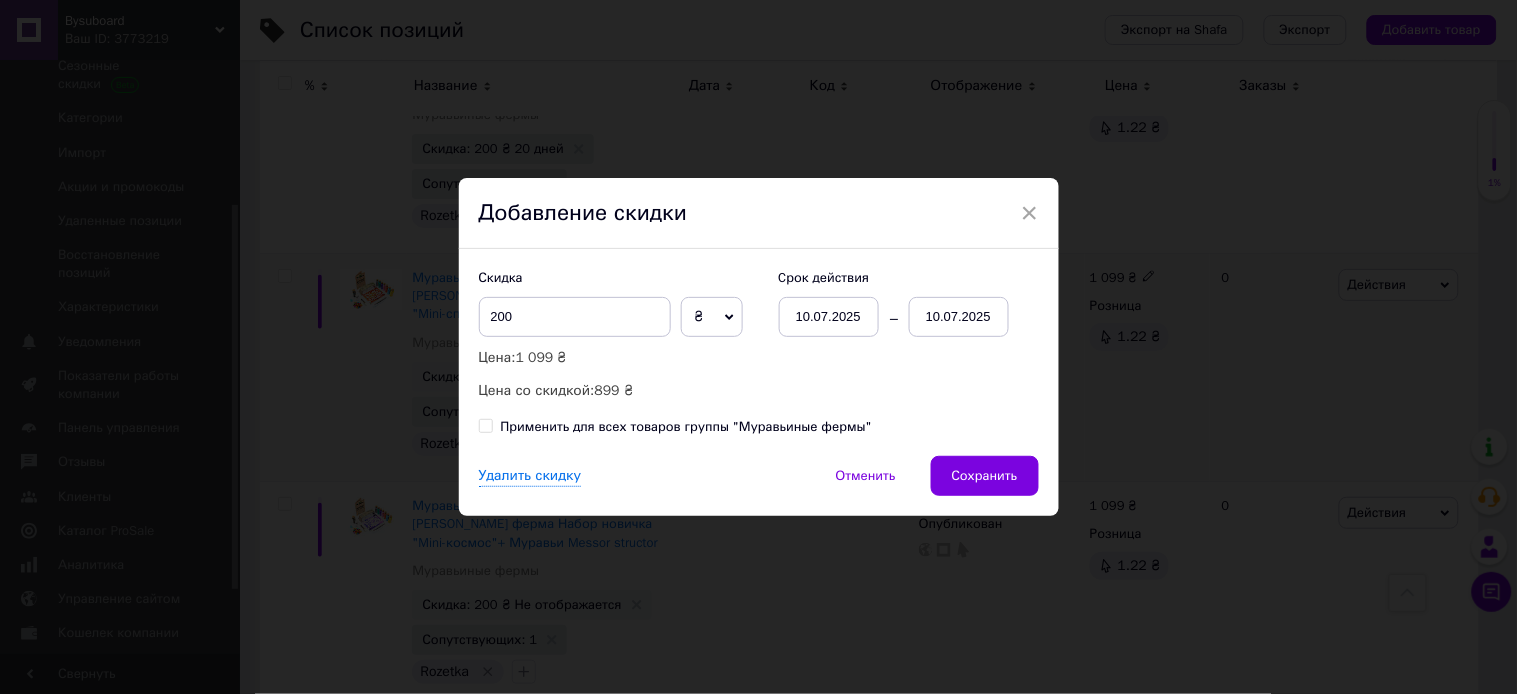 click on "10.07.2025" at bounding box center [959, 317] 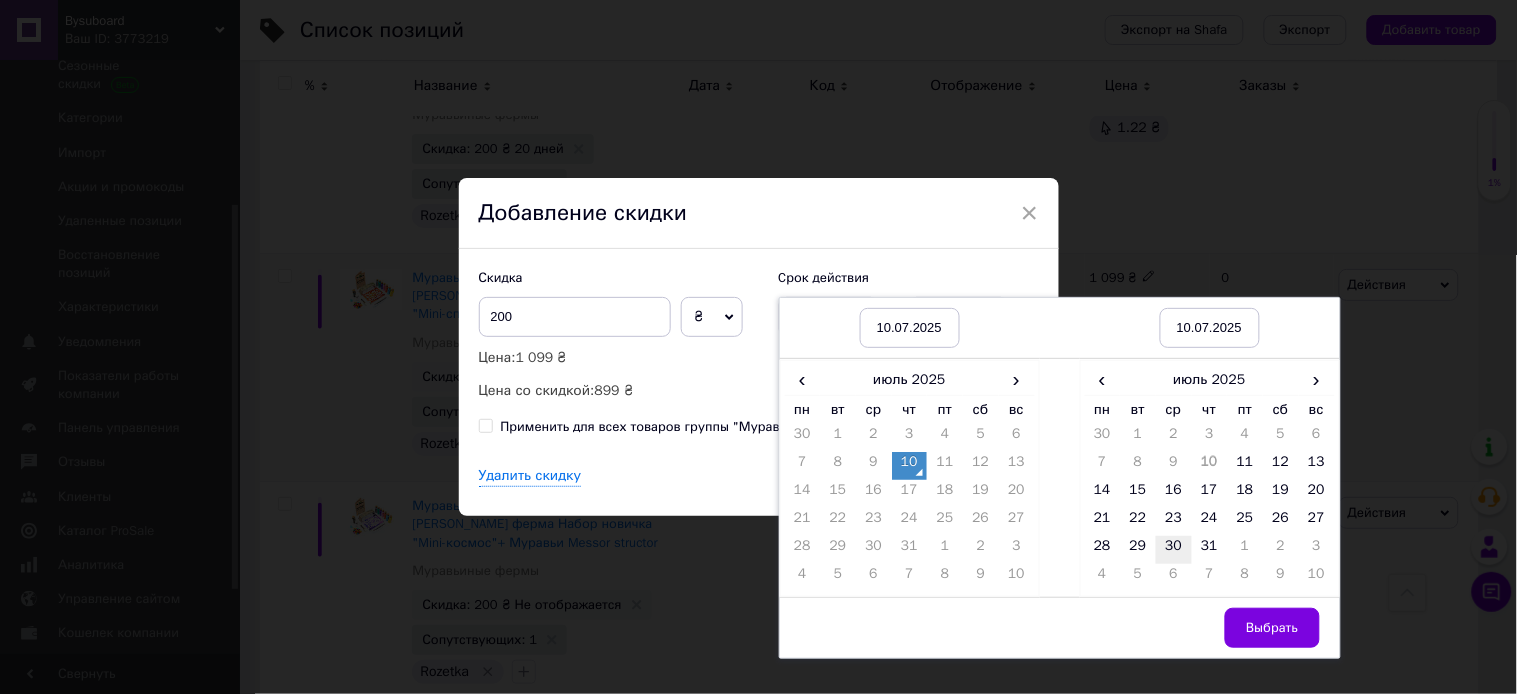 click on "30" at bounding box center [1174, 550] 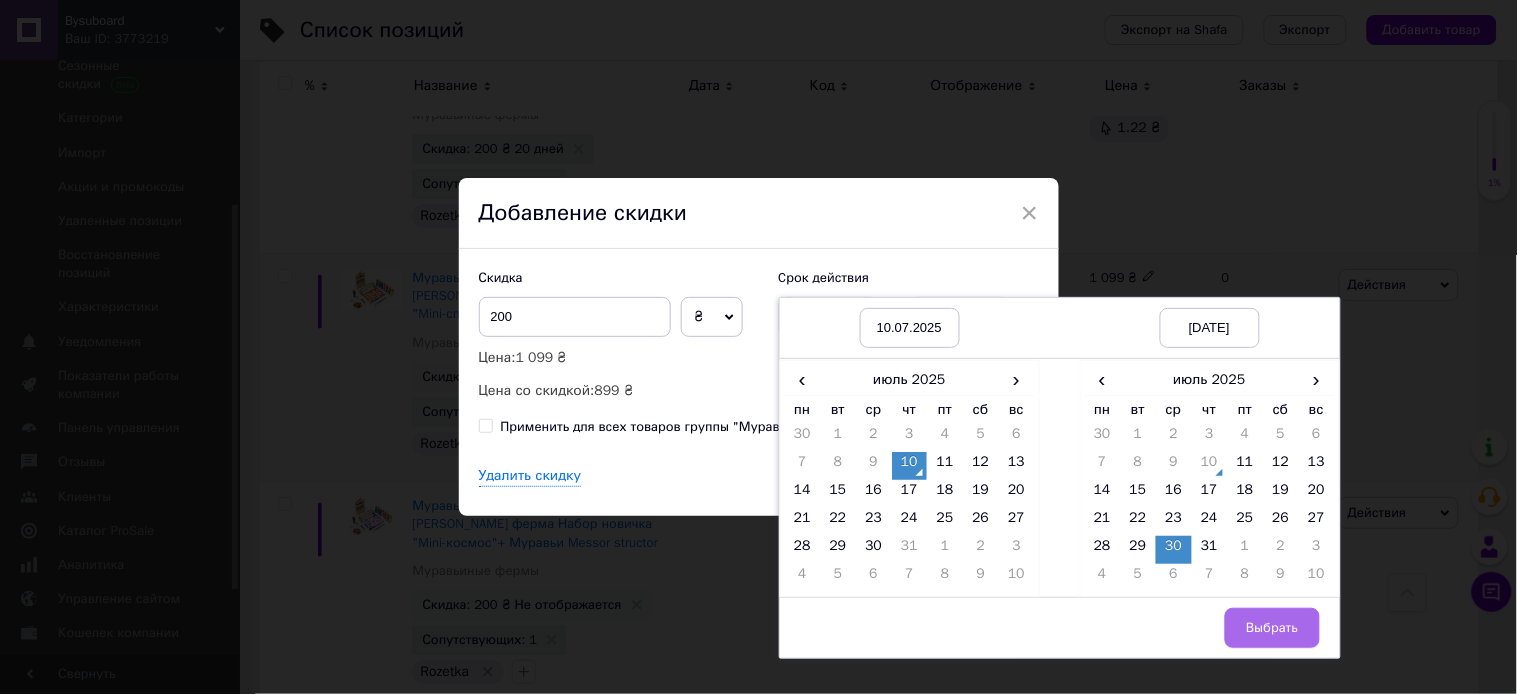 click on "Выбрать" at bounding box center [1272, 628] 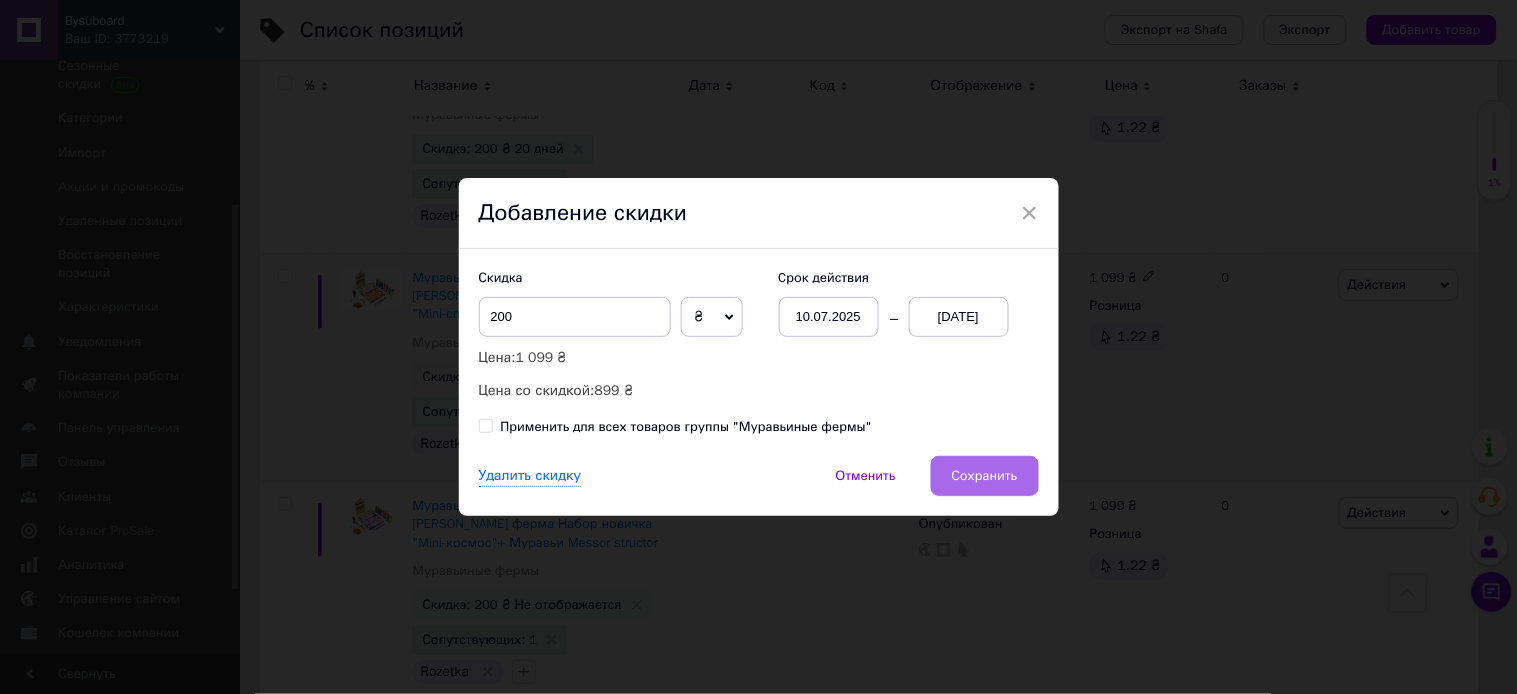 click on "Сохранить" at bounding box center (985, 476) 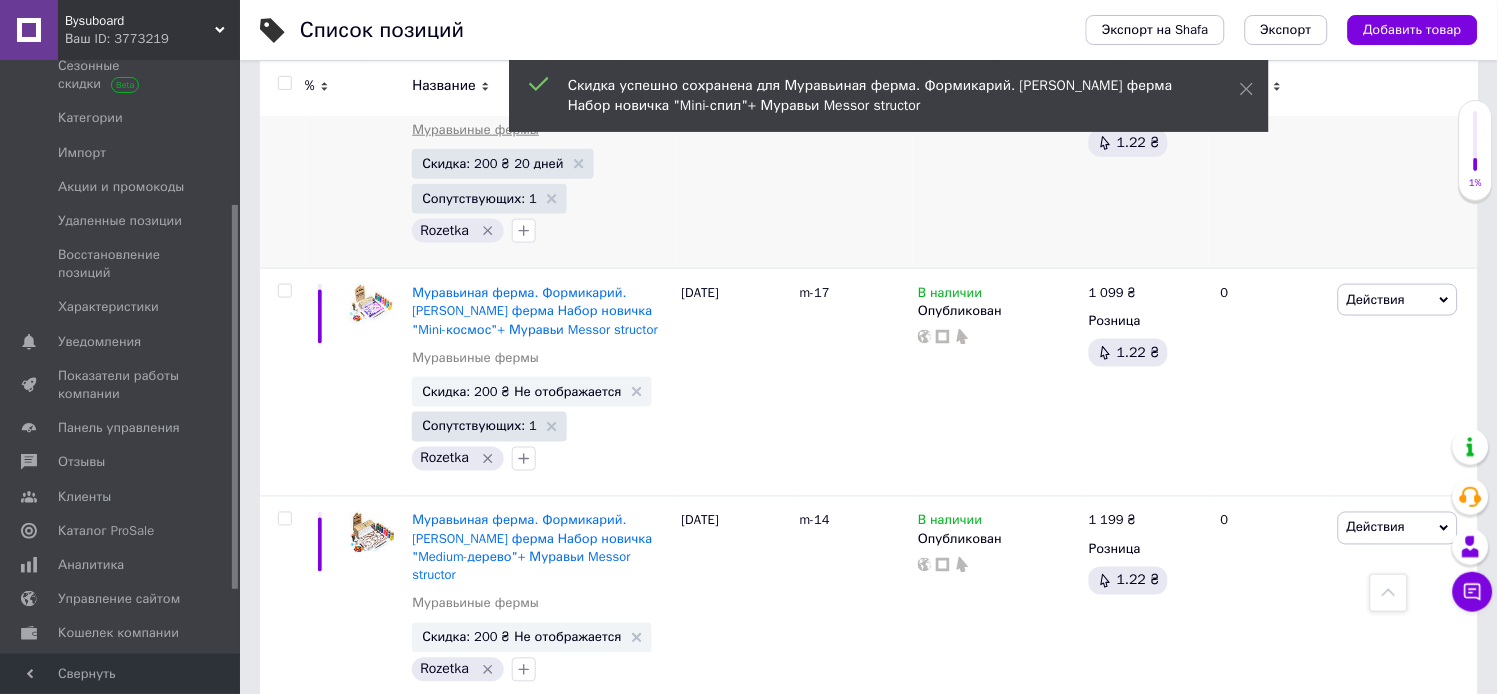 scroll, scrollTop: 2120, scrollLeft: 0, axis: vertical 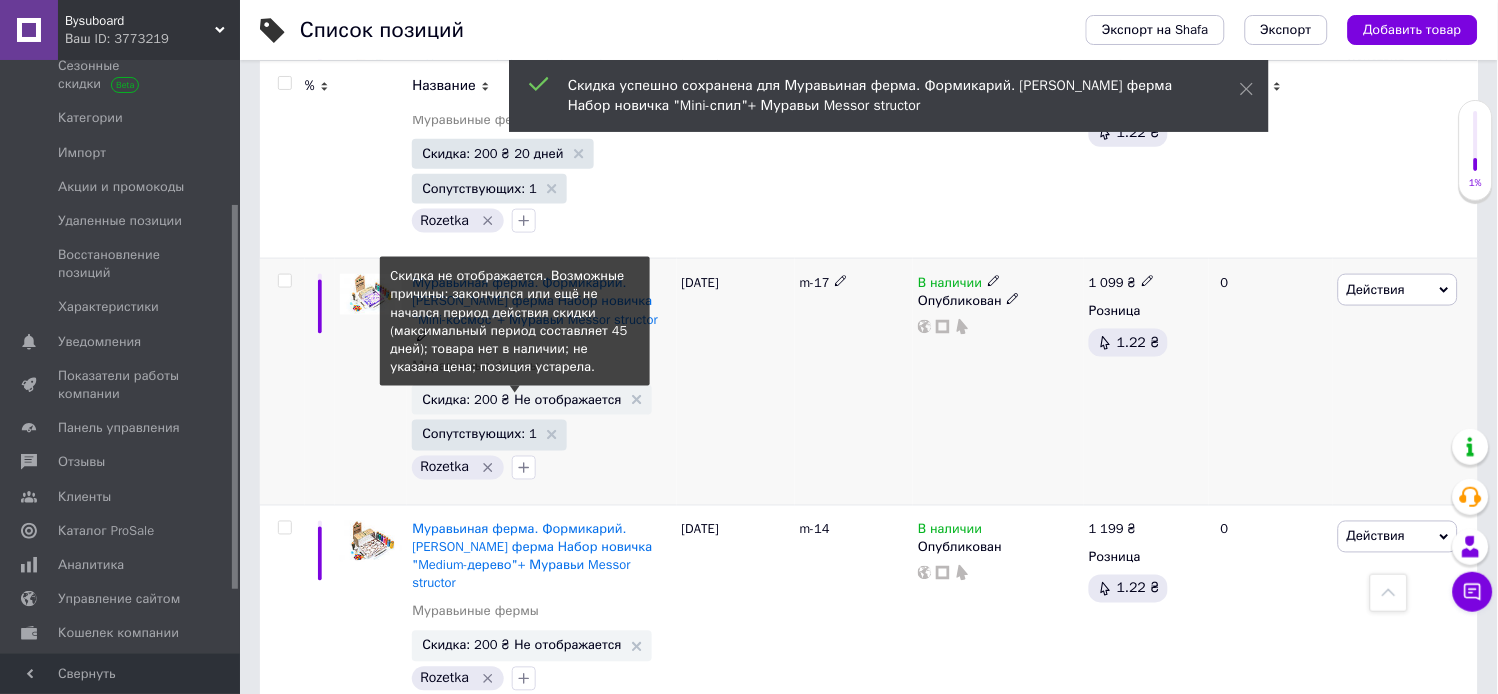 click on "Скидка: 200 ₴ Не отображается" at bounding box center (521, 399) 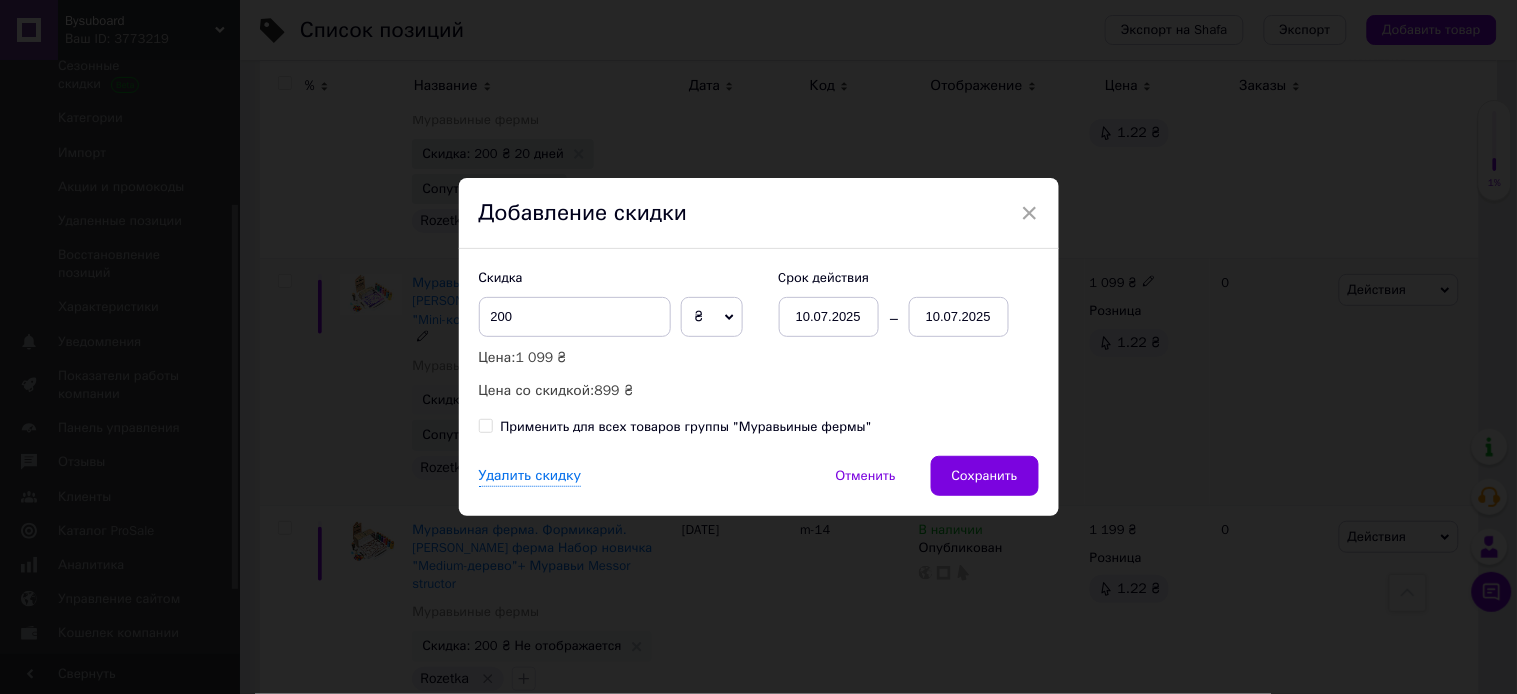 click on "10.07.2025" at bounding box center (959, 317) 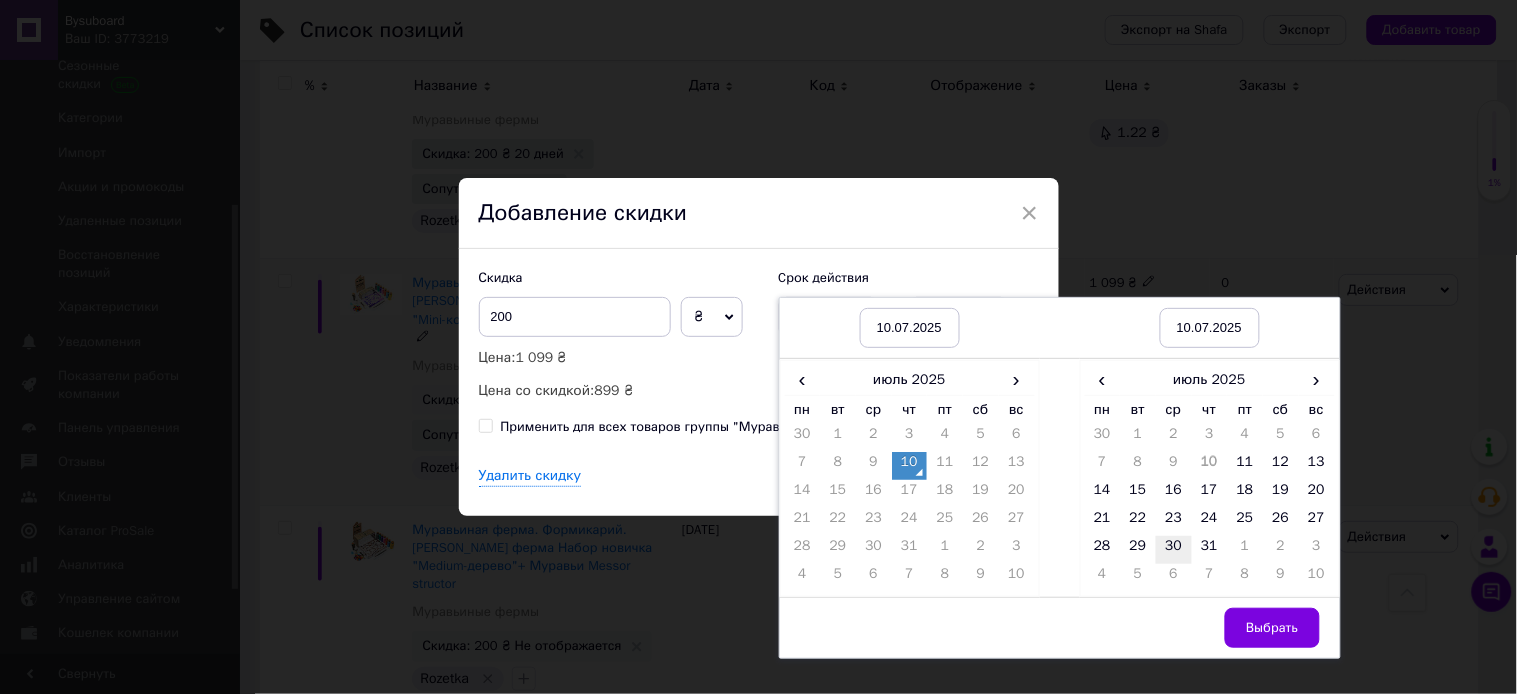 click on "30" at bounding box center [1174, 550] 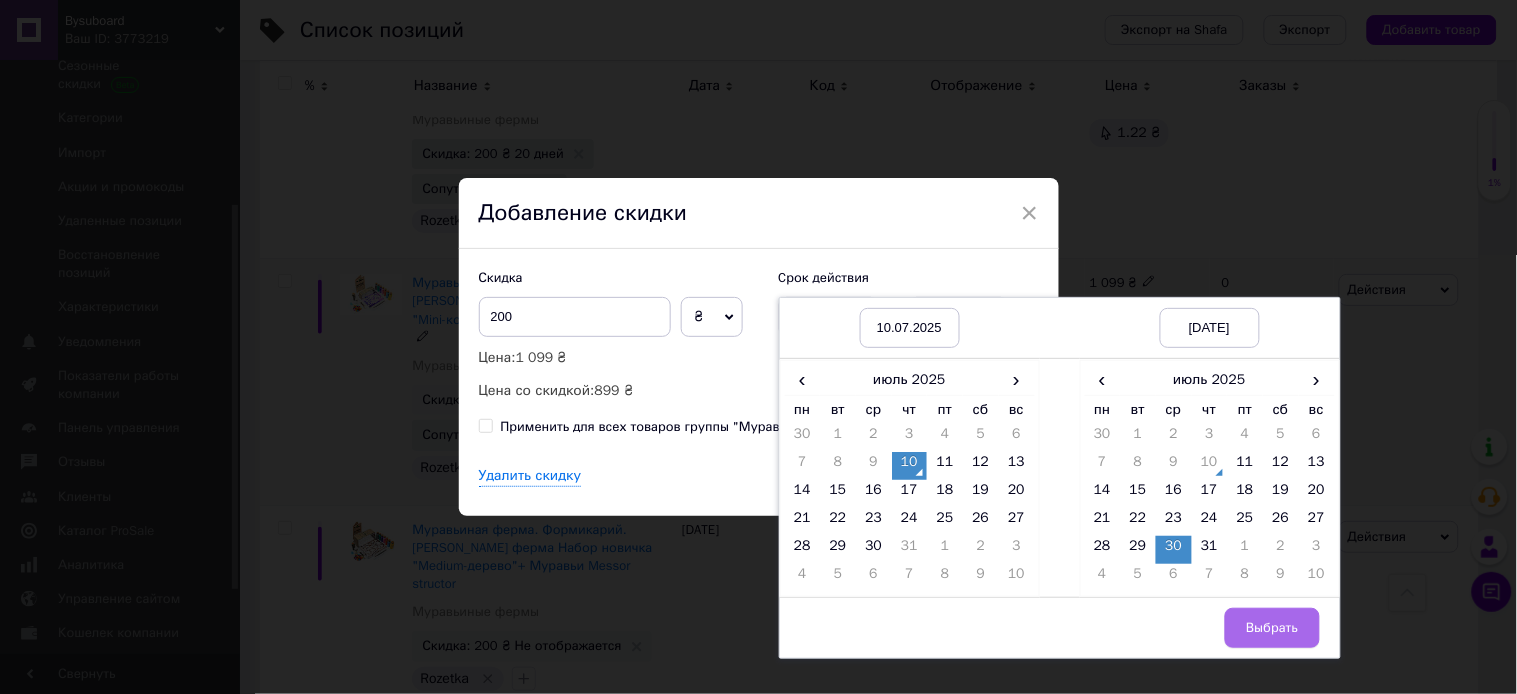 click on "Выбрать" at bounding box center [1272, 628] 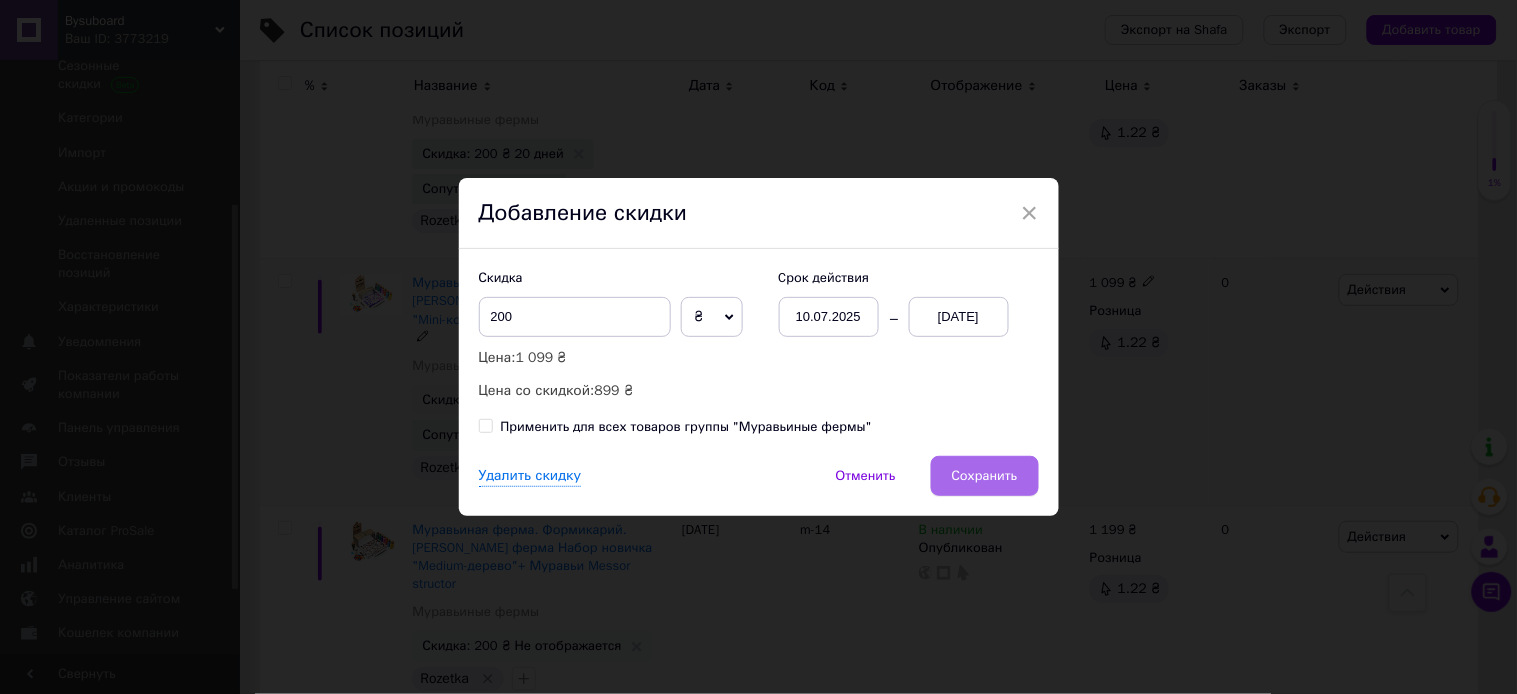 click on "Сохранить" at bounding box center [985, 476] 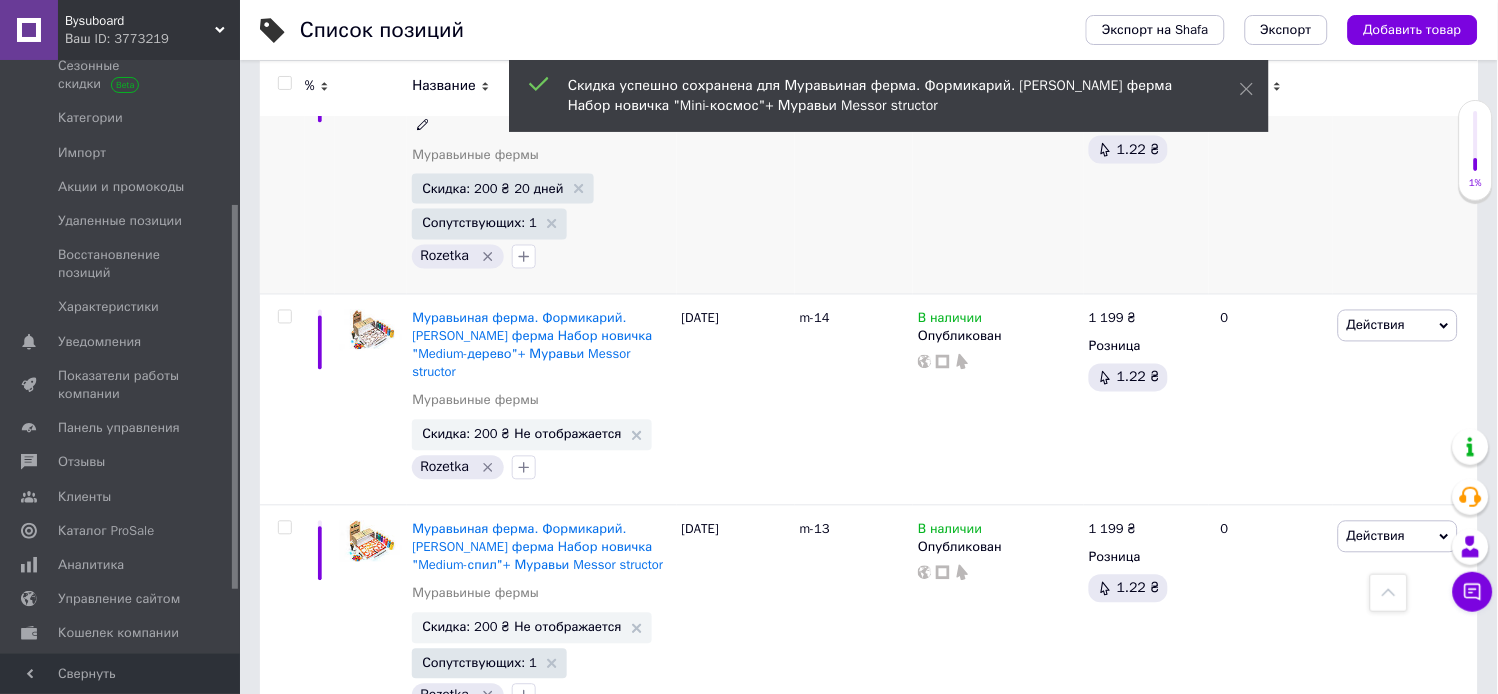 scroll, scrollTop: 2342, scrollLeft: 0, axis: vertical 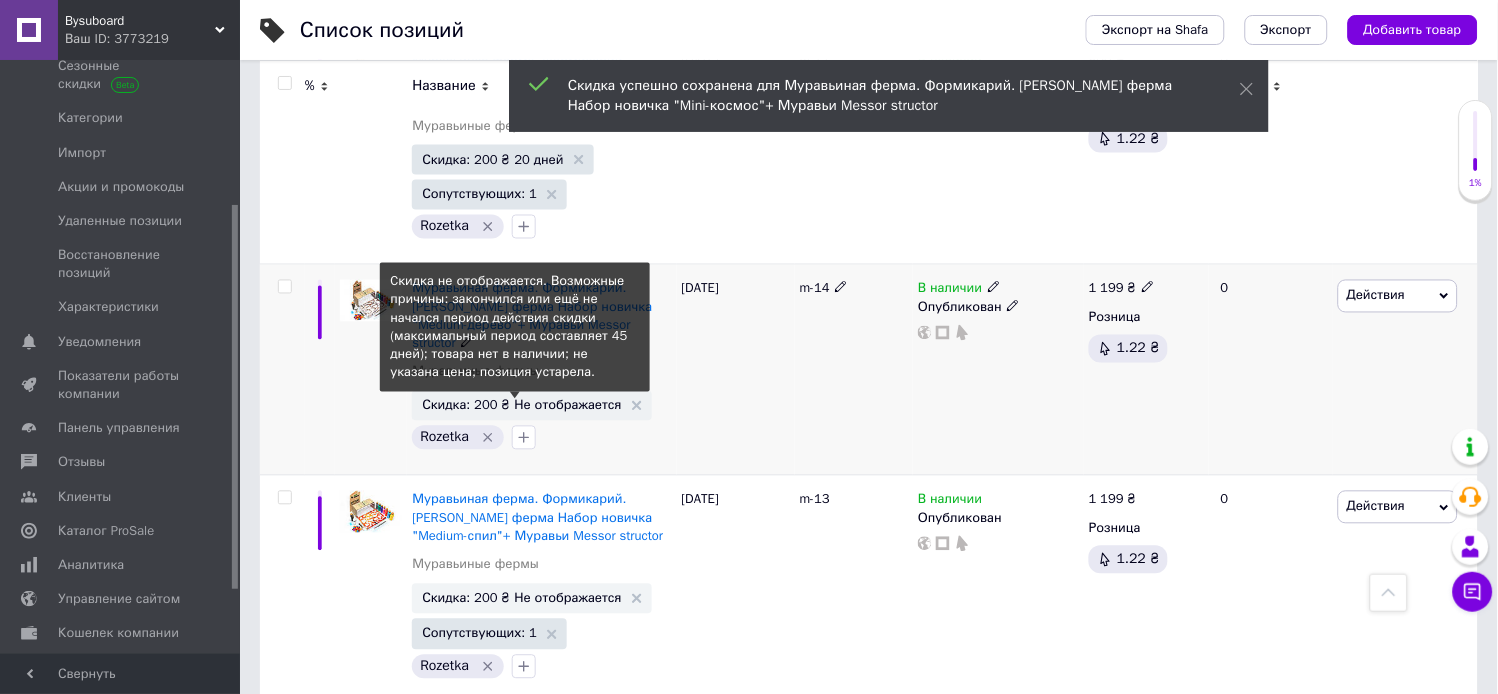 click on "Скидка: 200 ₴ Не отображается" at bounding box center (521, 405) 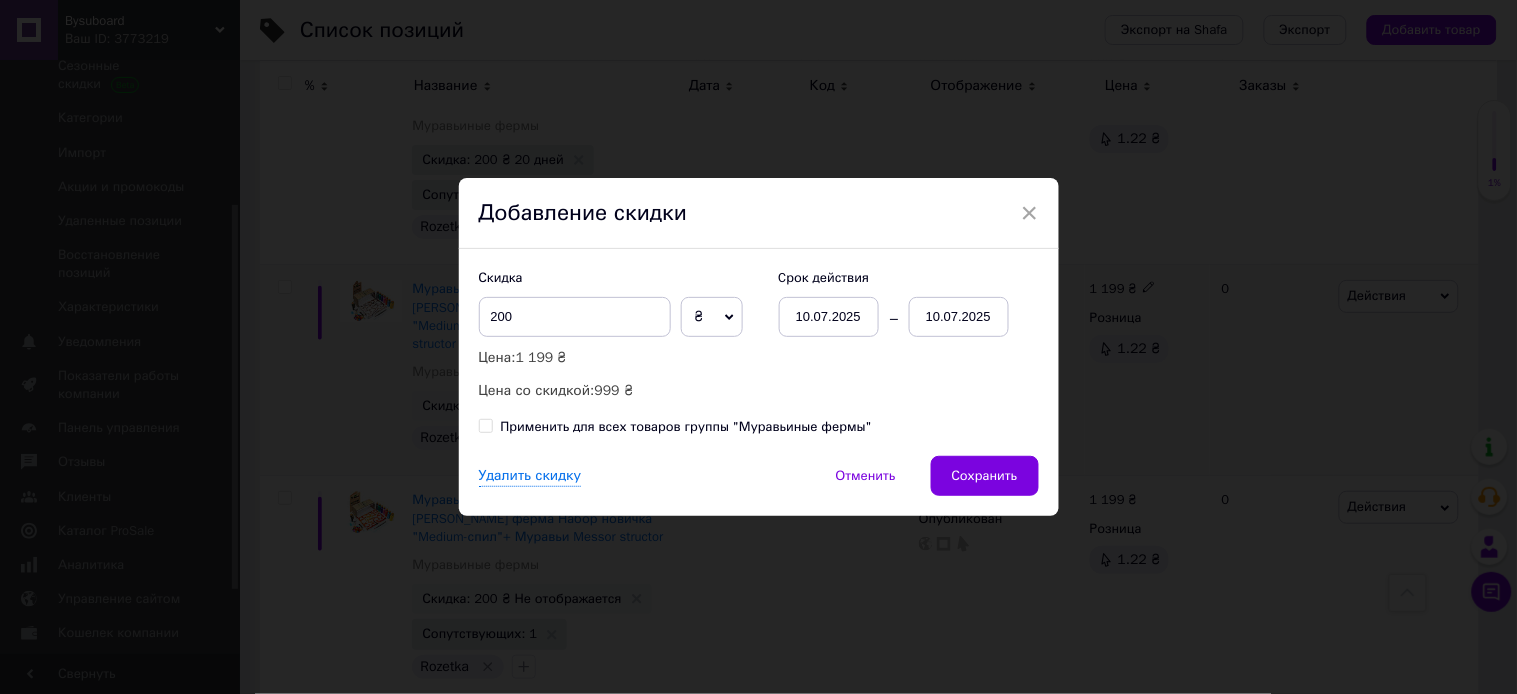 click on "10.07.2025" at bounding box center (959, 317) 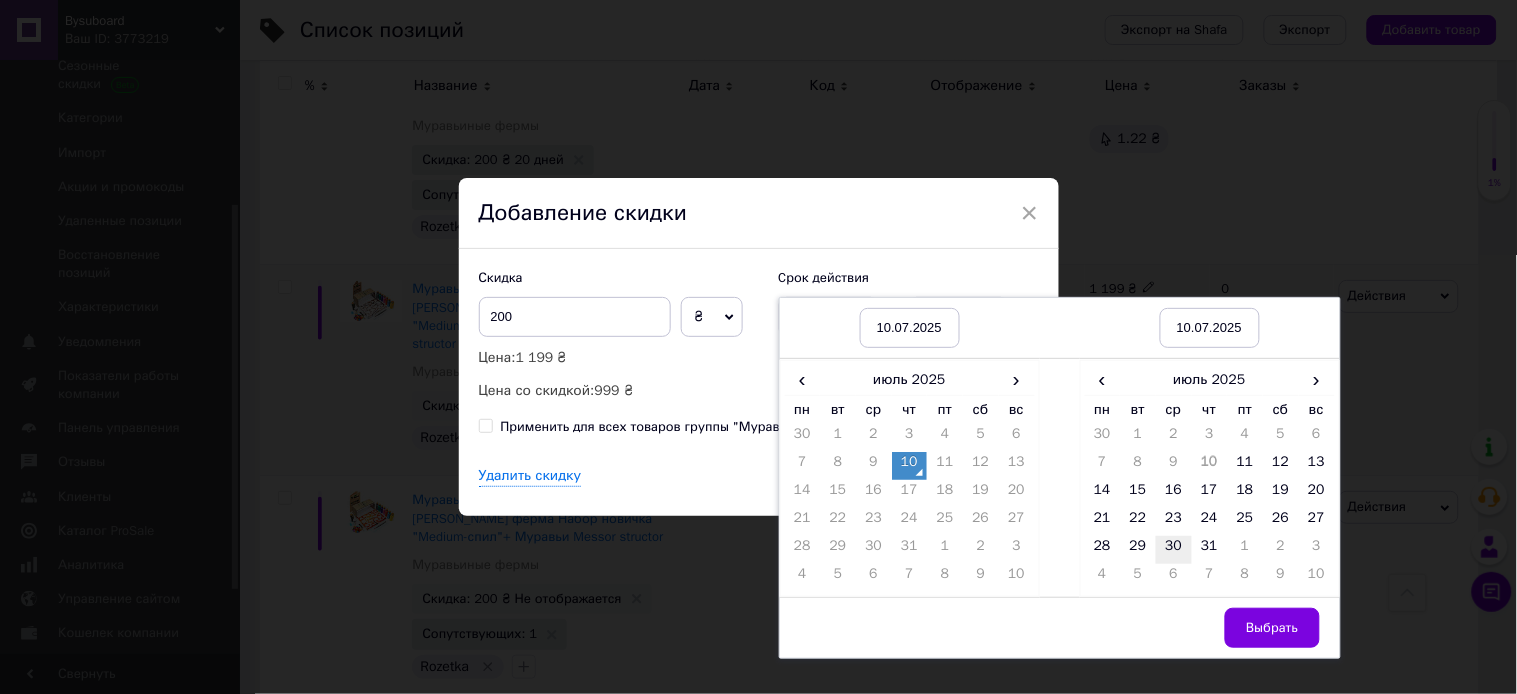 click on "30" at bounding box center (1174, 550) 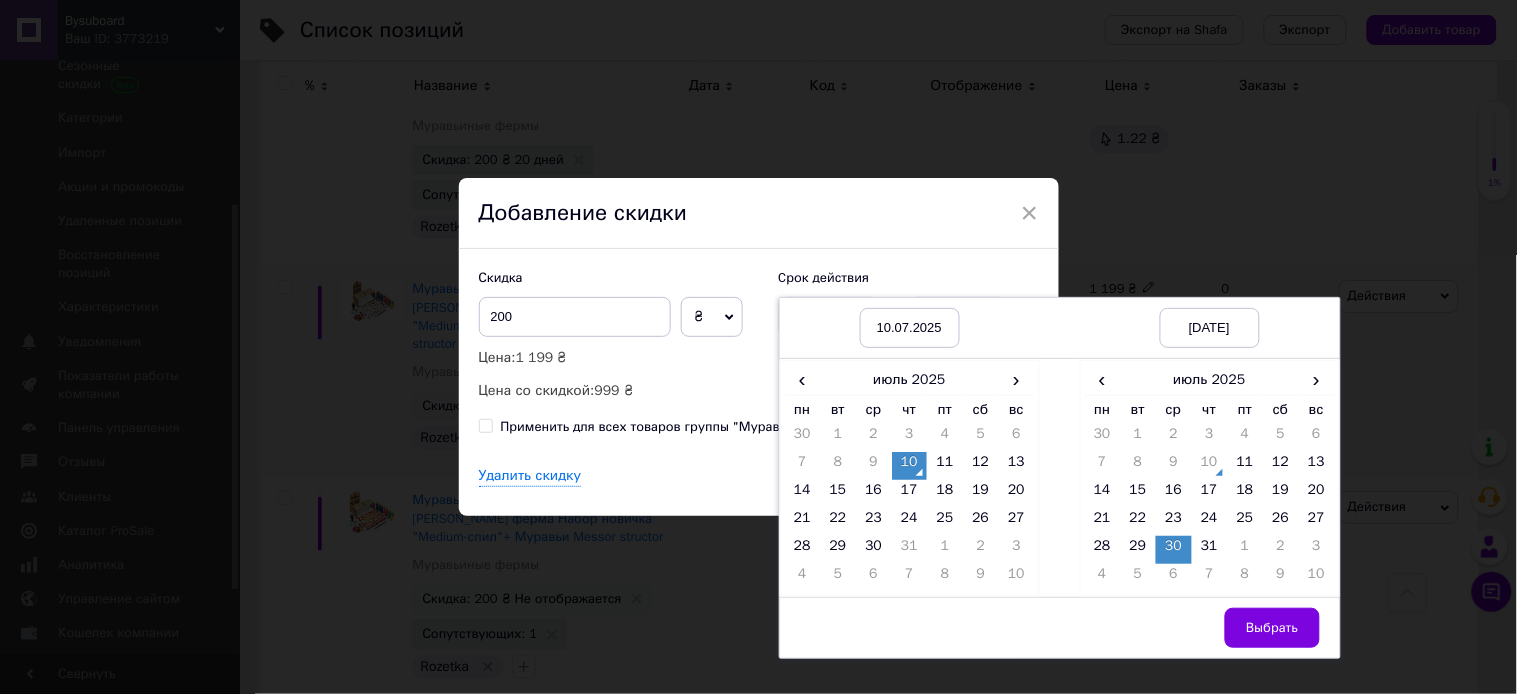 click on "Выбрать" at bounding box center (1272, 628) 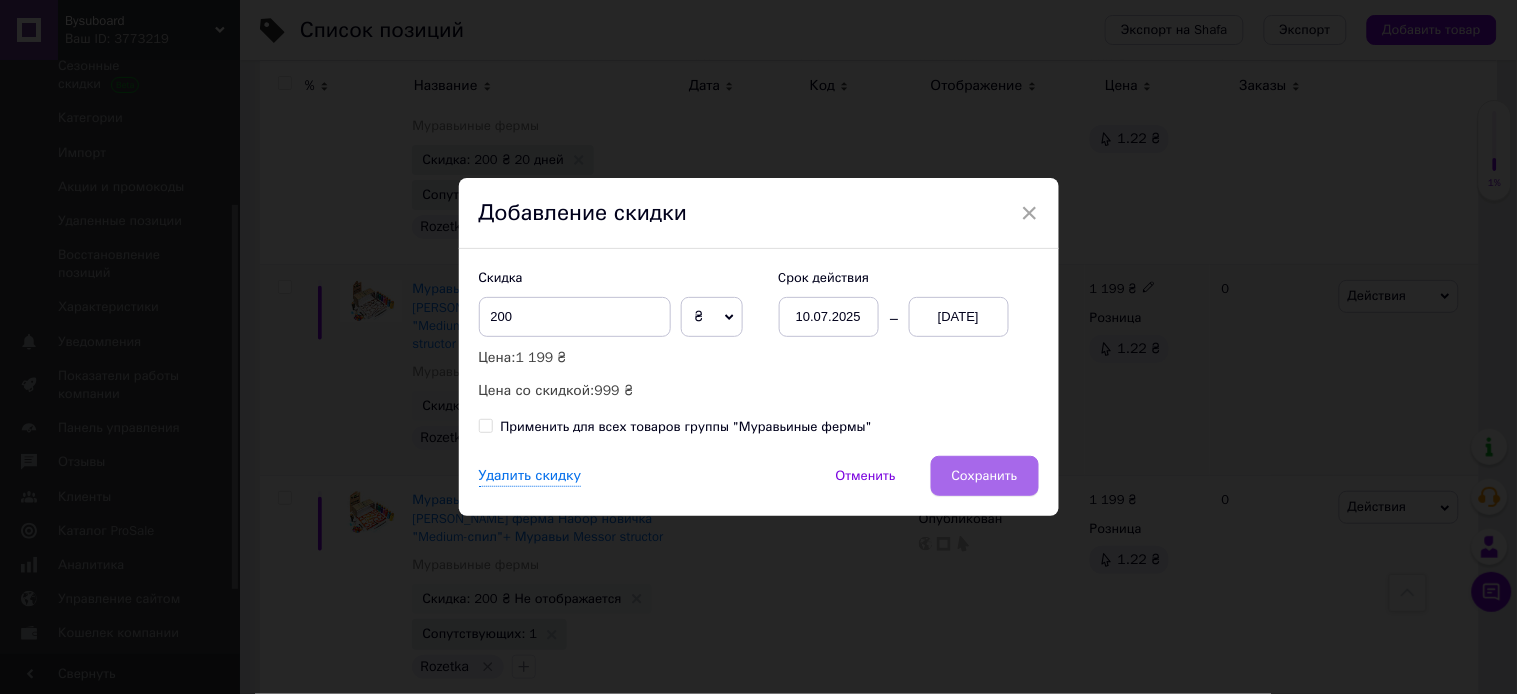 click on "Сохранить" at bounding box center [985, 476] 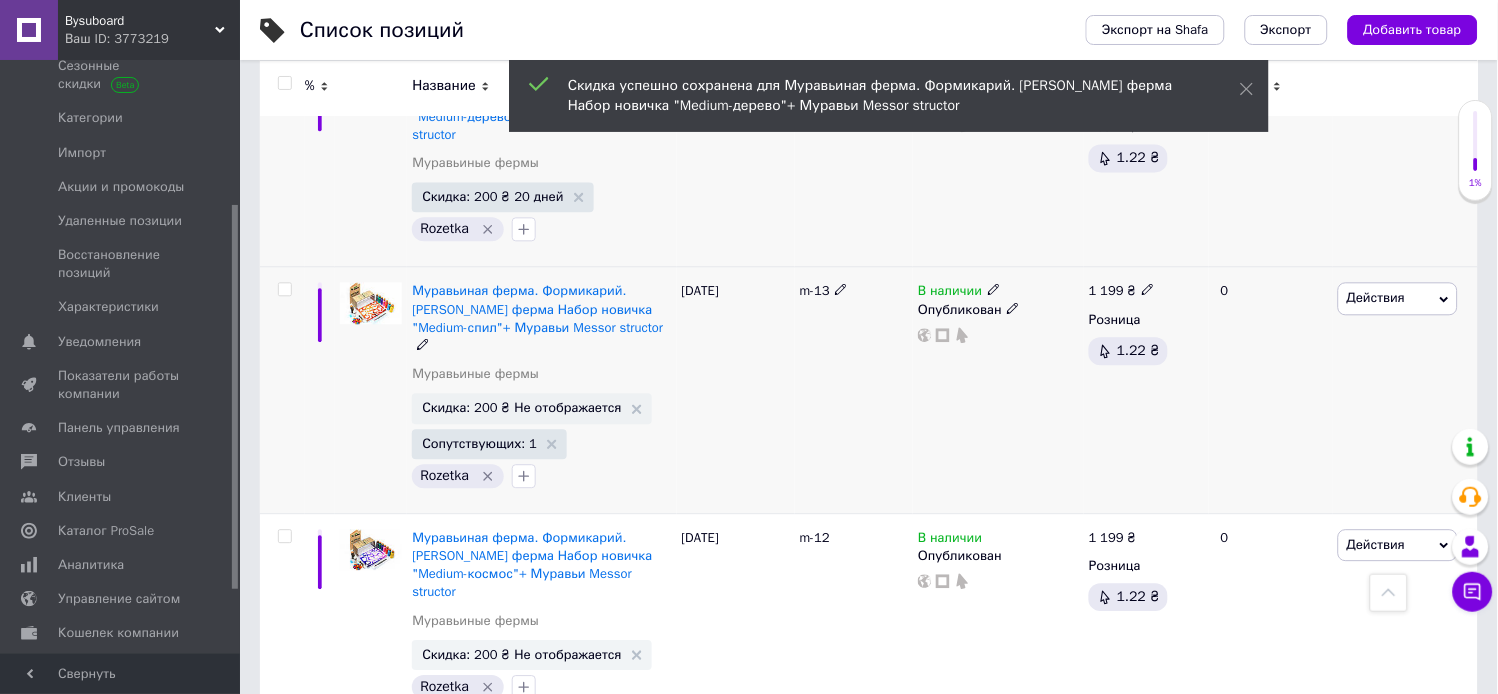 scroll, scrollTop: 2675, scrollLeft: 0, axis: vertical 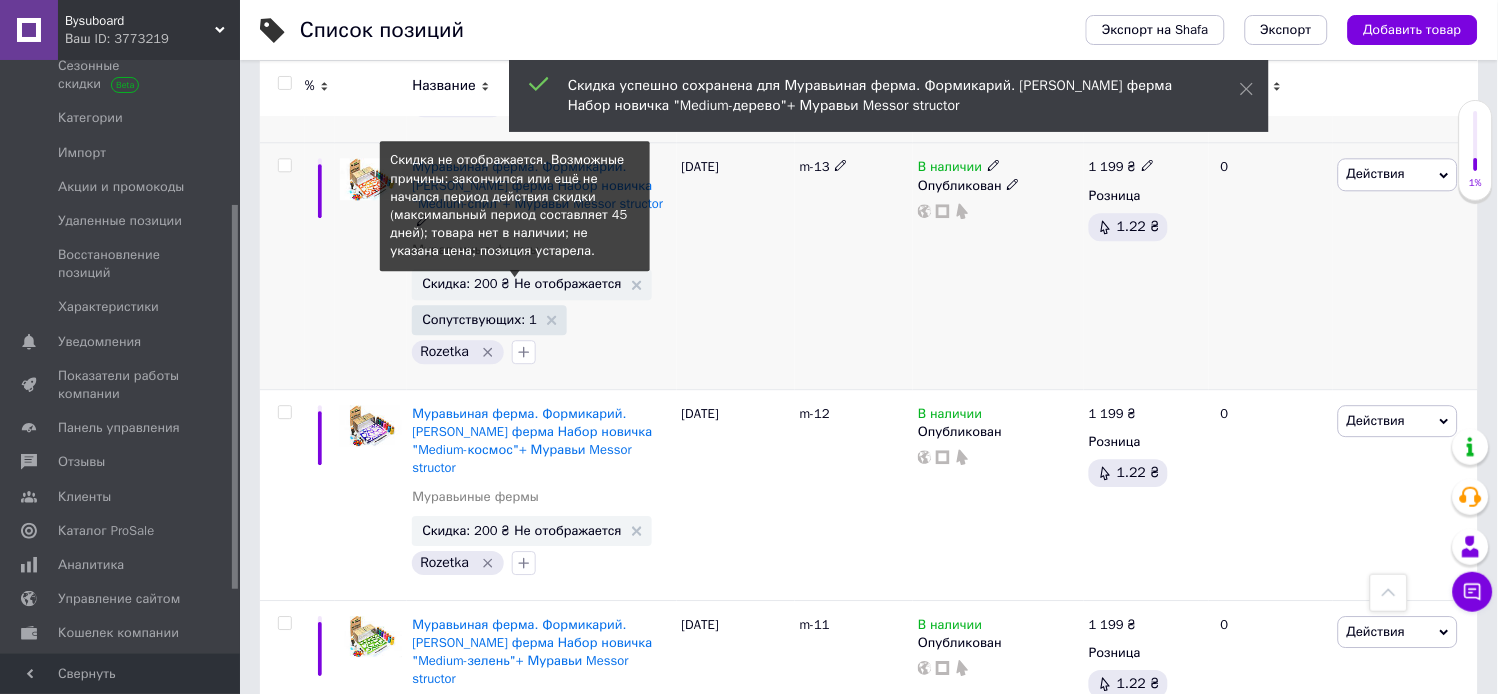 click on "Скидка: 200 ₴ Не отображается" at bounding box center [521, 283] 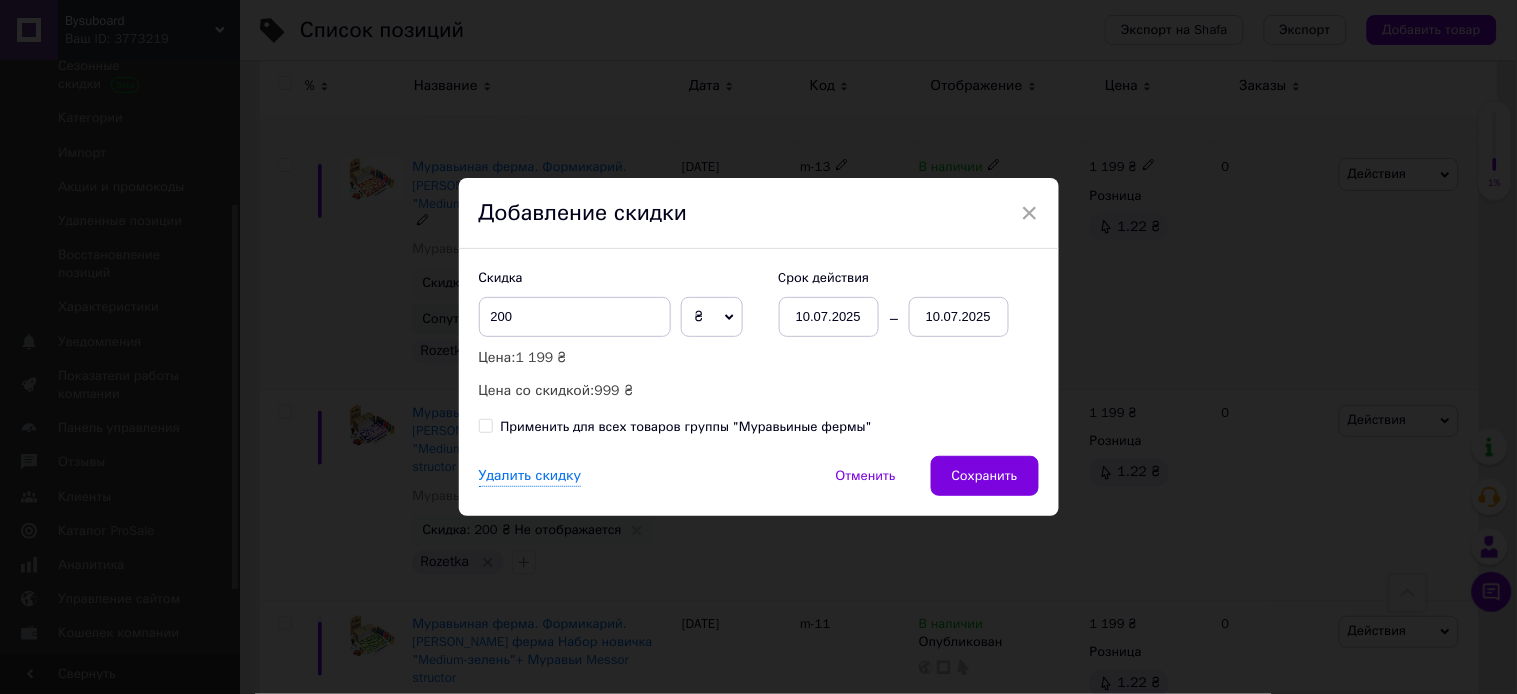 click on "10.07.2025" at bounding box center (959, 317) 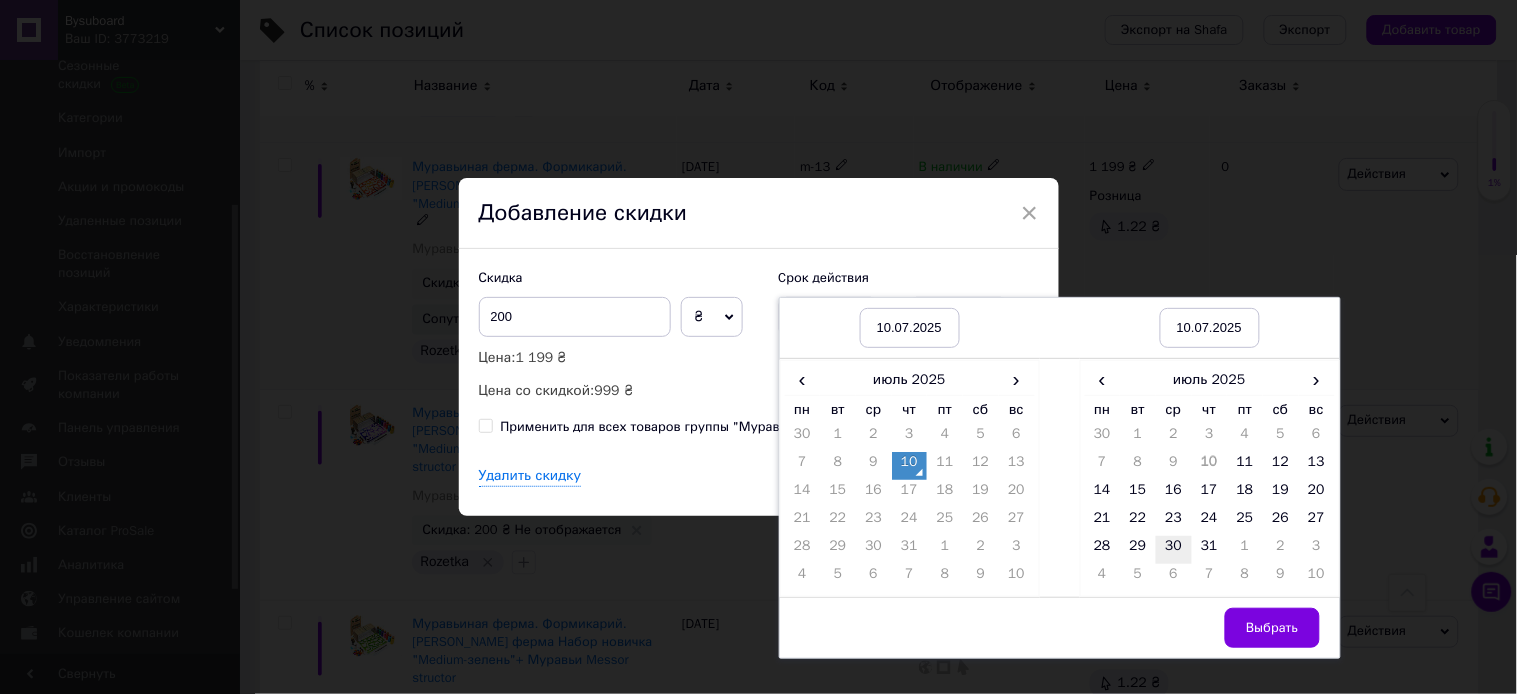 click on "30" at bounding box center [1174, 550] 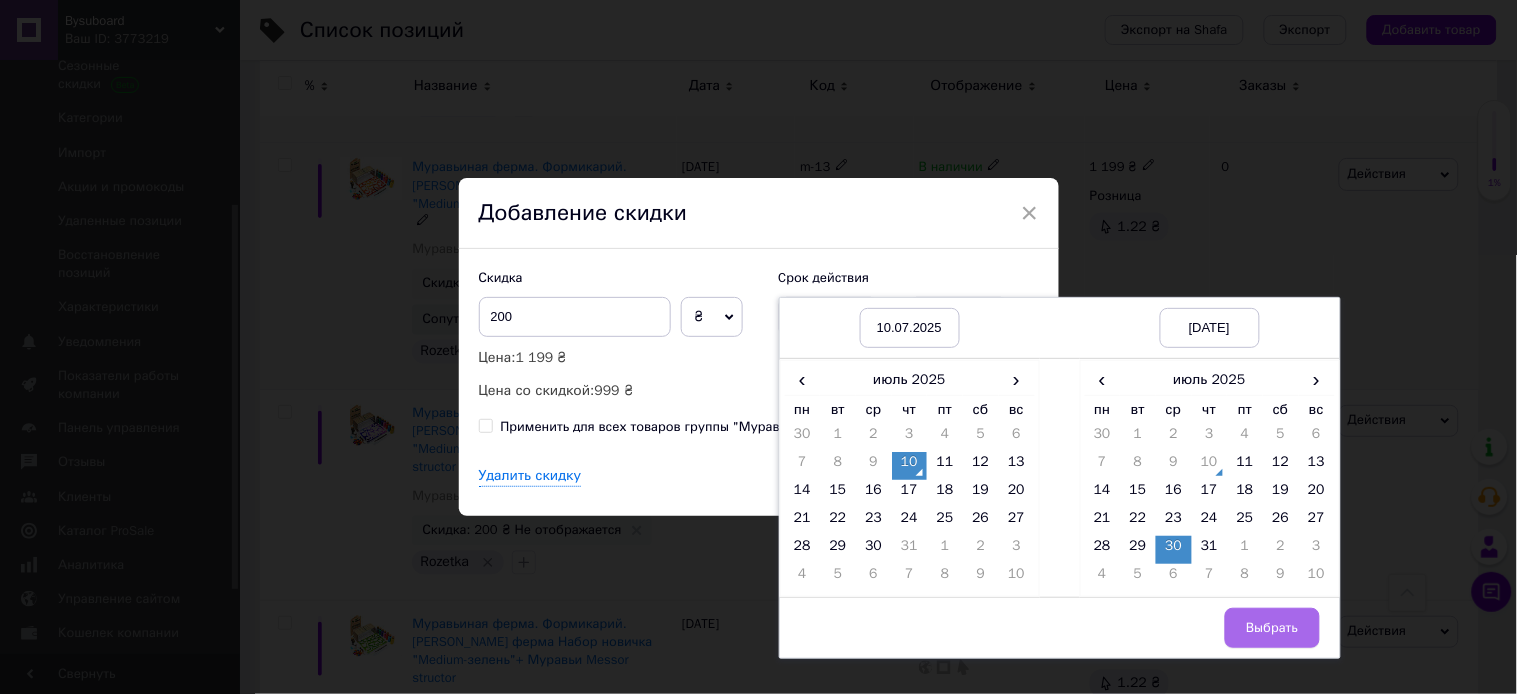 click on "Выбрать" at bounding box center (1272, 628) 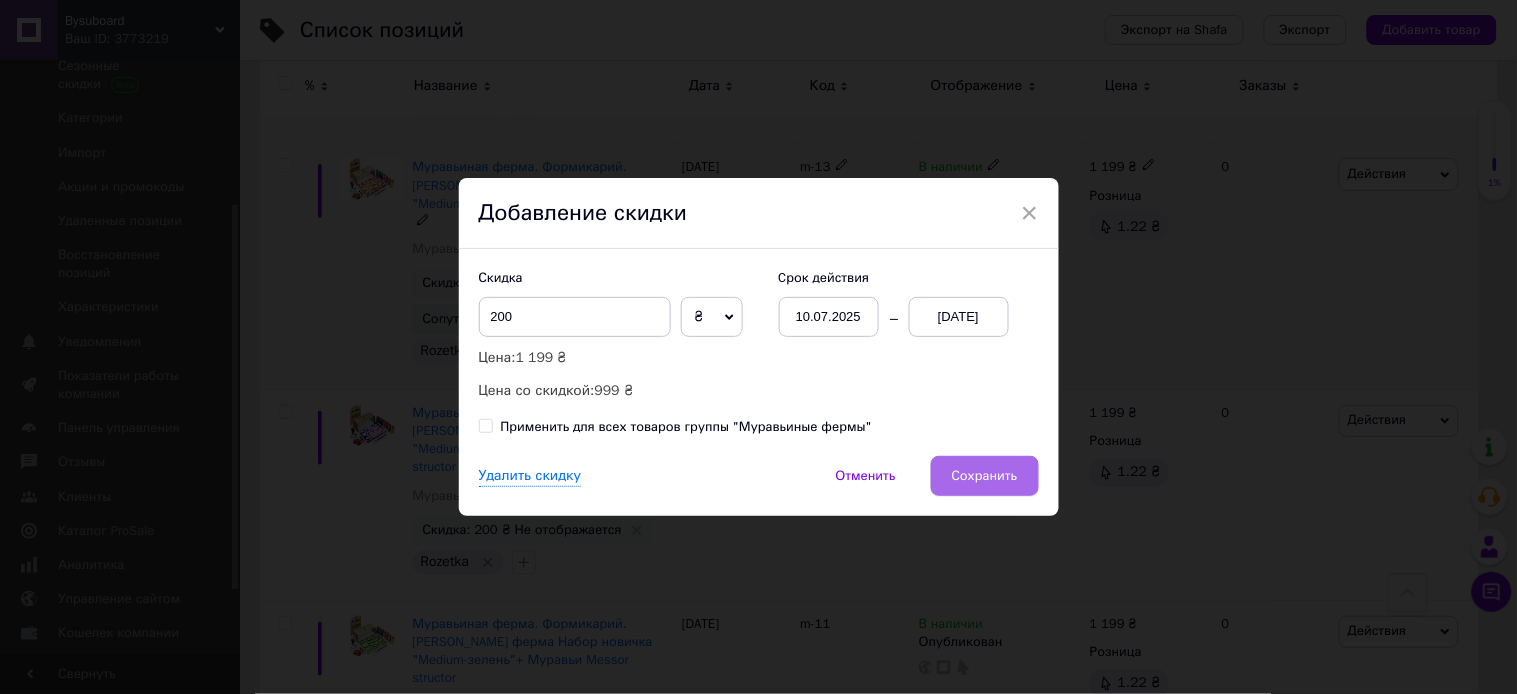 click on "Сохранить" at bounding box center [985, 476] 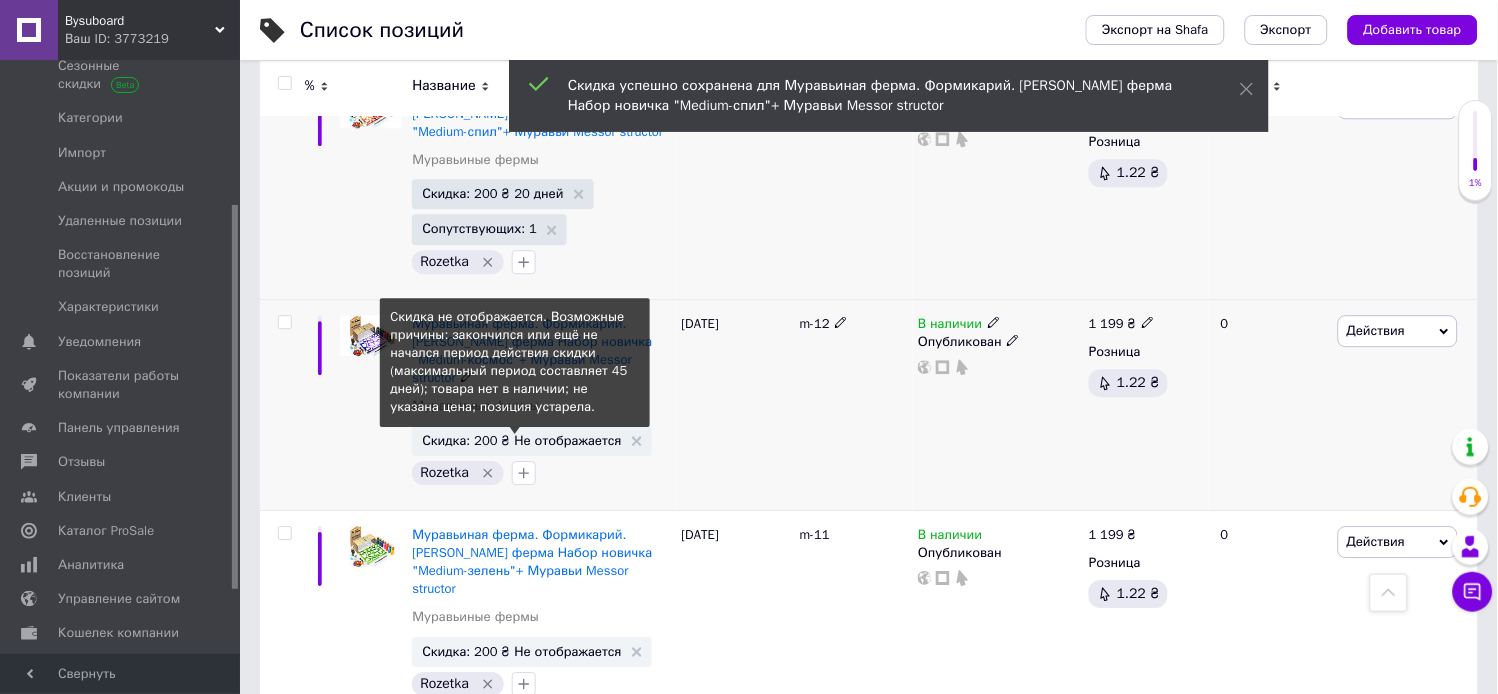 scroll, scrollTop: 2897, scrollLeft: 0, axis: vertical 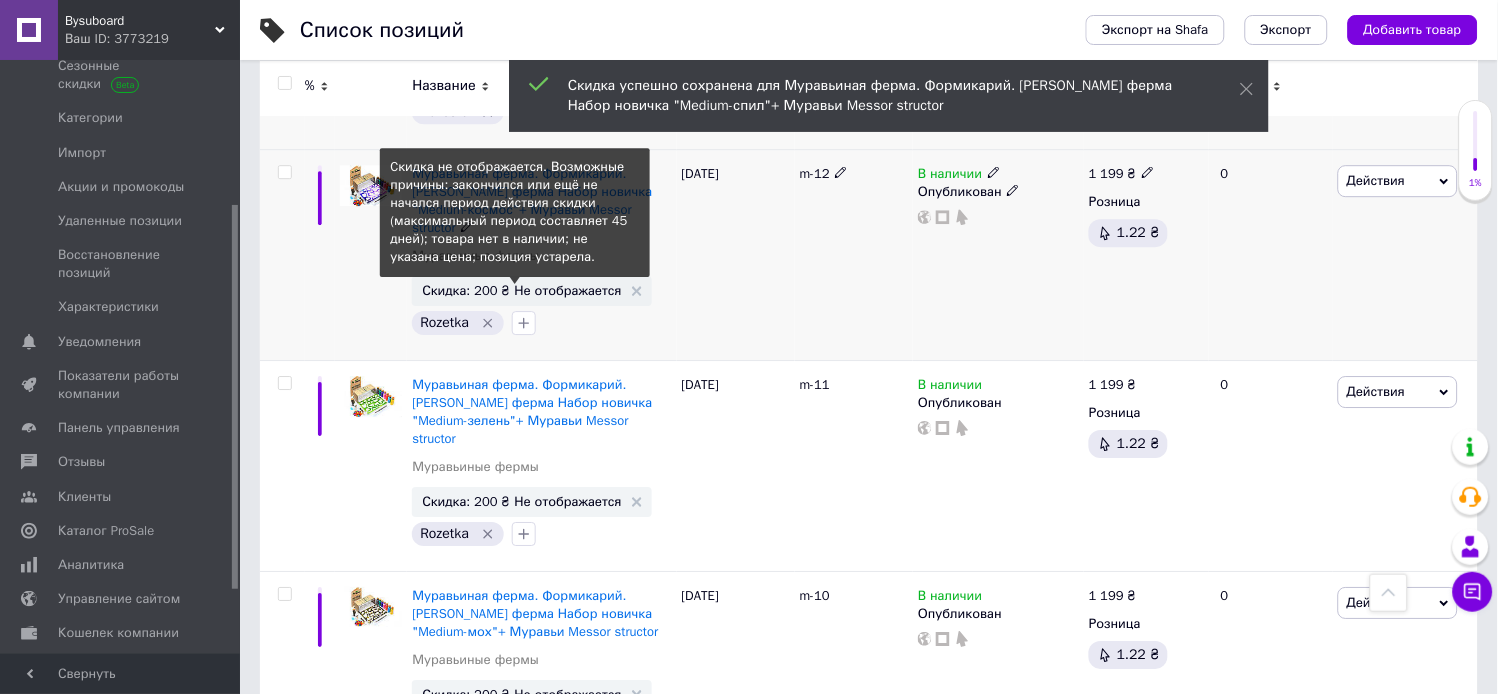 click on "Скидка: 200 ₴ Не отображается" at bounding box center [521, 290] 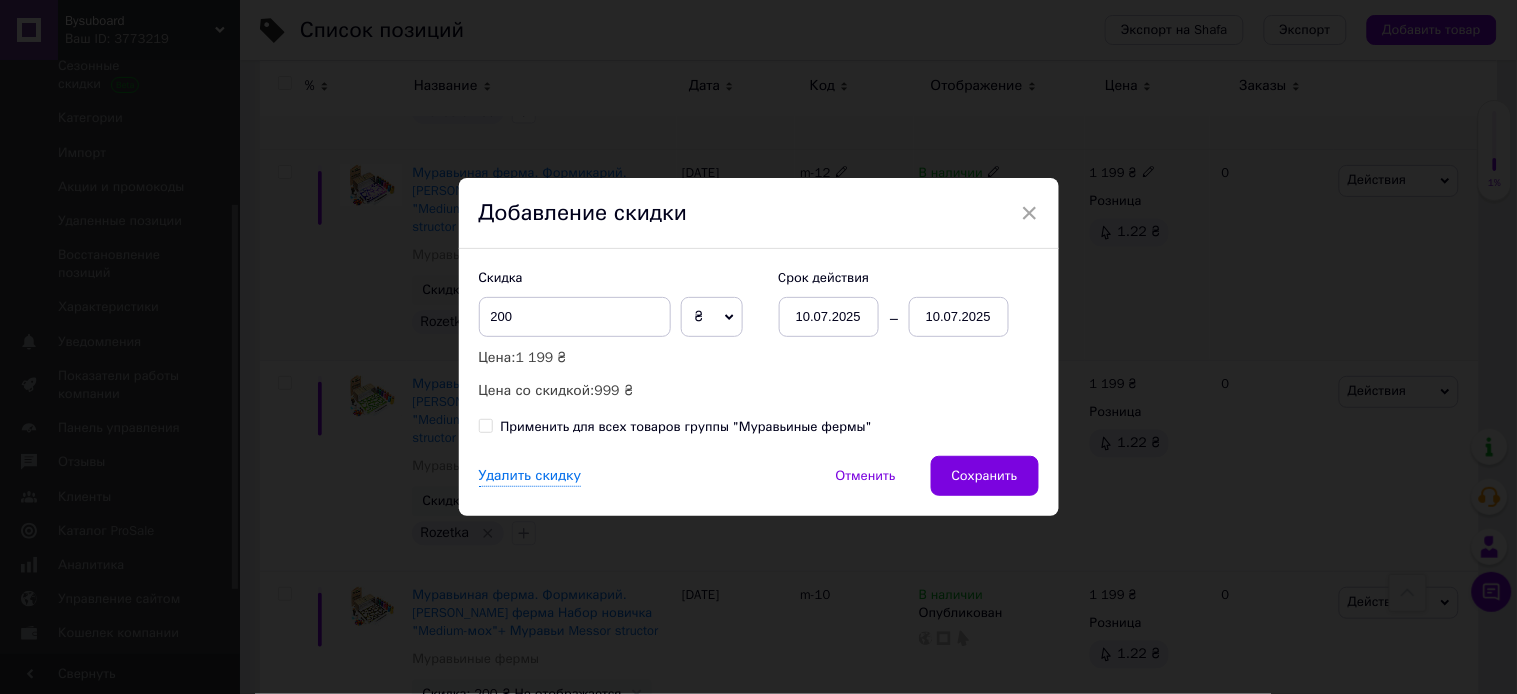 click on "10.07.2025" at bounding box center (959, 317) 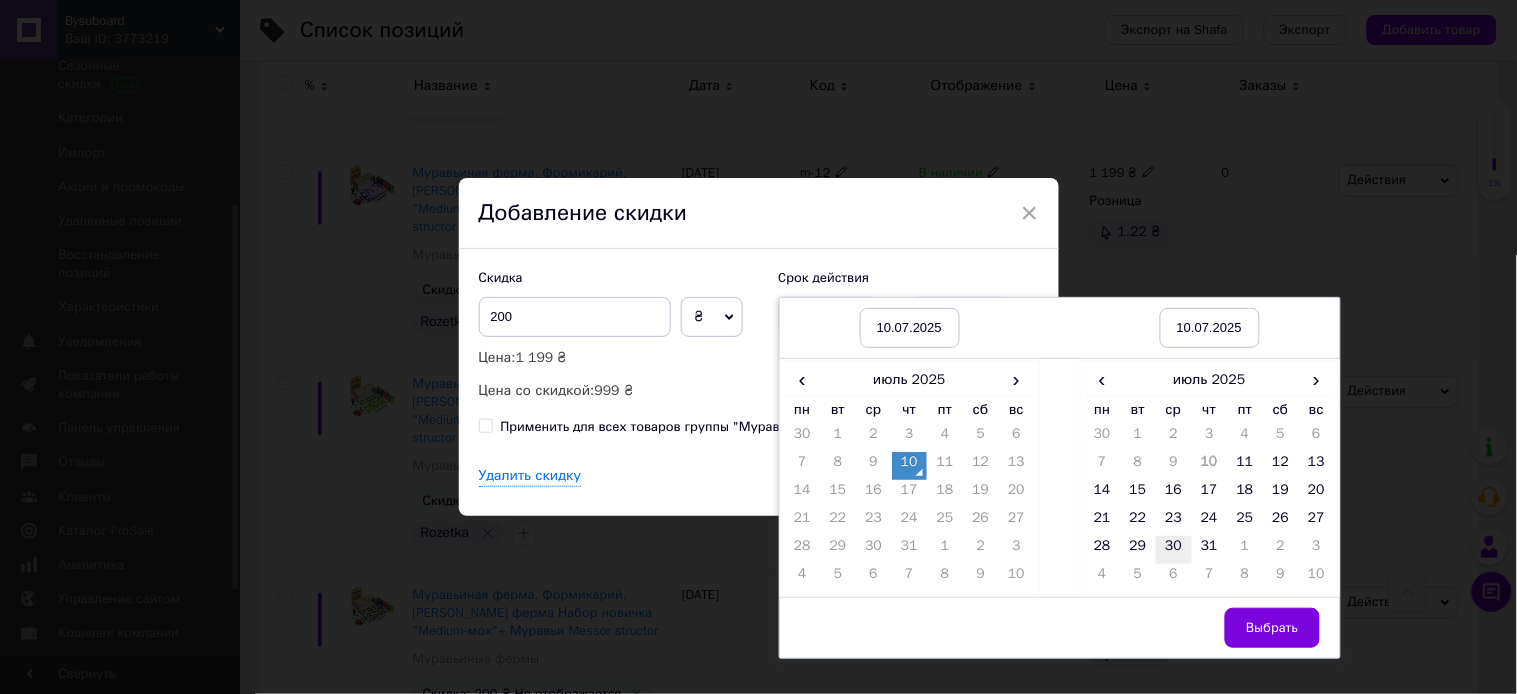 click on "30" at bounding box center (1174, 550) 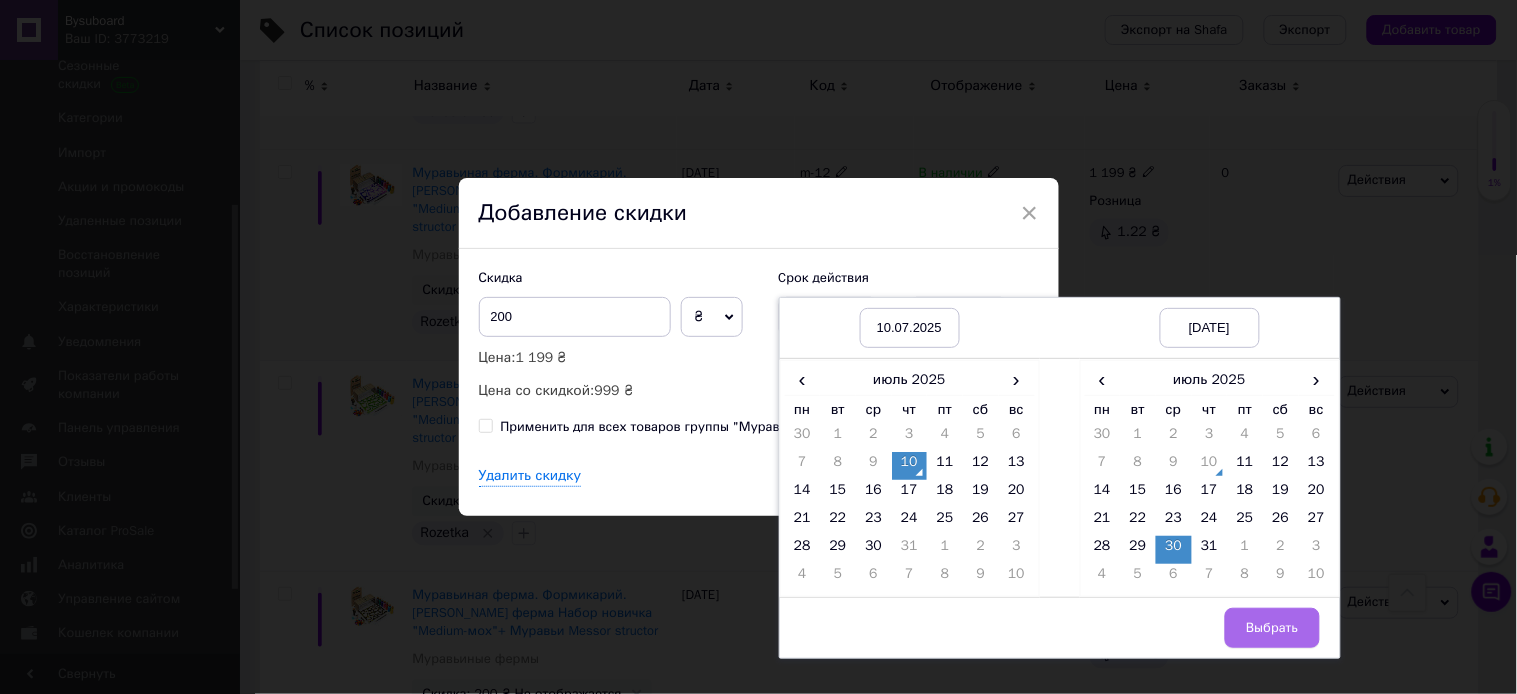 click on "Выбрать" at bounding box center (1272, 628) 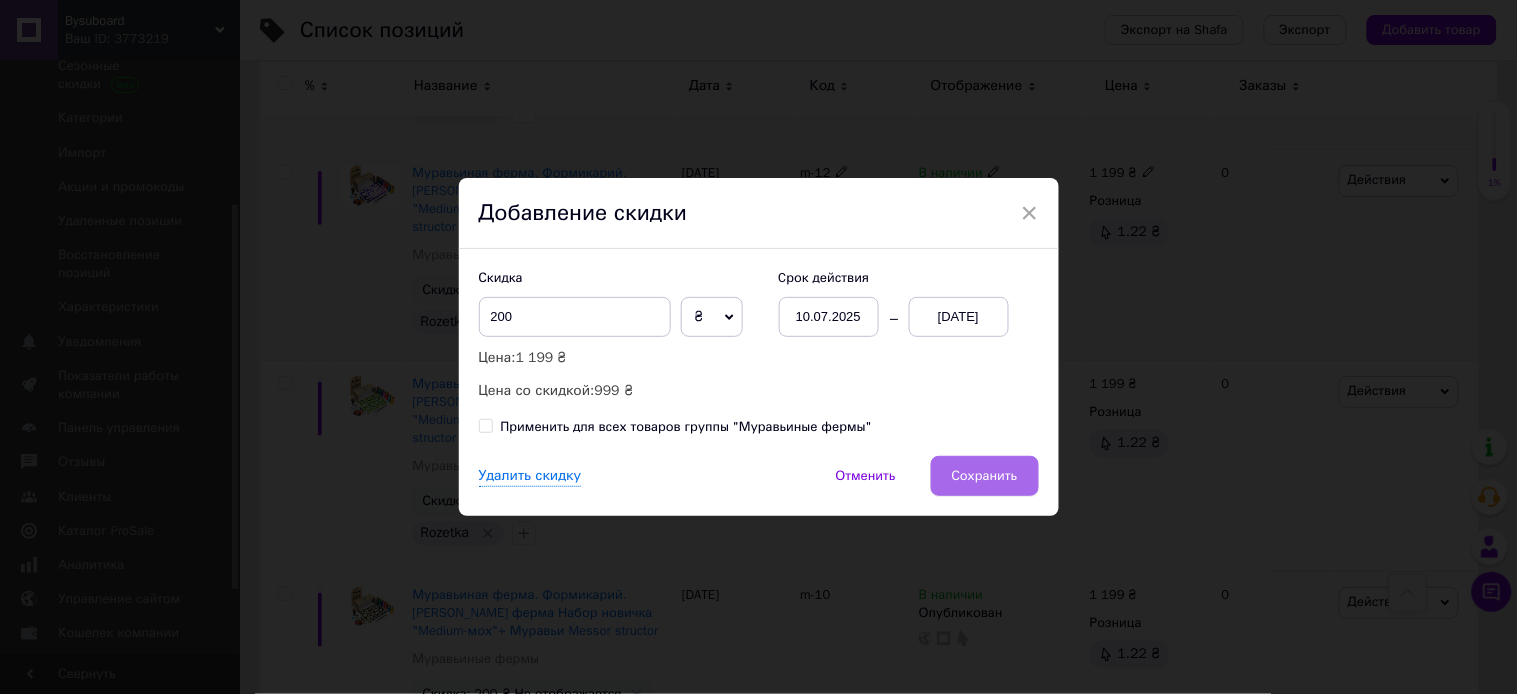 click on "Сохранить" at bounding box center [985, 476] 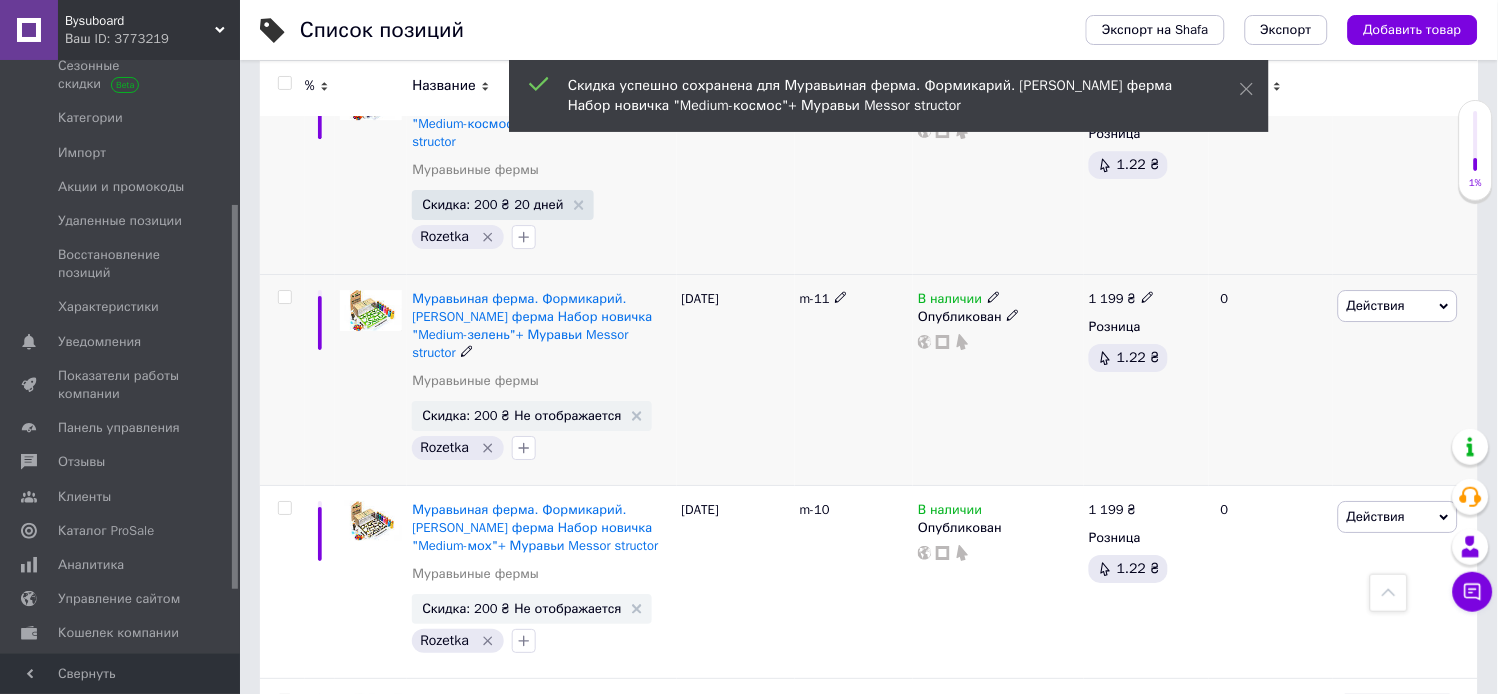 scroll, scrollTop: 3008, scrollLeft: 0, axis: vertical 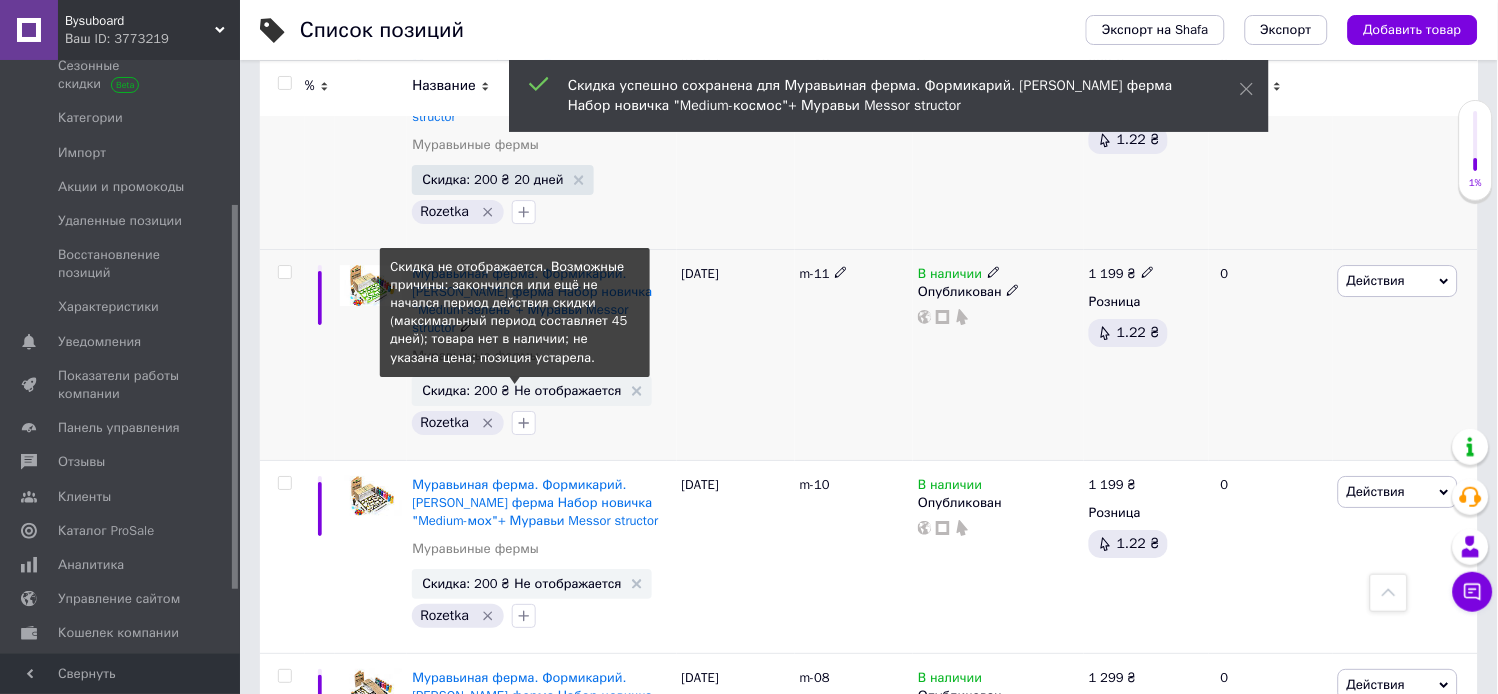 click on "Скидка: 200 ₴ Не отображается" at bounding box center [521, 390] 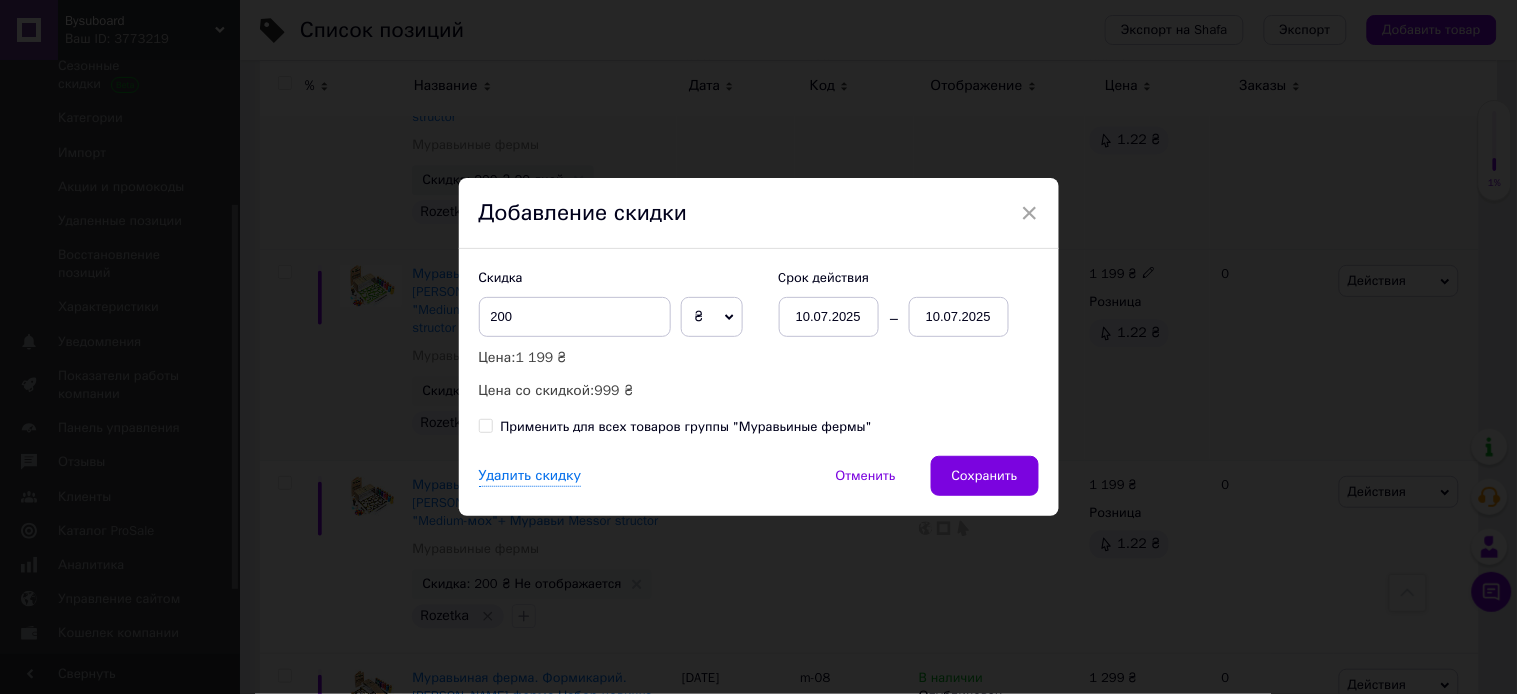 click on "10.07.2025" at bounding box center (959, 317) 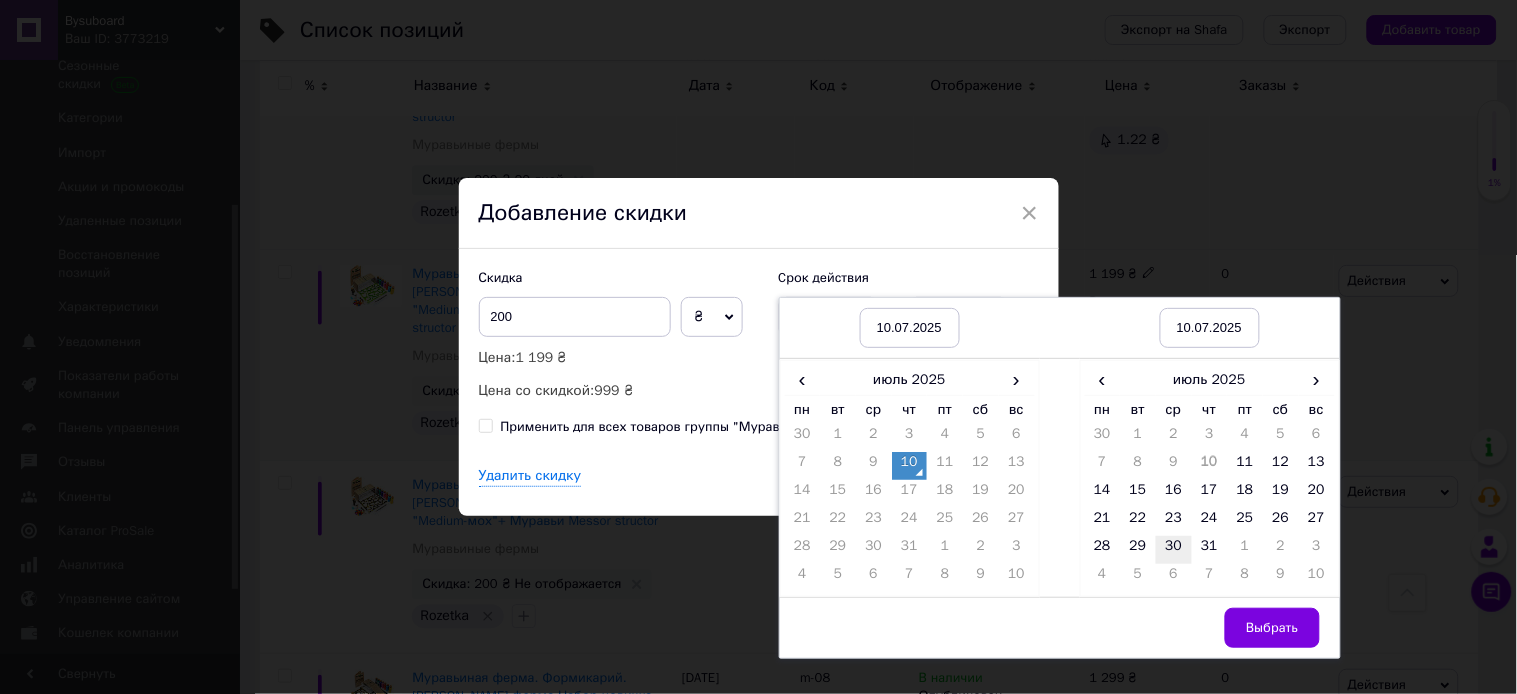 click on "30" at bounding box center (1174, 550) 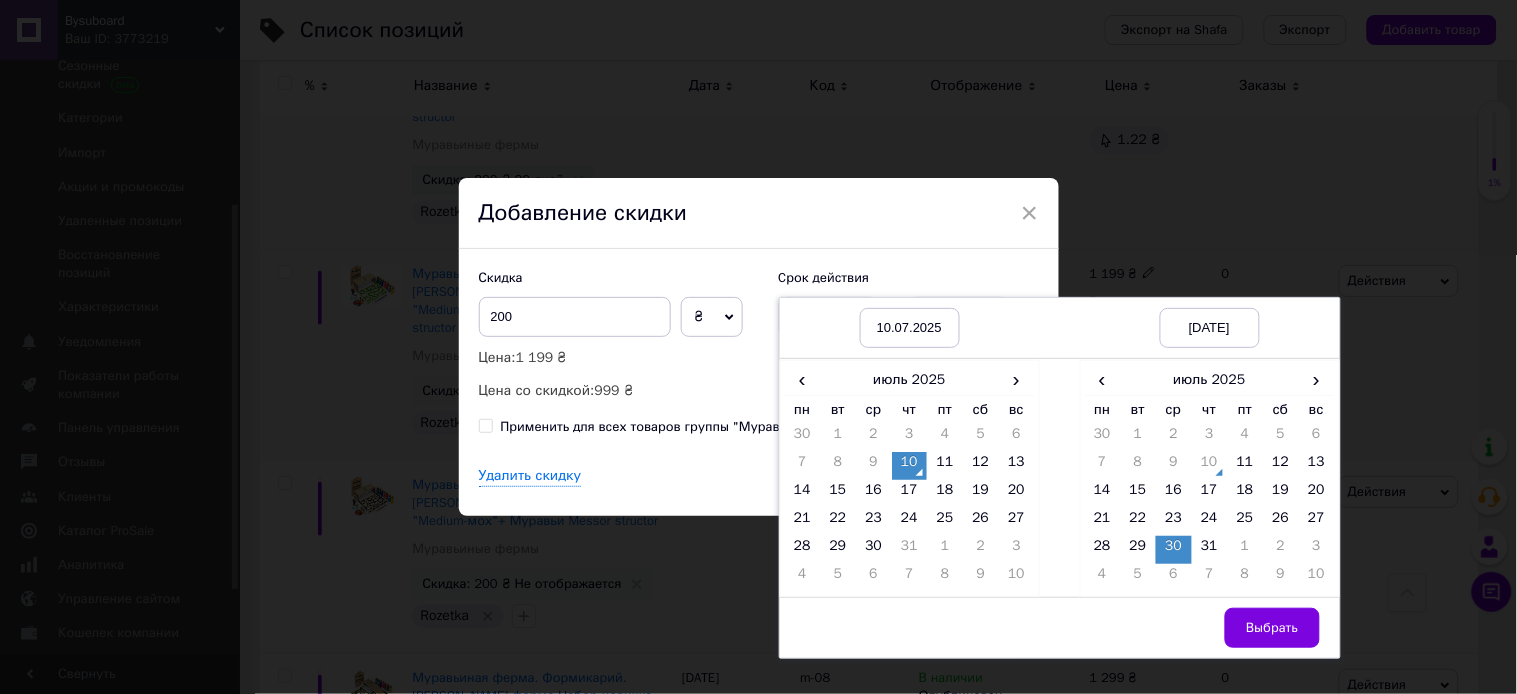 click on "Выбрать" at bounding box center [1272, 628] 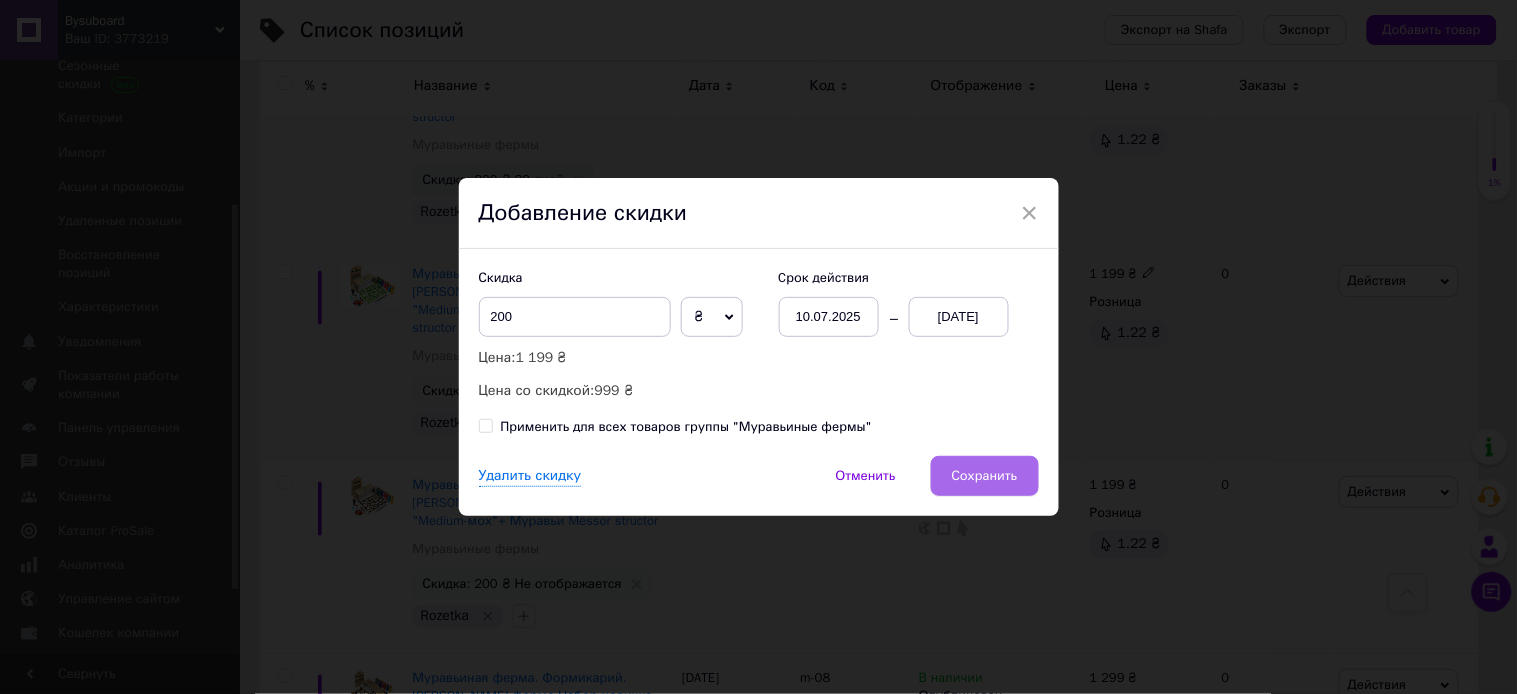 click on "Сохранить" at bounding box center [985, 476] 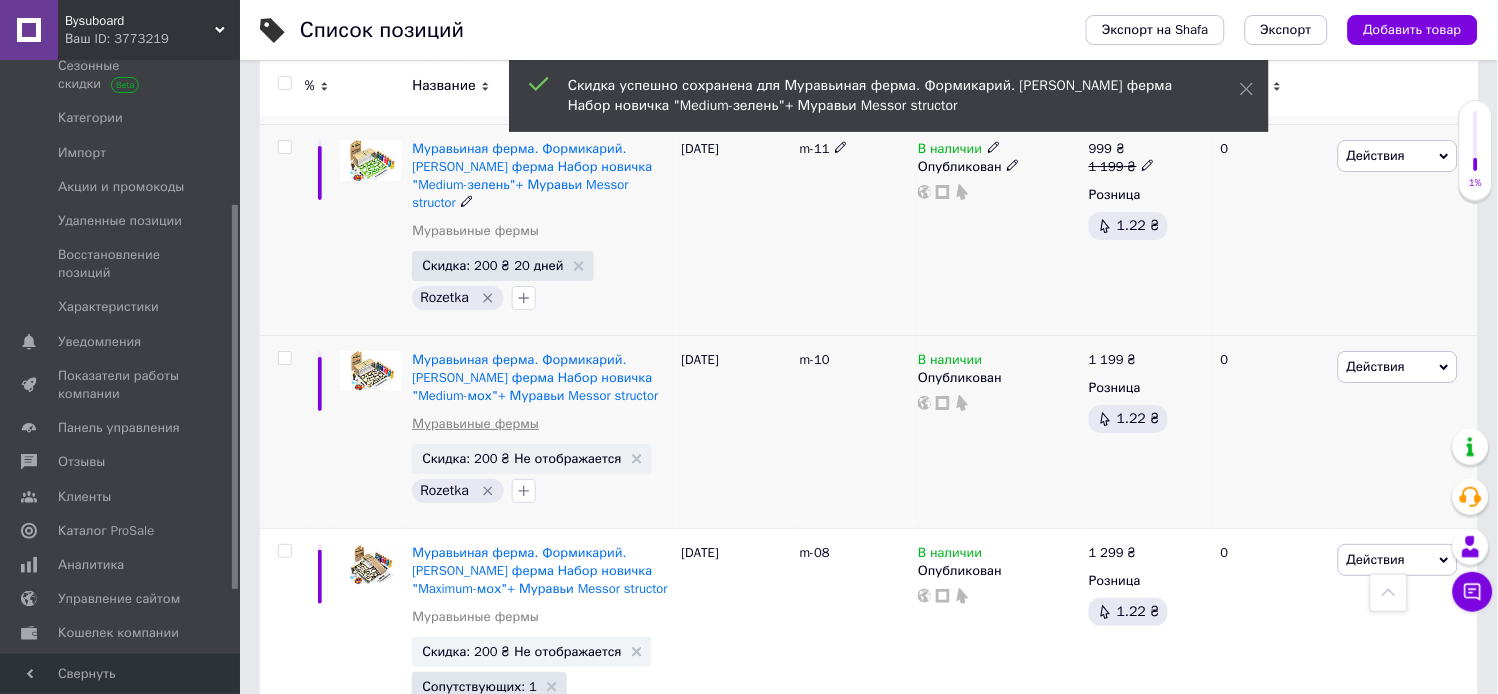 scroll, scrollTop: 3231, scrollLeft: 0, axis: vertical 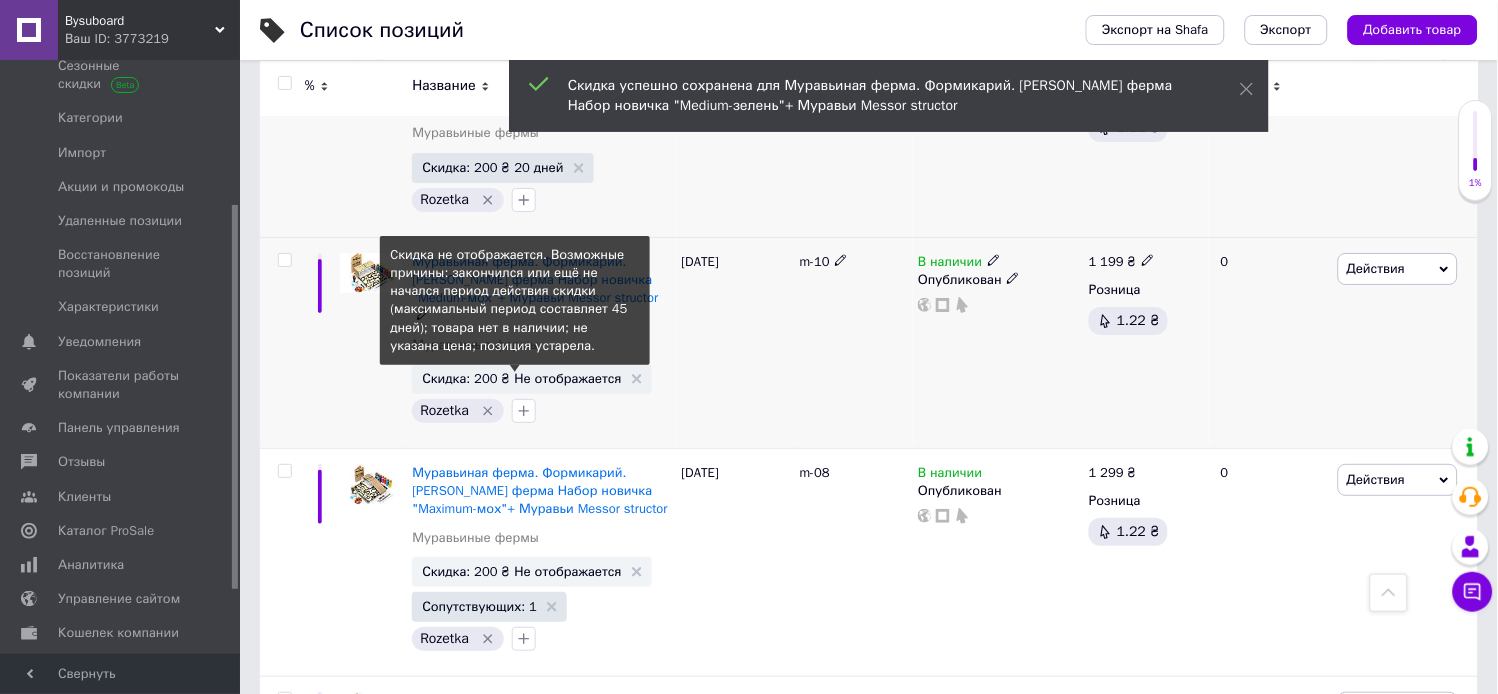 click on "Скидка: 200 ₴ Не отображается" at bounding box center (521, 378) 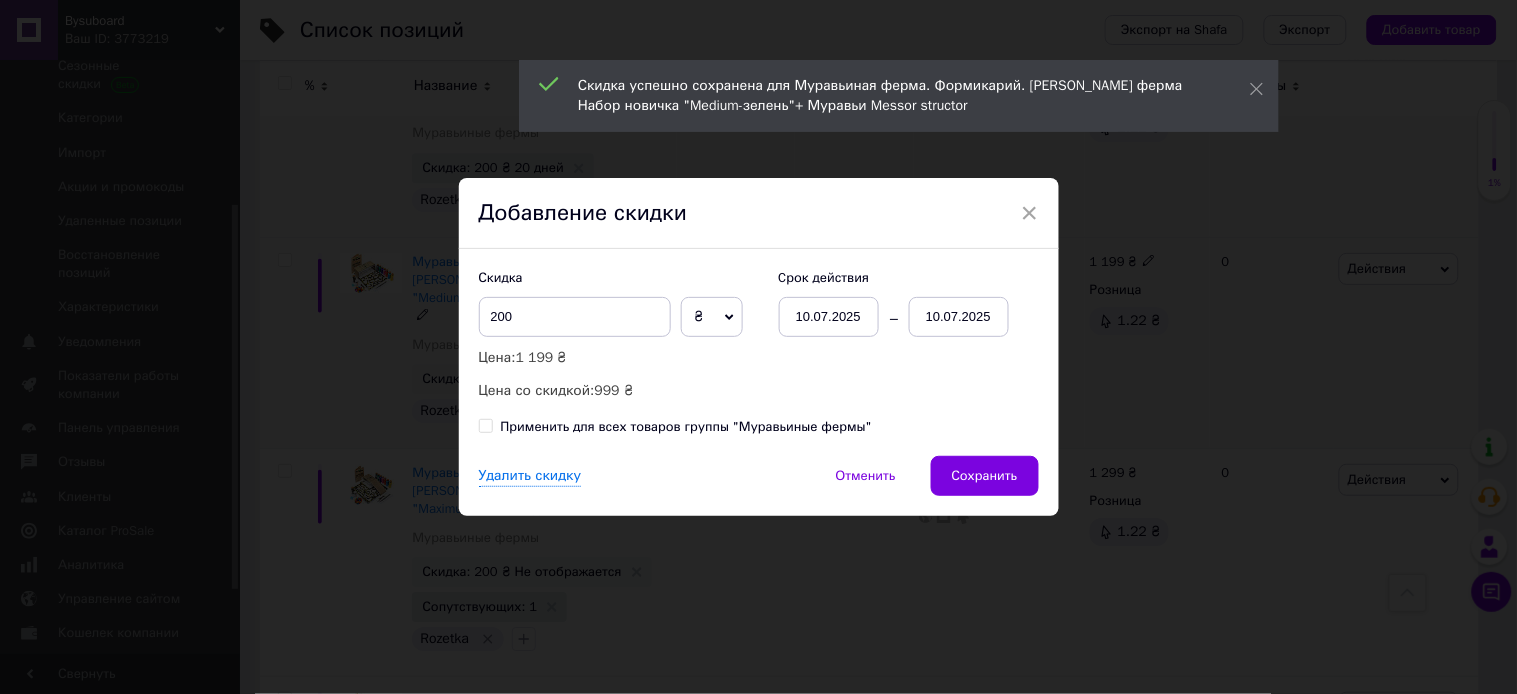 click on "10.07.2025" at bounding box center [959, 317] 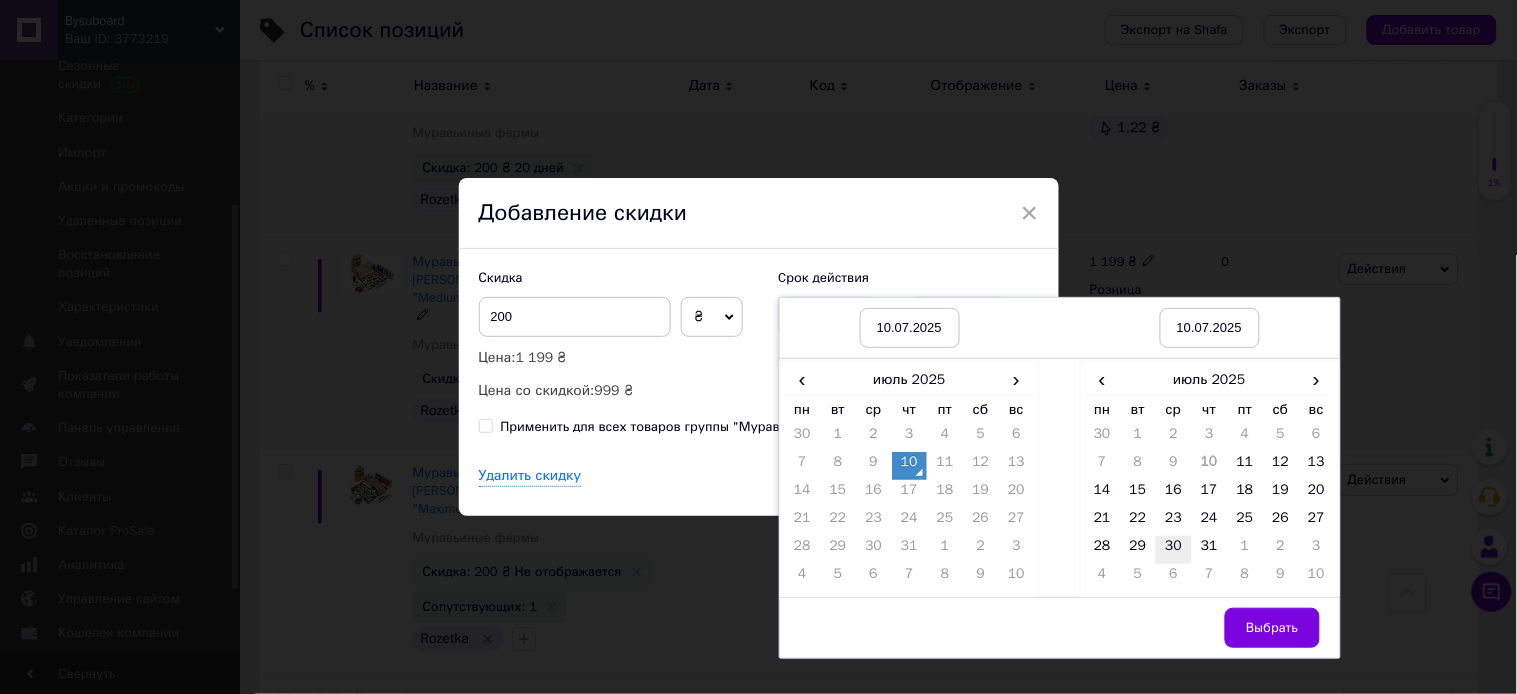 click on "30" at bounding box center (1174, 550) 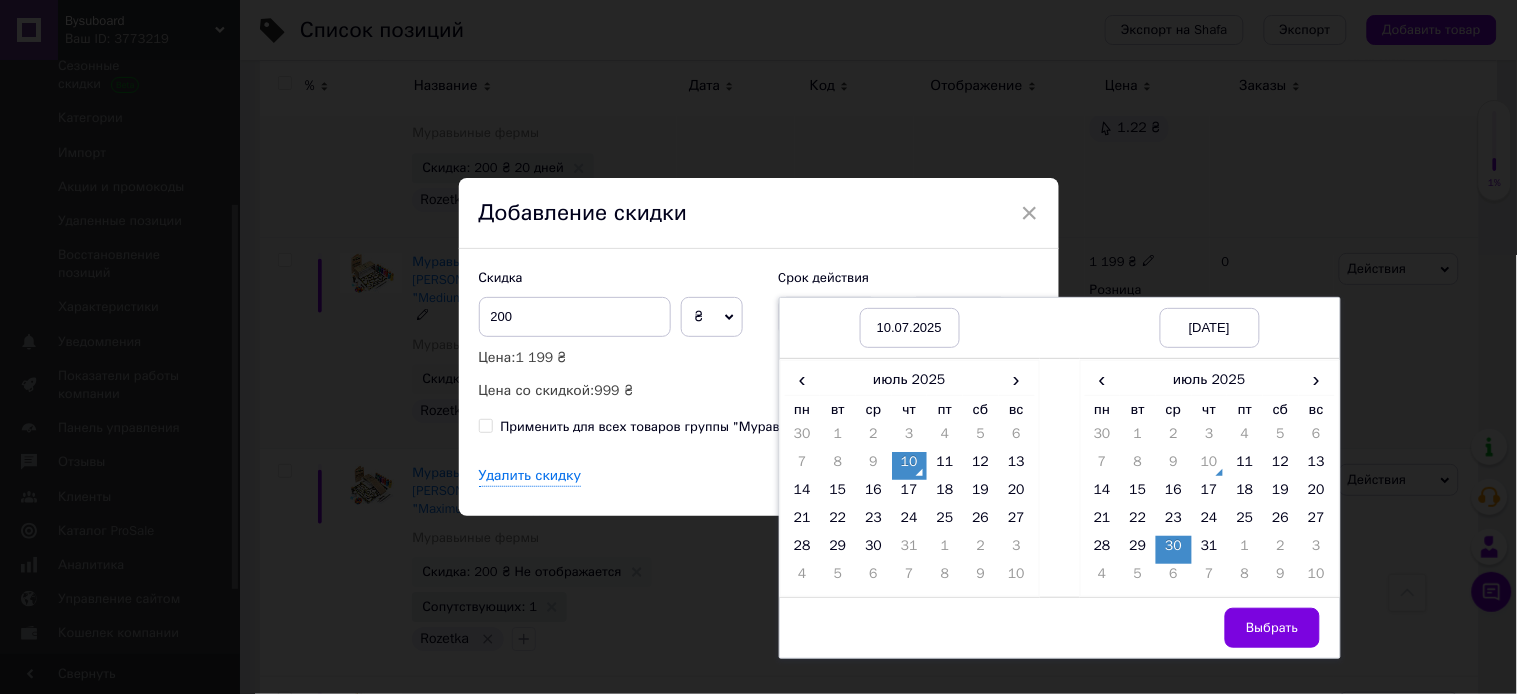 click on "Выбрать" at bounding box center (1272, 628) 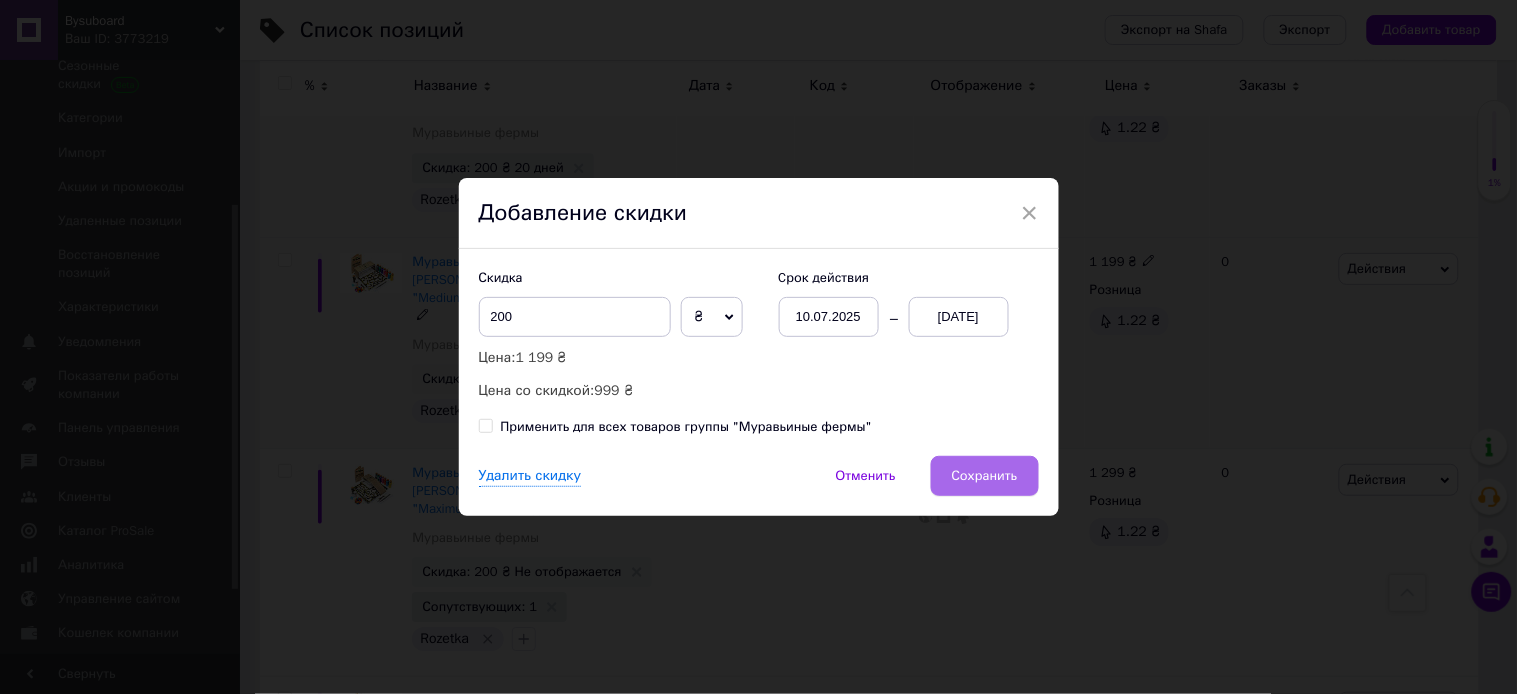 click on "Сохранить" at bounding box center (985, 476) 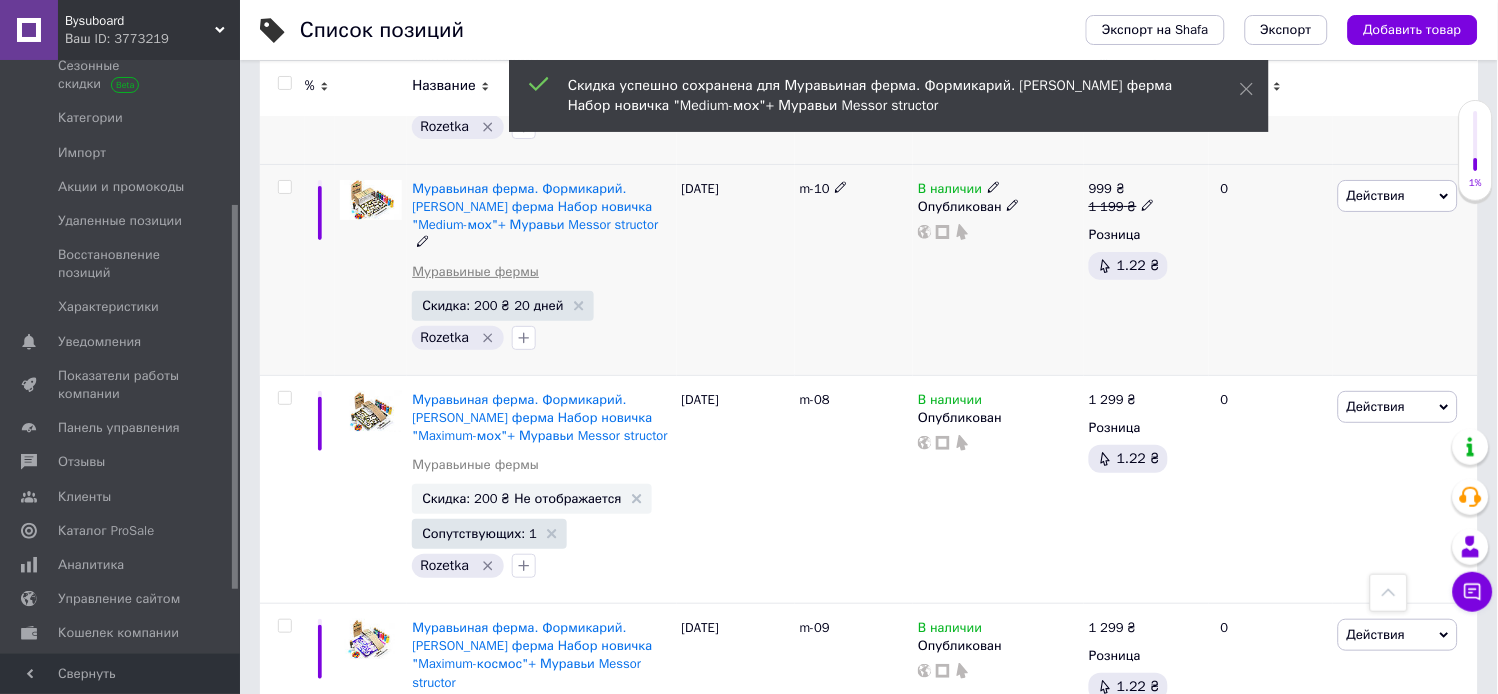 scroll, scrollTop: 3453, scrollLeft: 0, axis: vertical 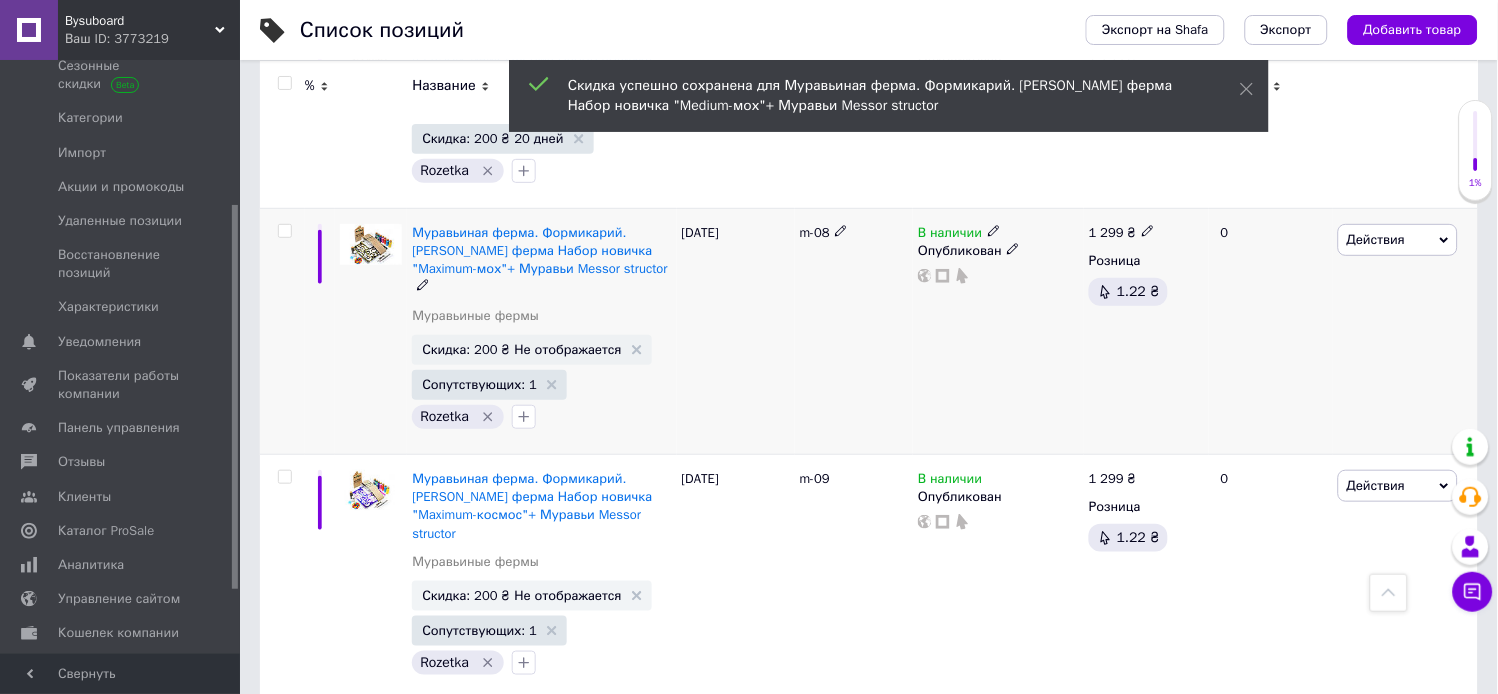 click on "Скидка: 200 ₴ Не отображается" at bounding box center (531, 350) 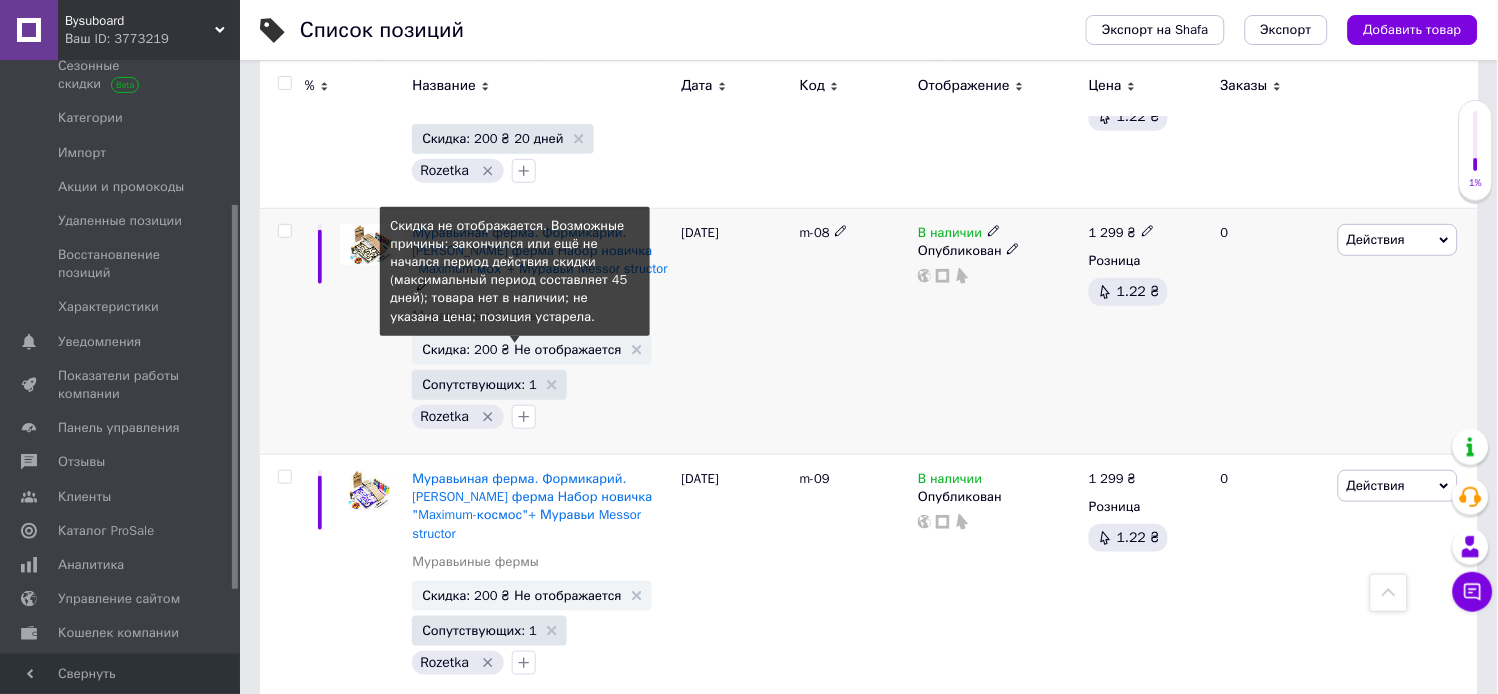 click on "Скидка: 200 ₴ Не отображается" at bounding box center [521, 349] 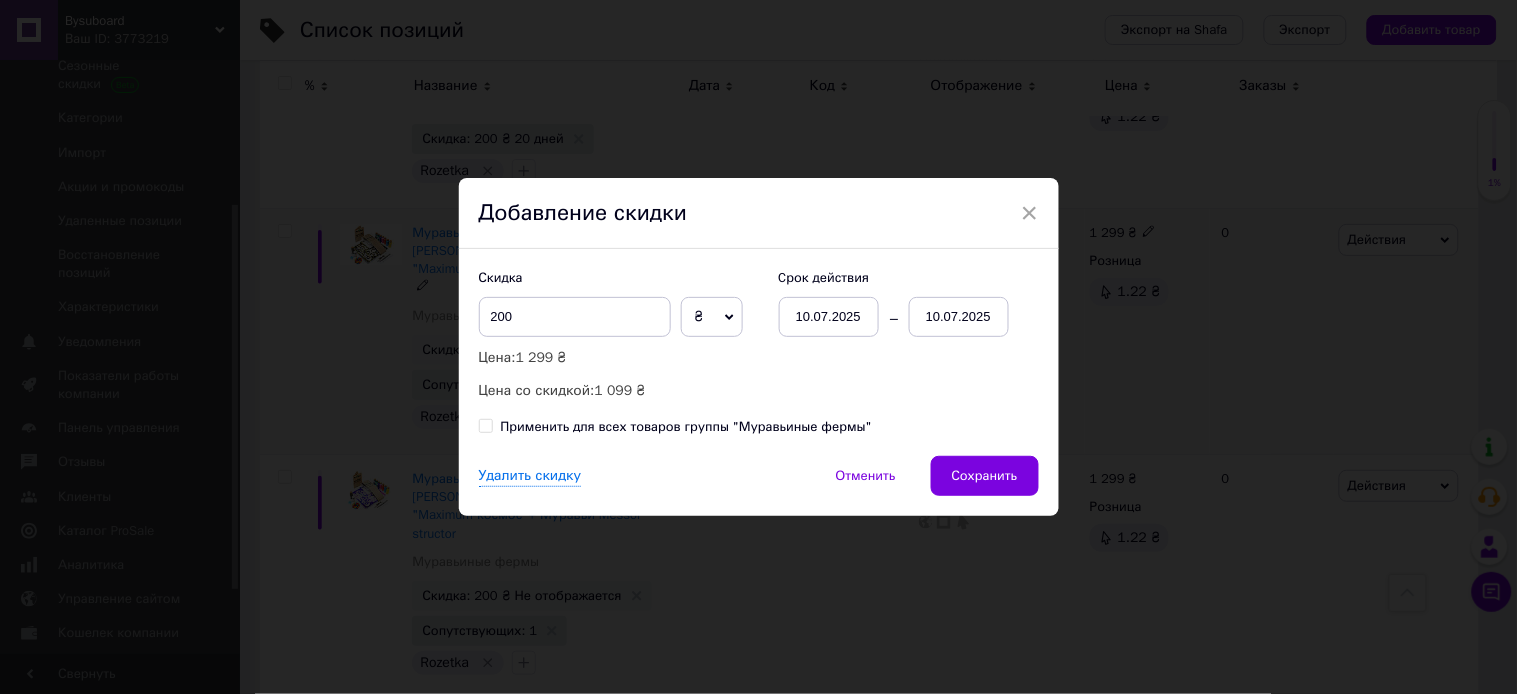 click on "10.07.2025" at bounding box center [959, 317] 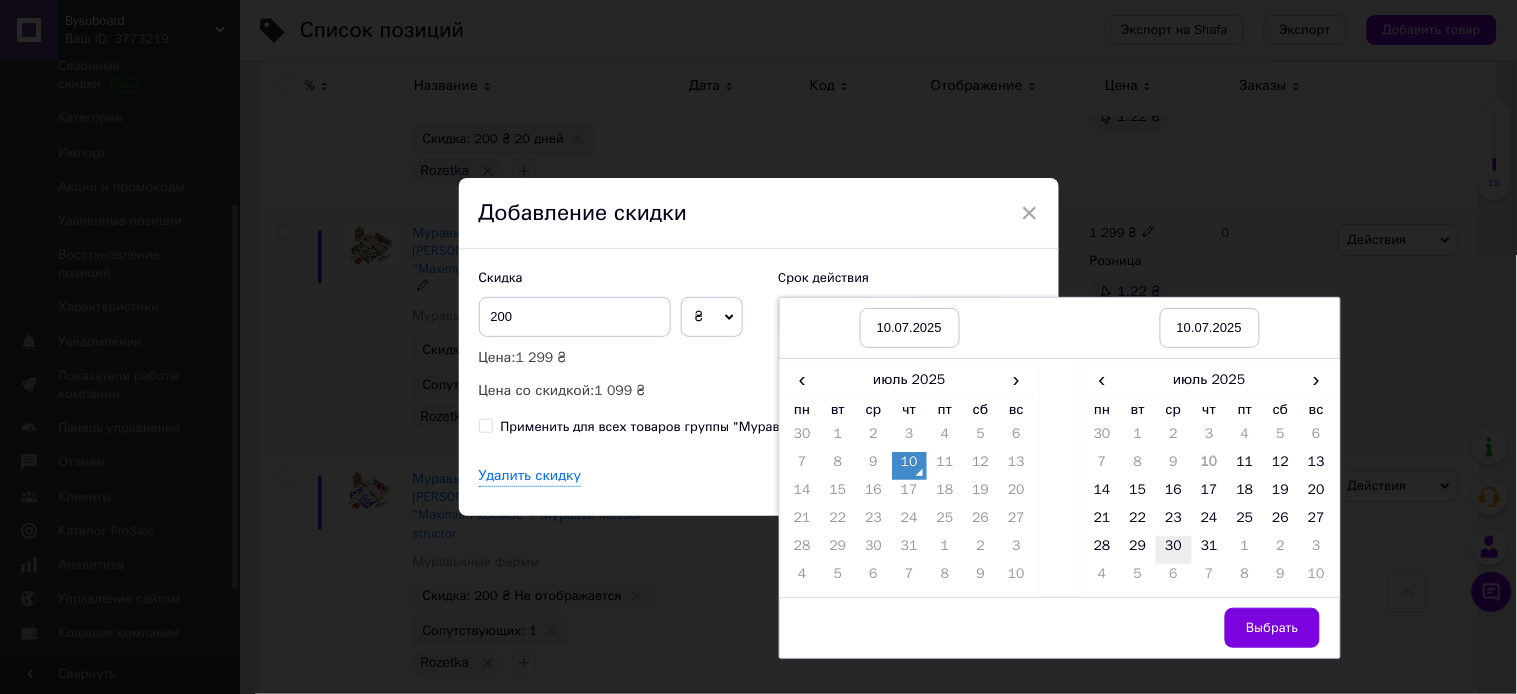 click on "30" at bounding box center [1174, 550] 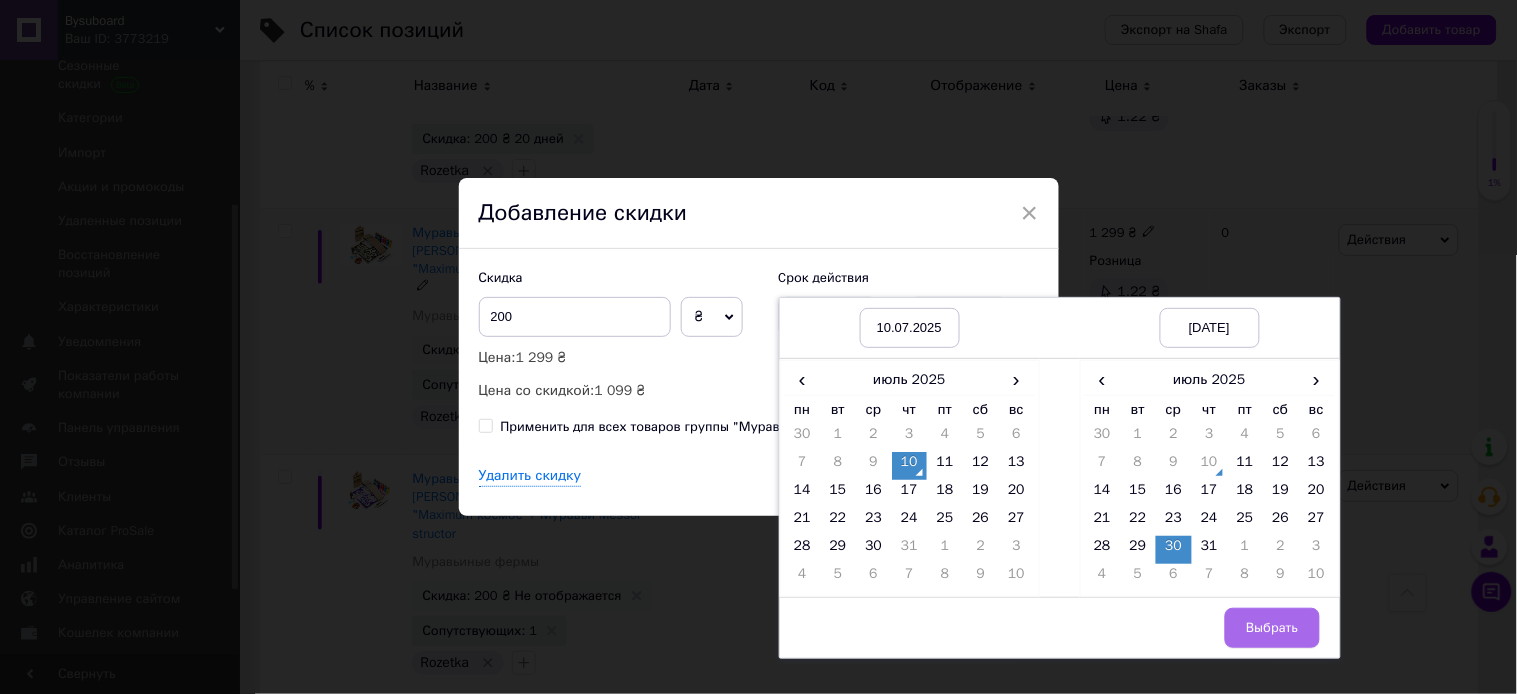 click on "Выбрать" at bounding box center (1272, 628) 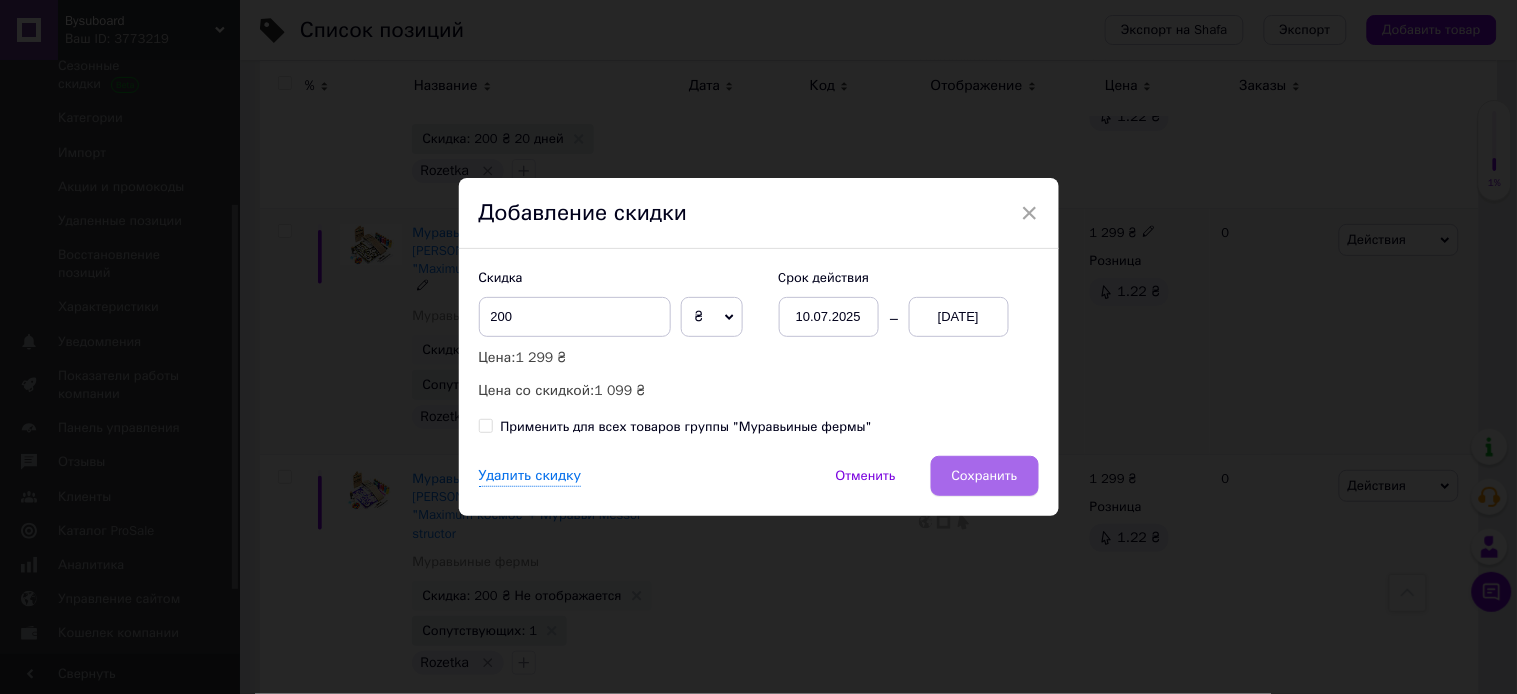 click on "Сохранить" at bounding box center (985, 476) 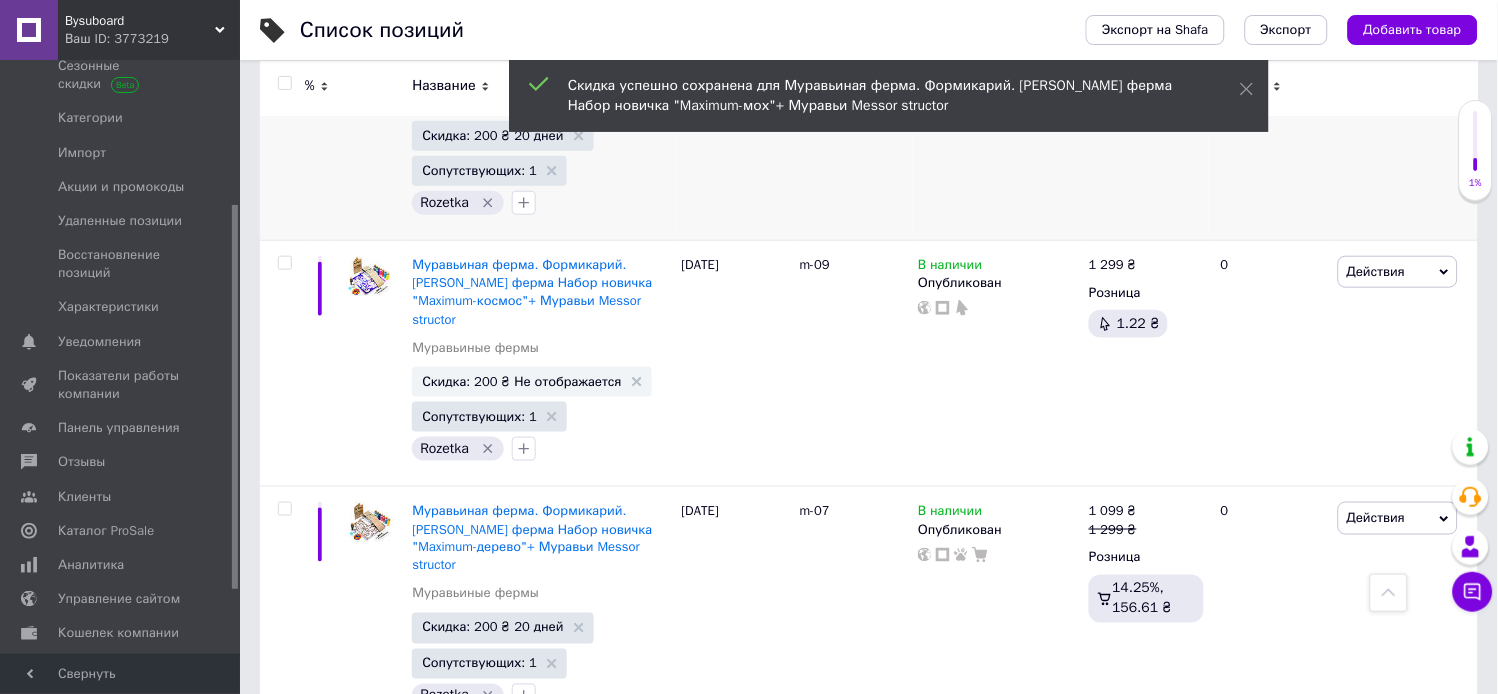 scroll, scrollTop: 3675, scrollLeft: 0, axis: vertical 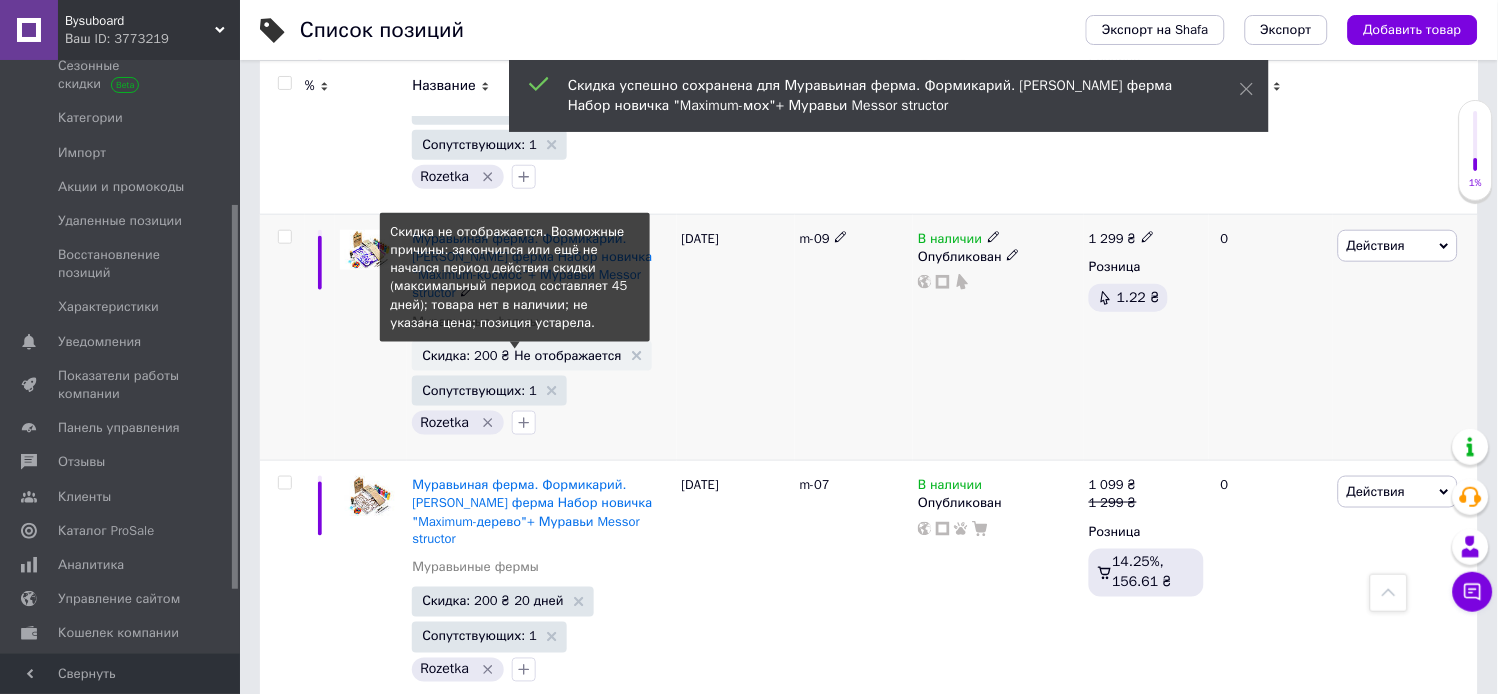 click on "Скидка: 200 ₴ Не отображается" at bounding box center [521, 355] 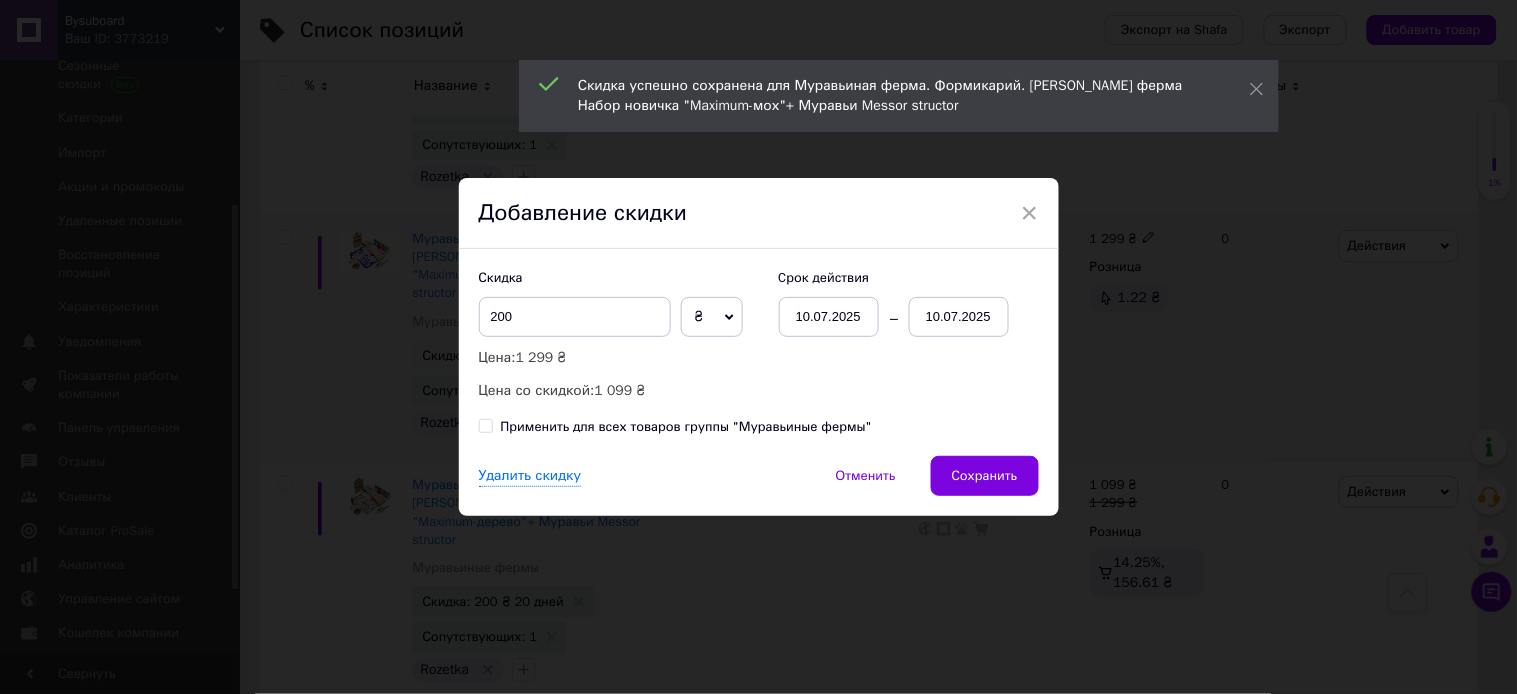 click on "10.07.2025" at bounding box center (959, 317) 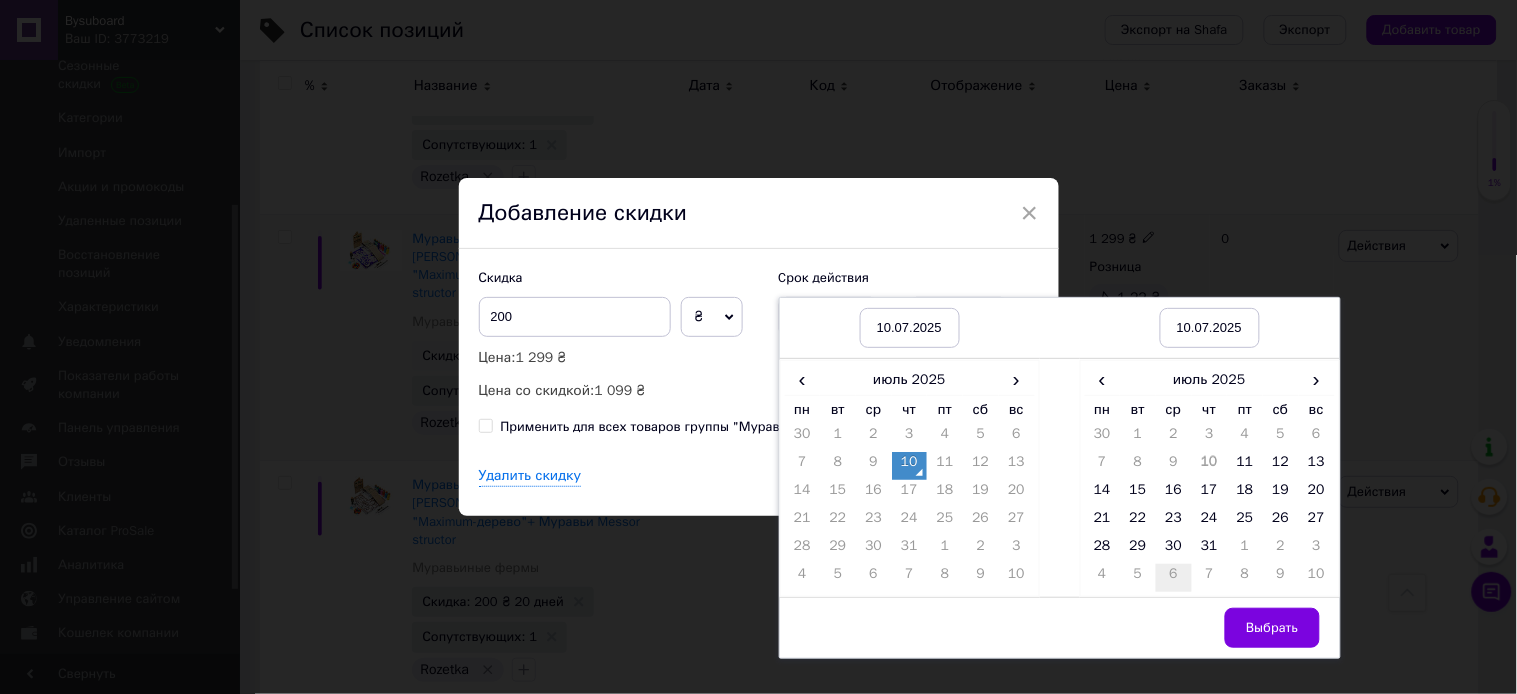 drag, startPoint x: 1162, startPoint y: 552, endPoint x: 1187, endPoint y: 573, distance: 32.649654 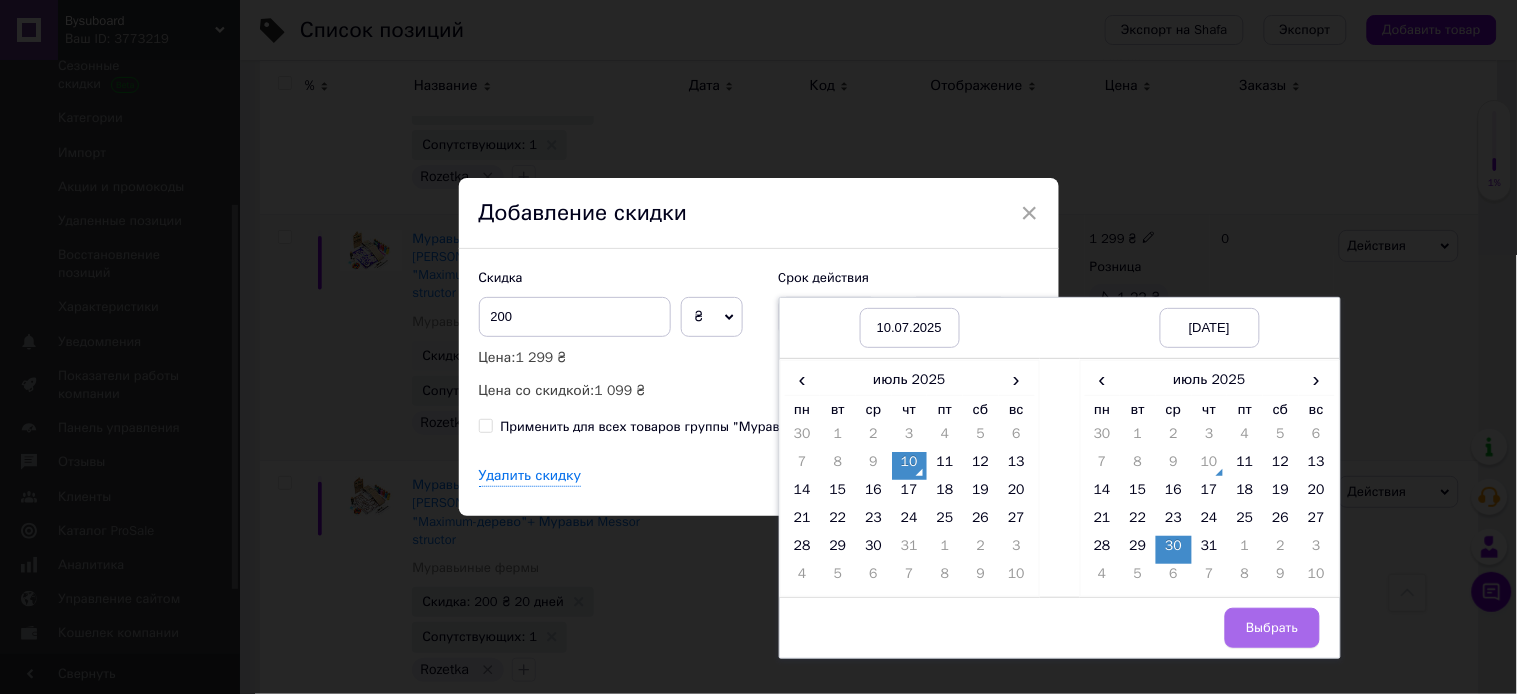 drag, startPoint x: 1273, startPoint y: 636, endPoint x: 1263, endPoint y: 626, distance: 14.142136 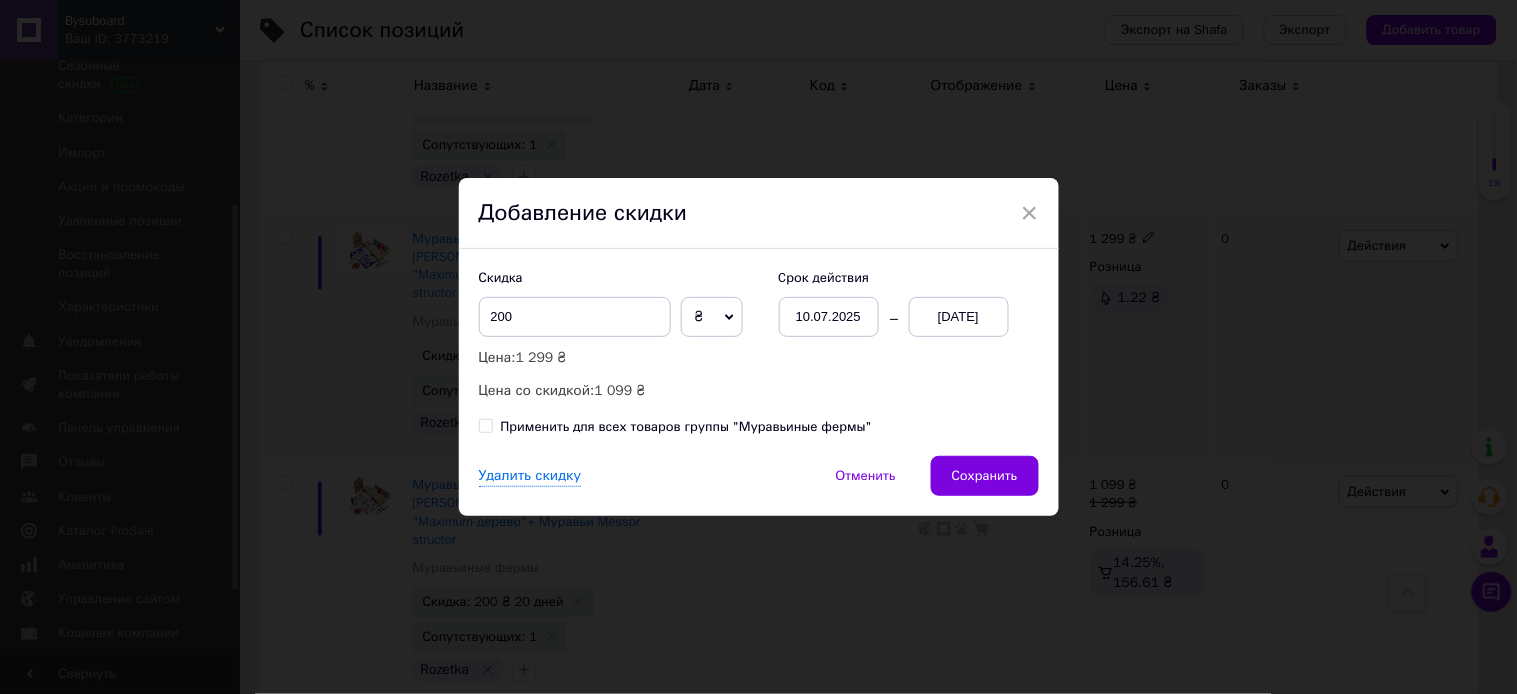 click on "Сохранить" at bounding box center [985, 476] 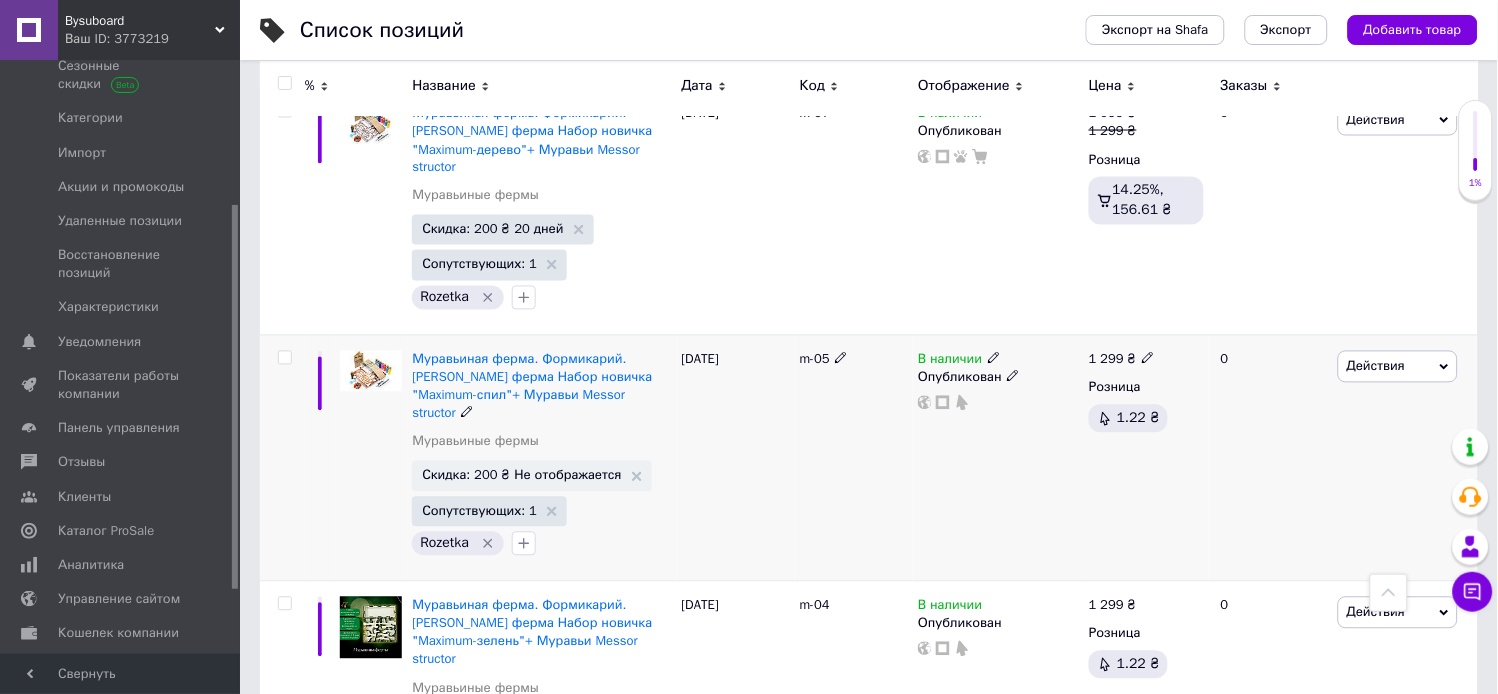 scroll, scrollTop: 4008, scrollLeft: 0, axis: vertical 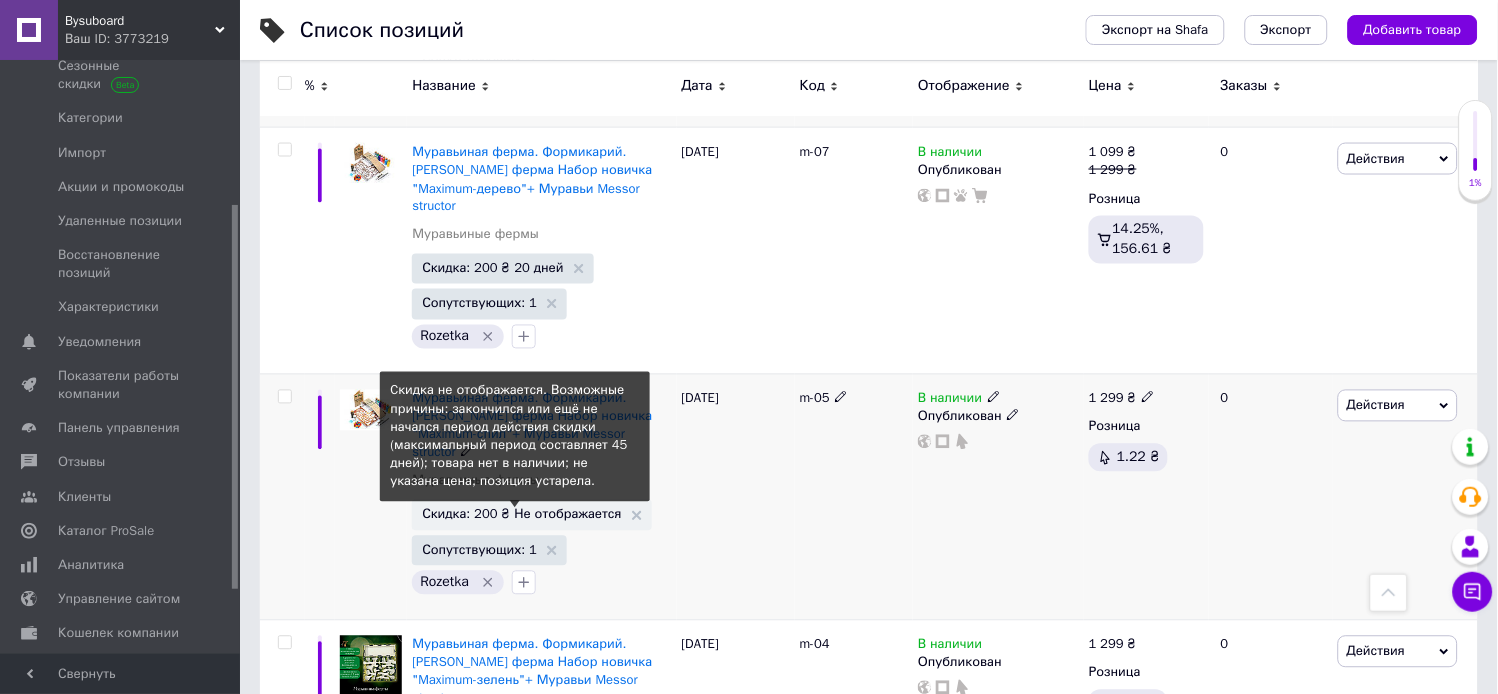 click on "Скидка: 200 ₴ Не отображается" at bounding box center [521, 514] 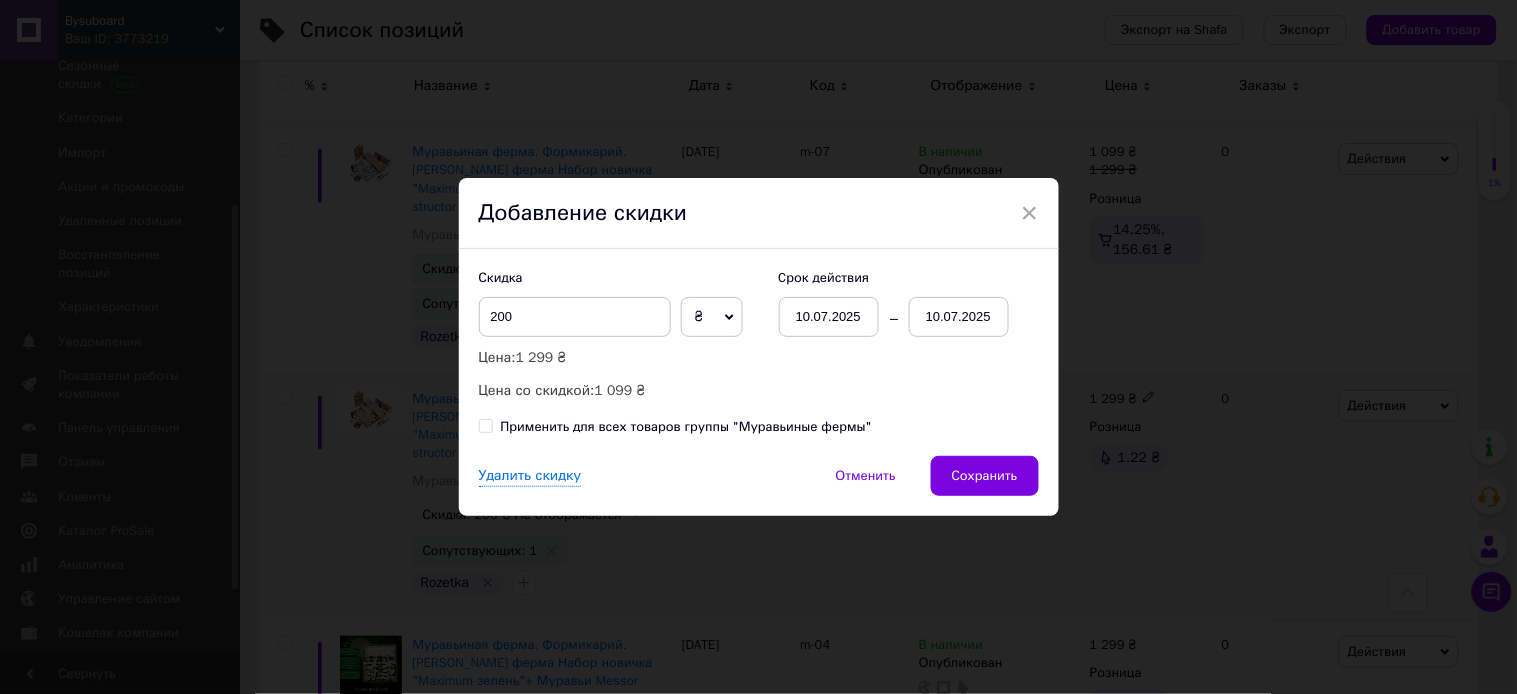 click on "10.07.2025" at bounding box center (959, 317) 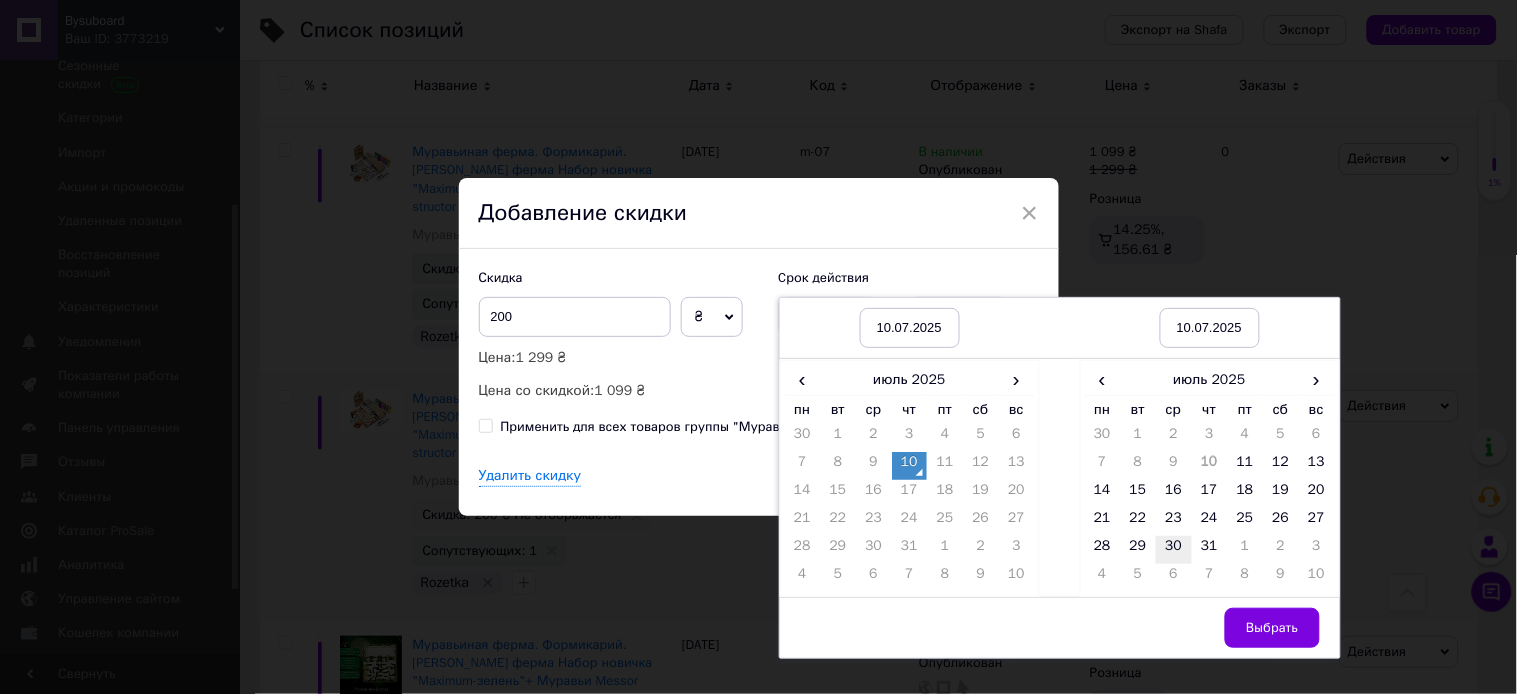 click on "30" at bounding box center (1174, 550) 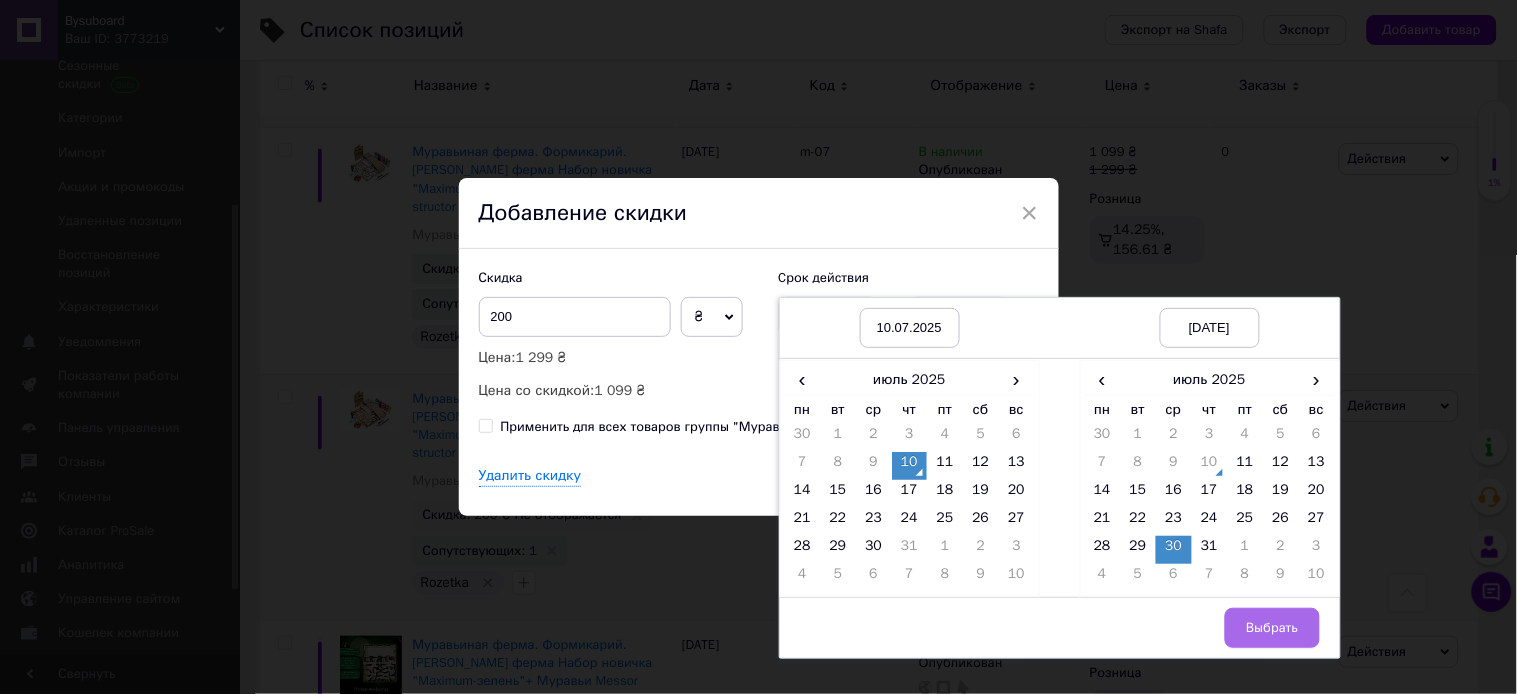 click on "Выбрать" at bounding box center [1272, 628] 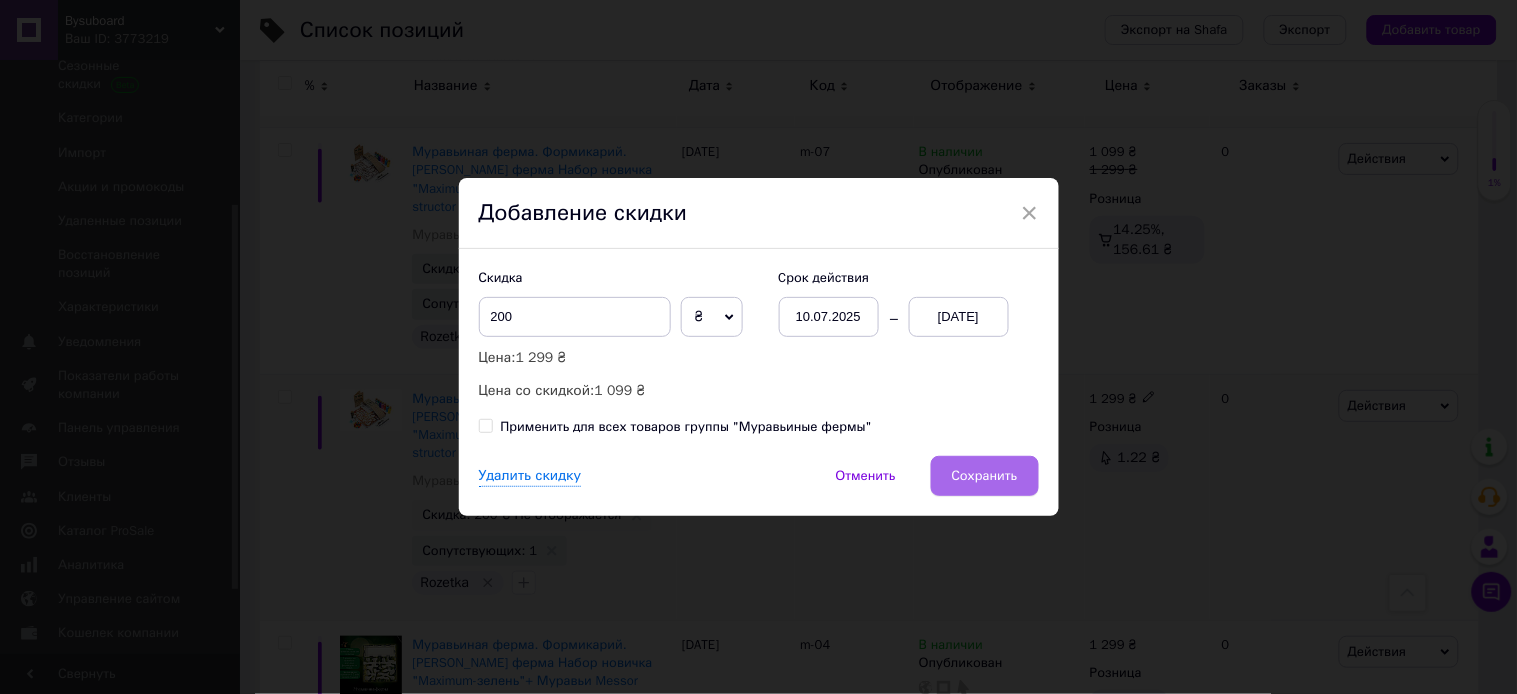 click on "Сохранить" at bounding box center (985, 476) 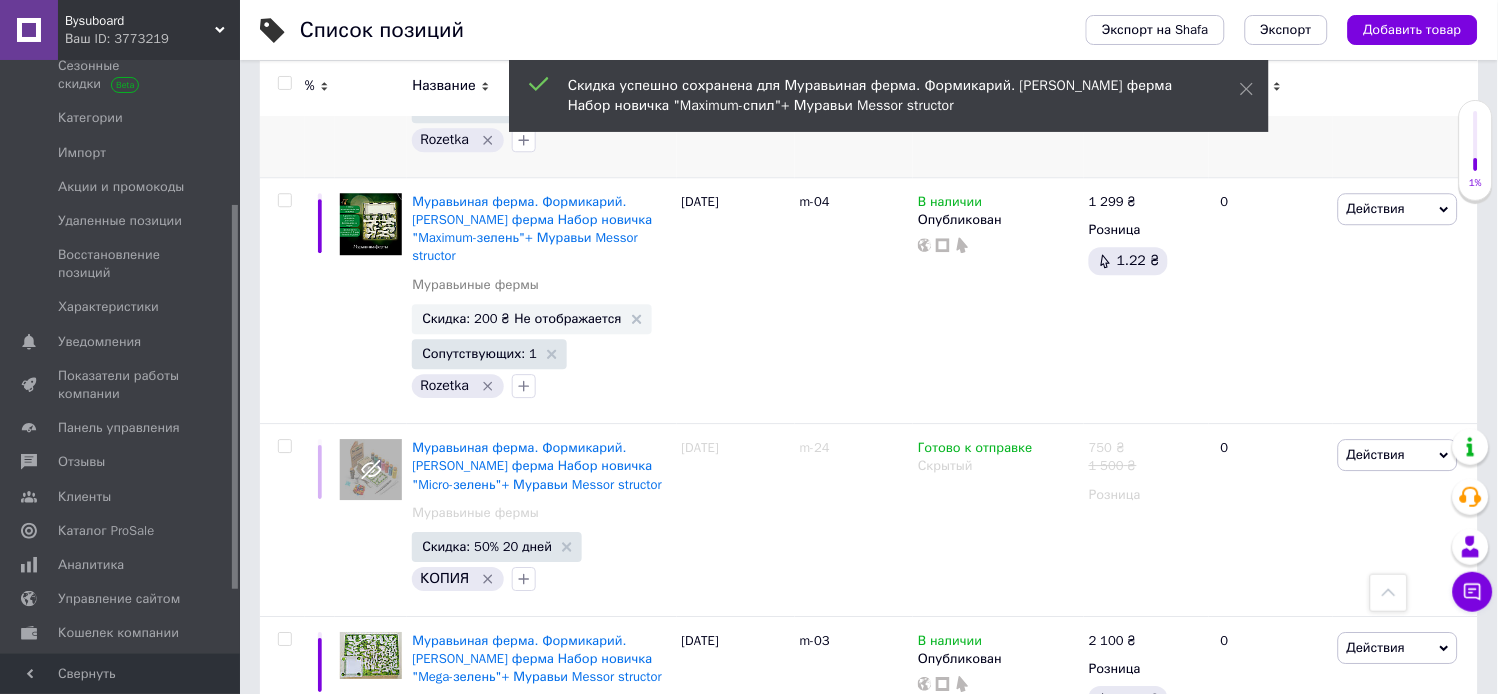 scroll, scrollTop: 4453, scrollLeft: 0, axis: vertical 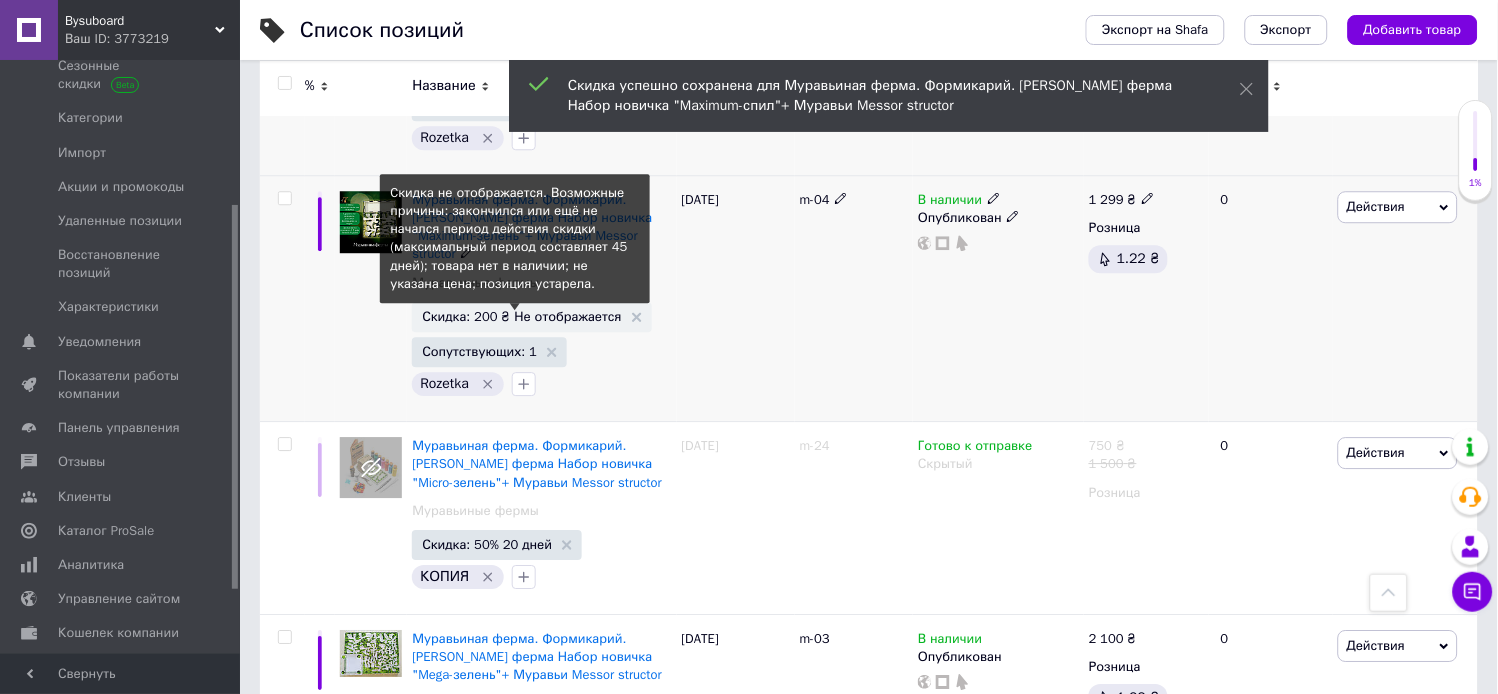 click on "Скидка: 200 ₴ Не отображается" at bounding box center [521, 316] 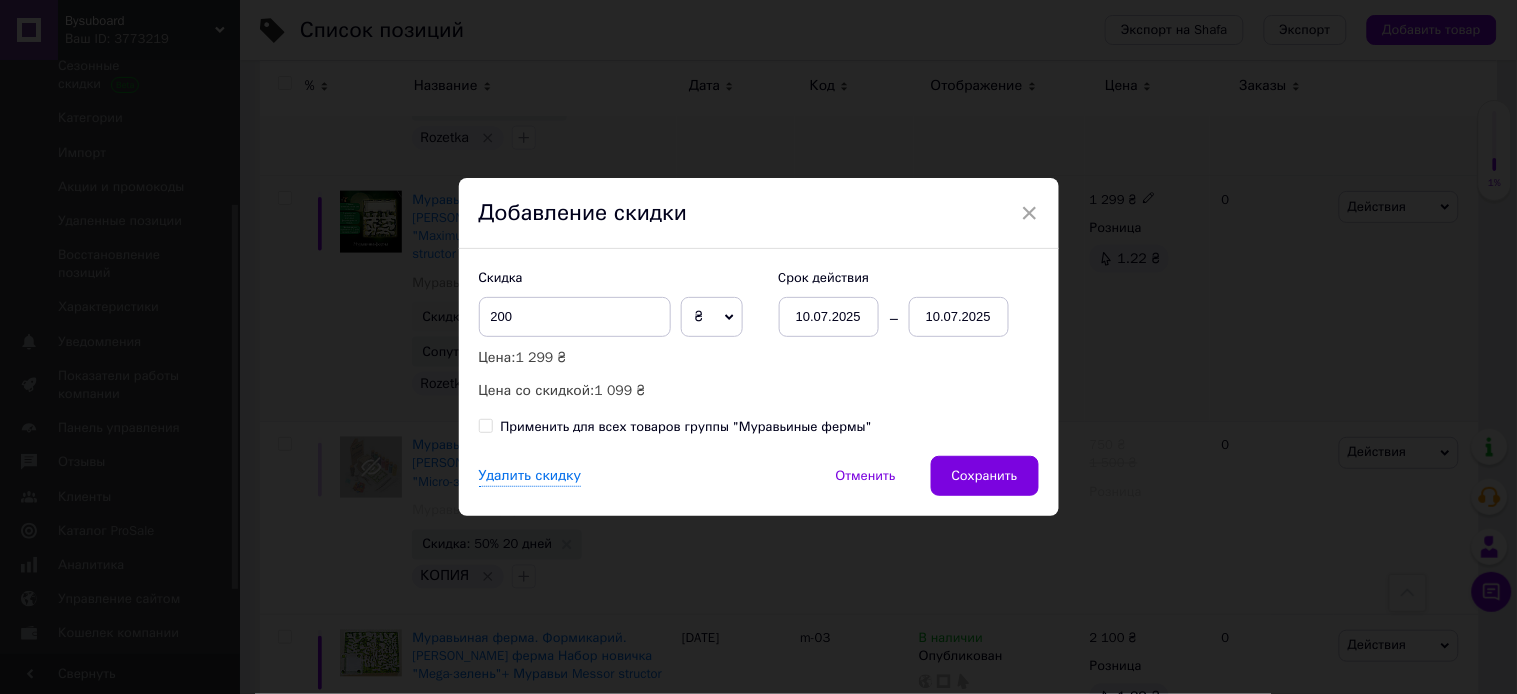 click on "10.07.2025" at bounding box center [959, 317] 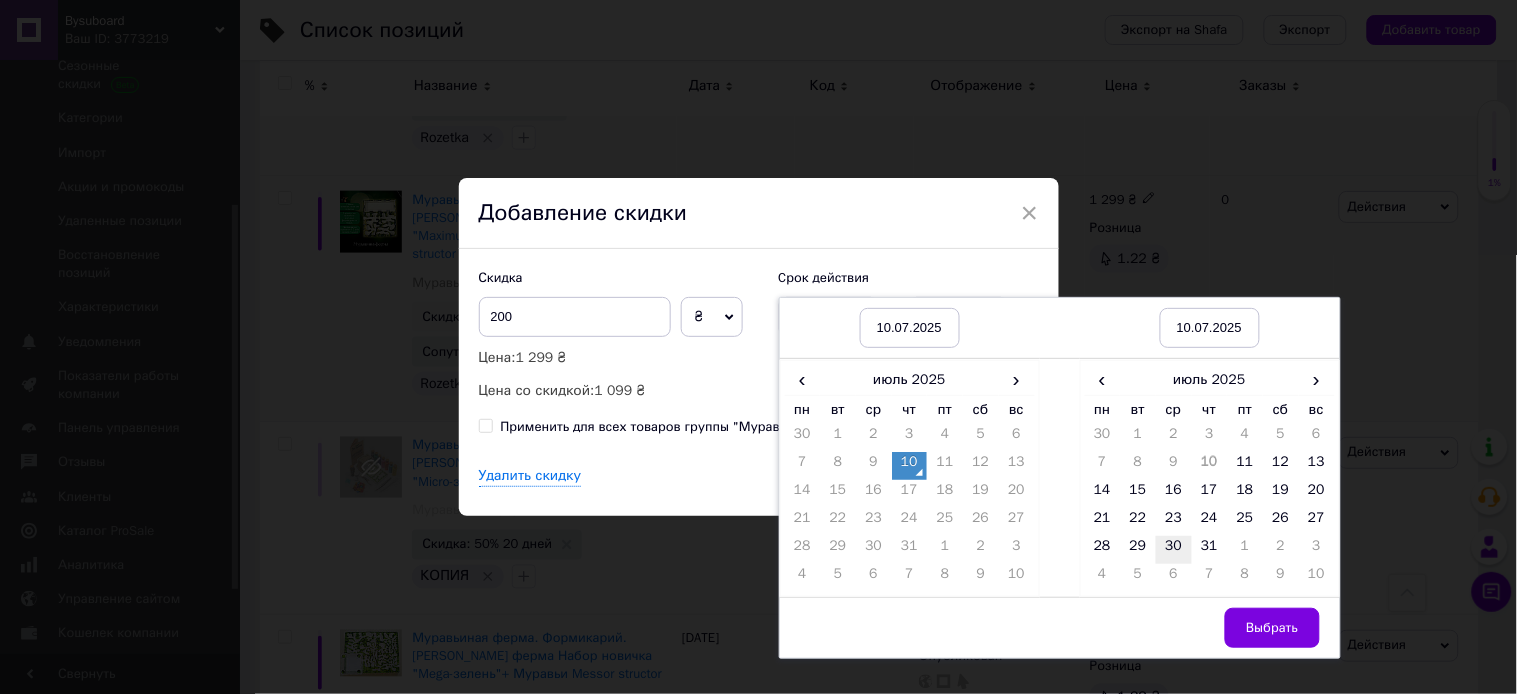 click on "30" at bounding box center (1174, 550) 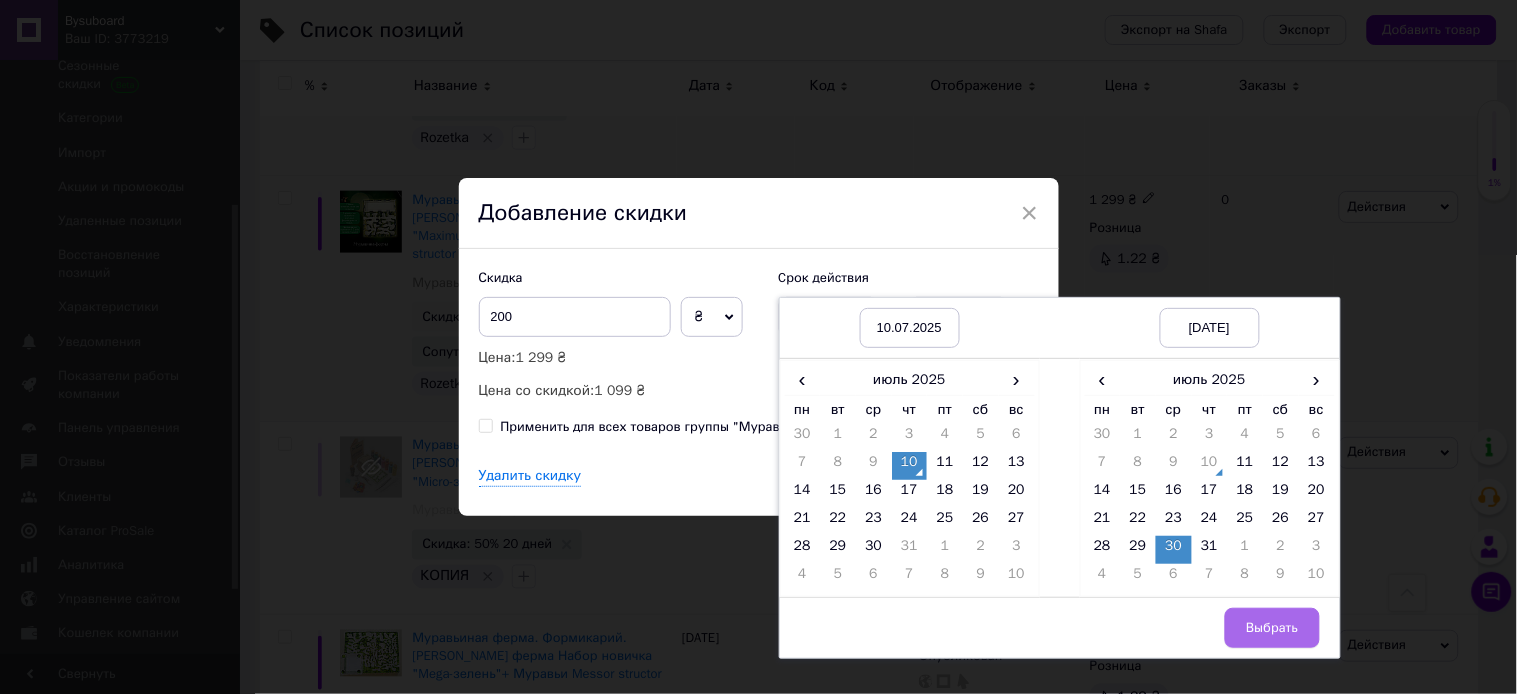 click on "Выбрать" at bounding box center (1272, 628) 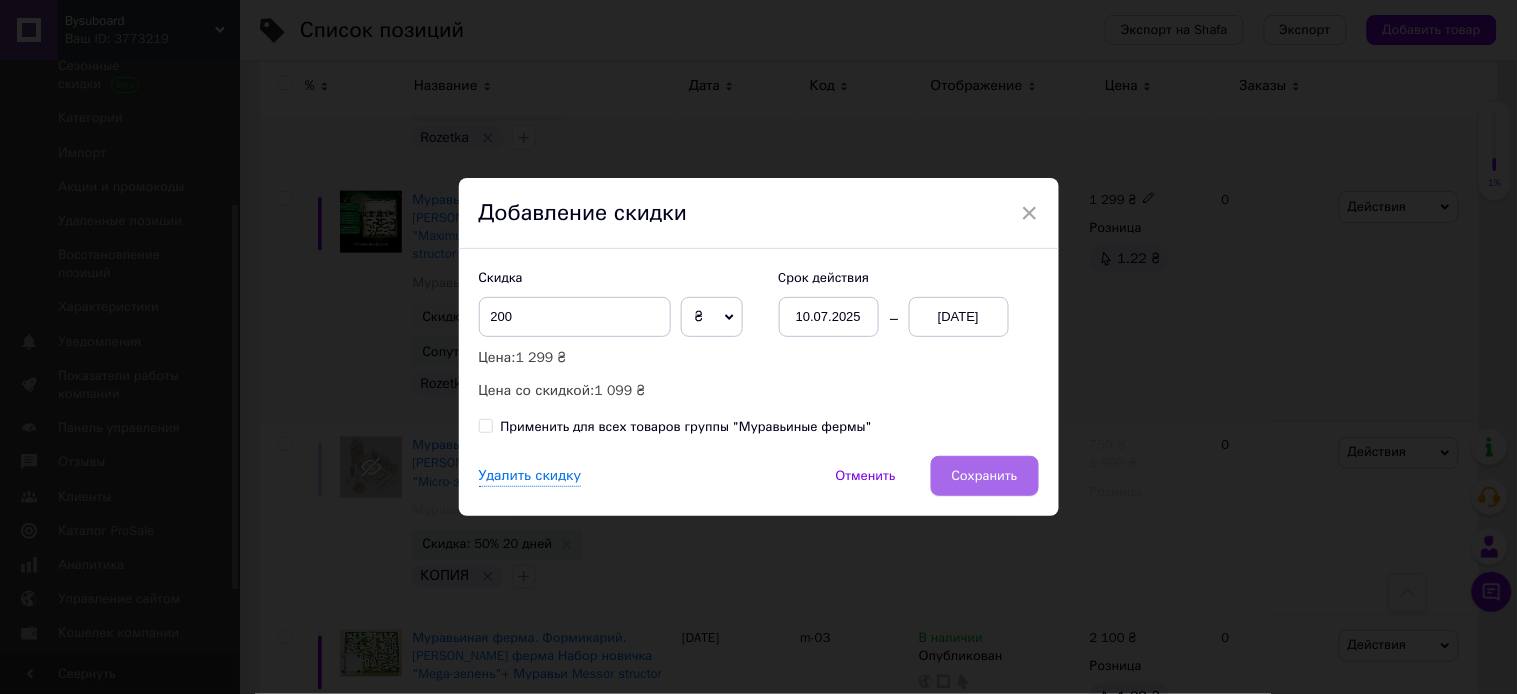 click on "Сохранить" at bounding box center (985, 476) 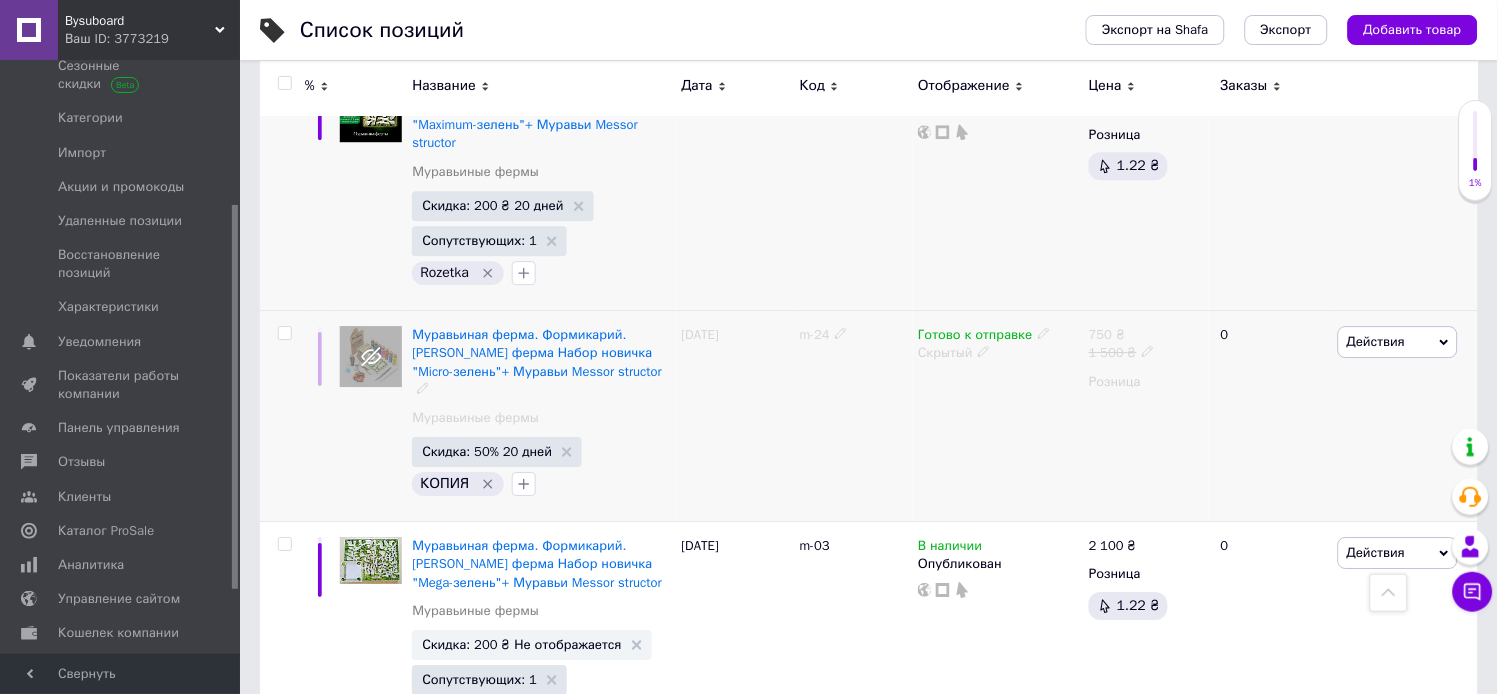 scroll, scrollTop: 4675, scrollLeft: 0, axis: vertical 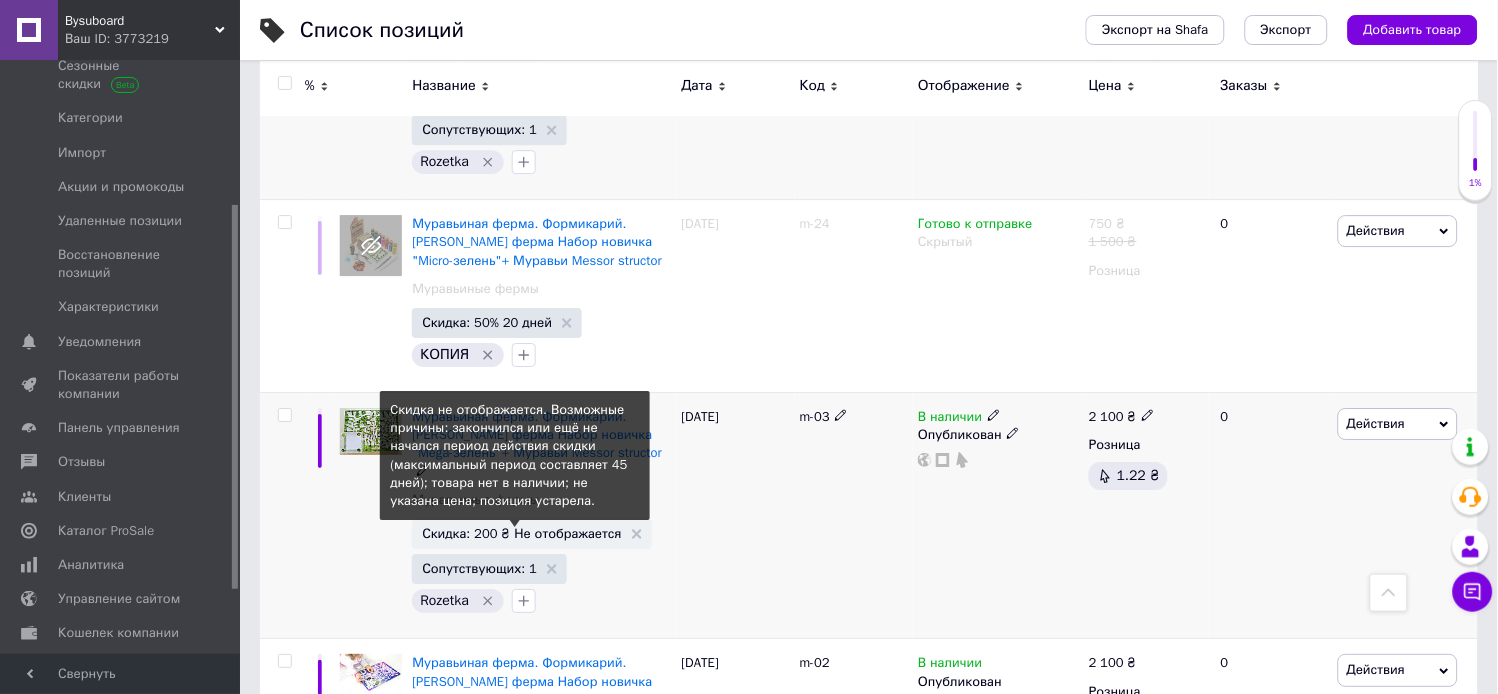 click on "Скидка: 200 ₴ Не отображается" at bounding box center (521, 533) 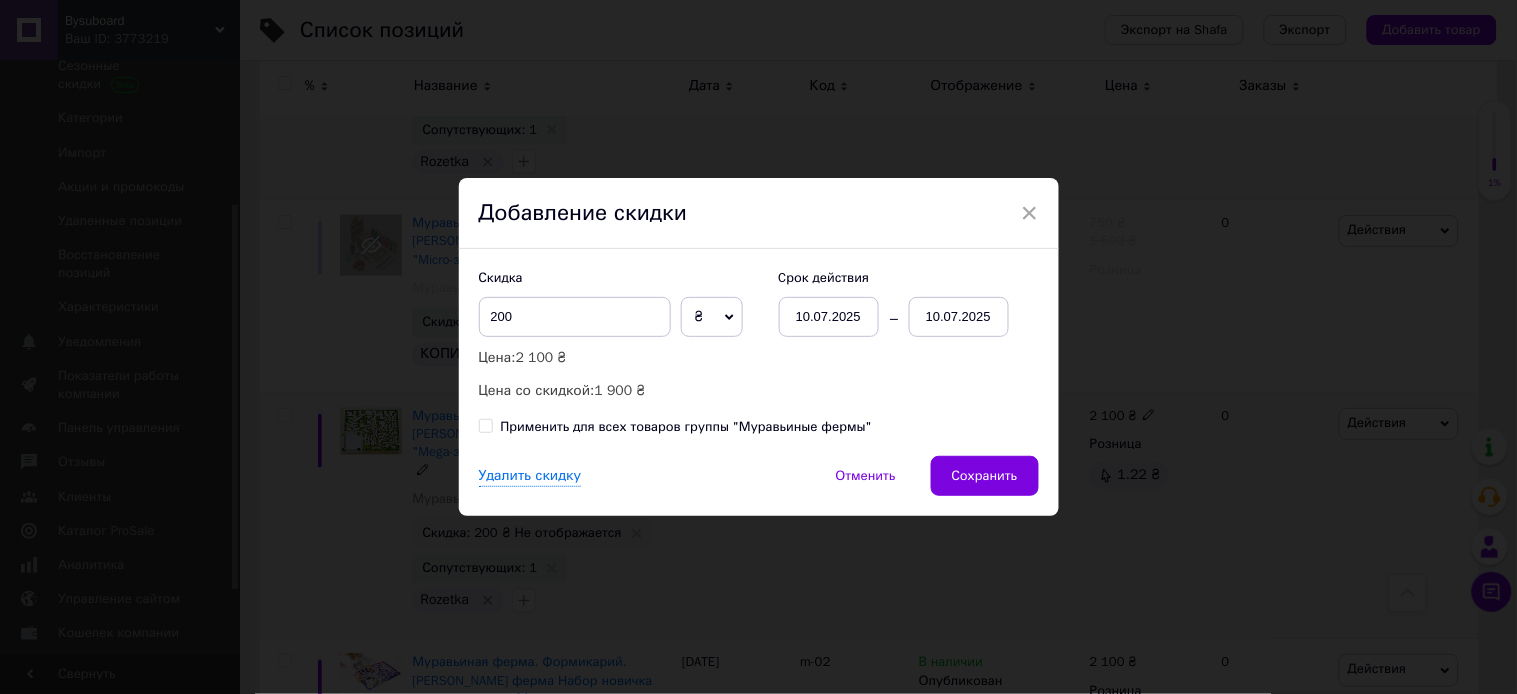 click on "10.07.2025" at bounding box center [959, 317] 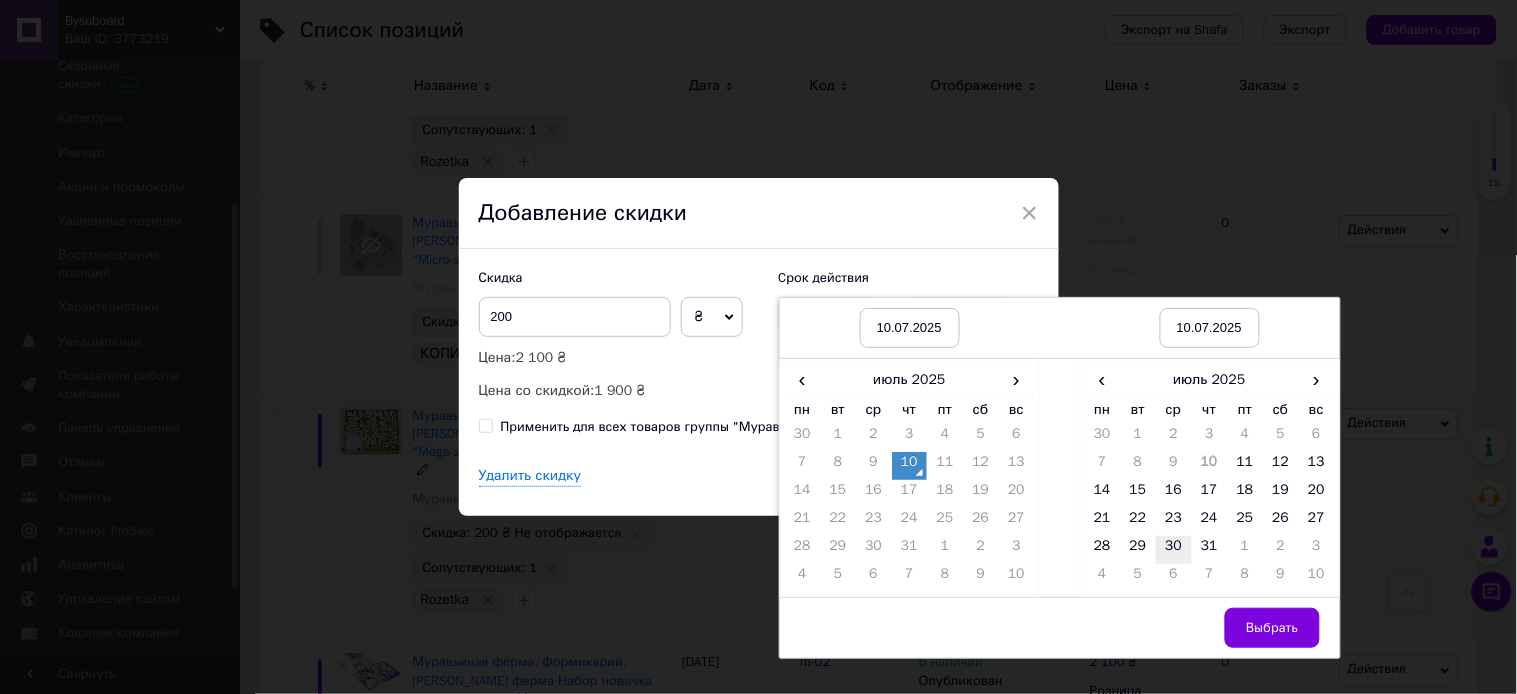 click on "30" at bounding box center [1174, 550] 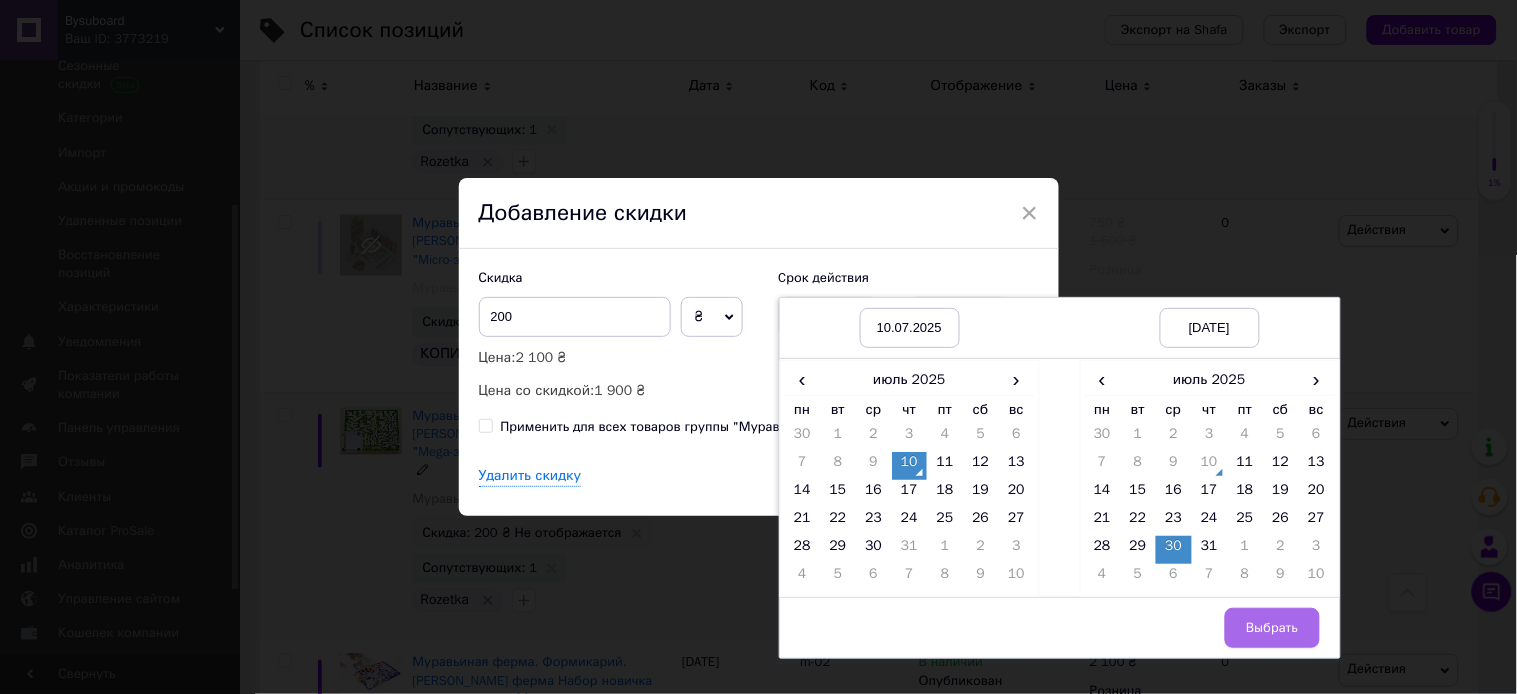 click on "Выбрать" at bounding box center (1272, 628) 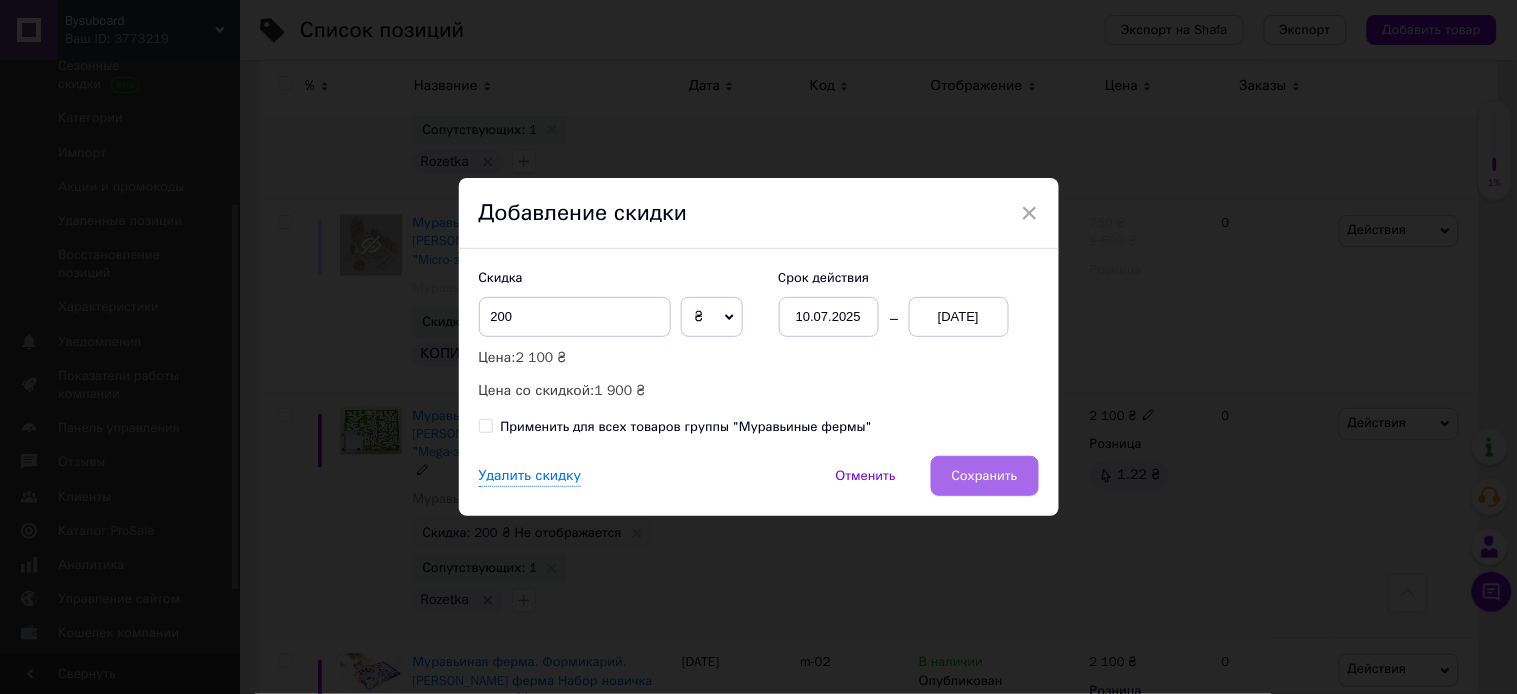 click on "Сохранить" at bounding box center (985, 476) 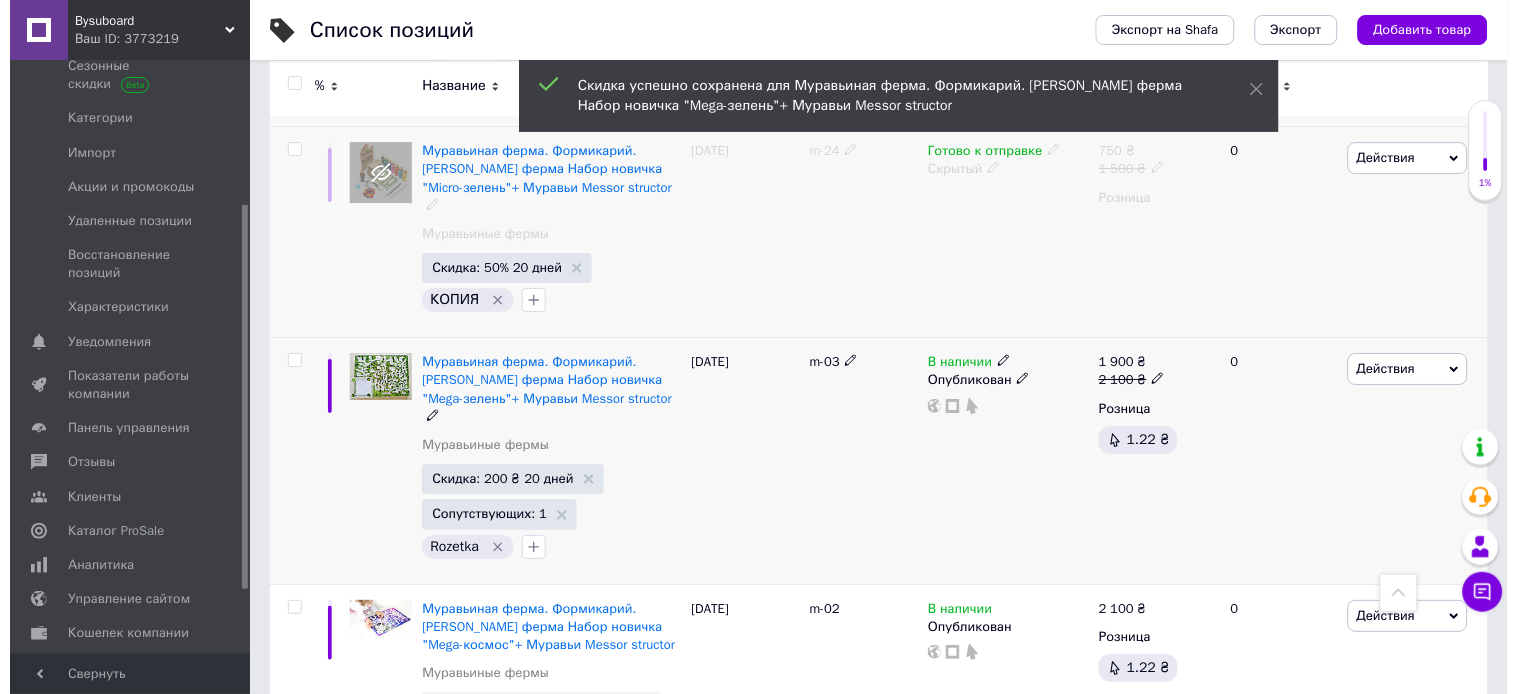 scroll, scrollTop: 4858, scrollLeft: 0, axis: vertical 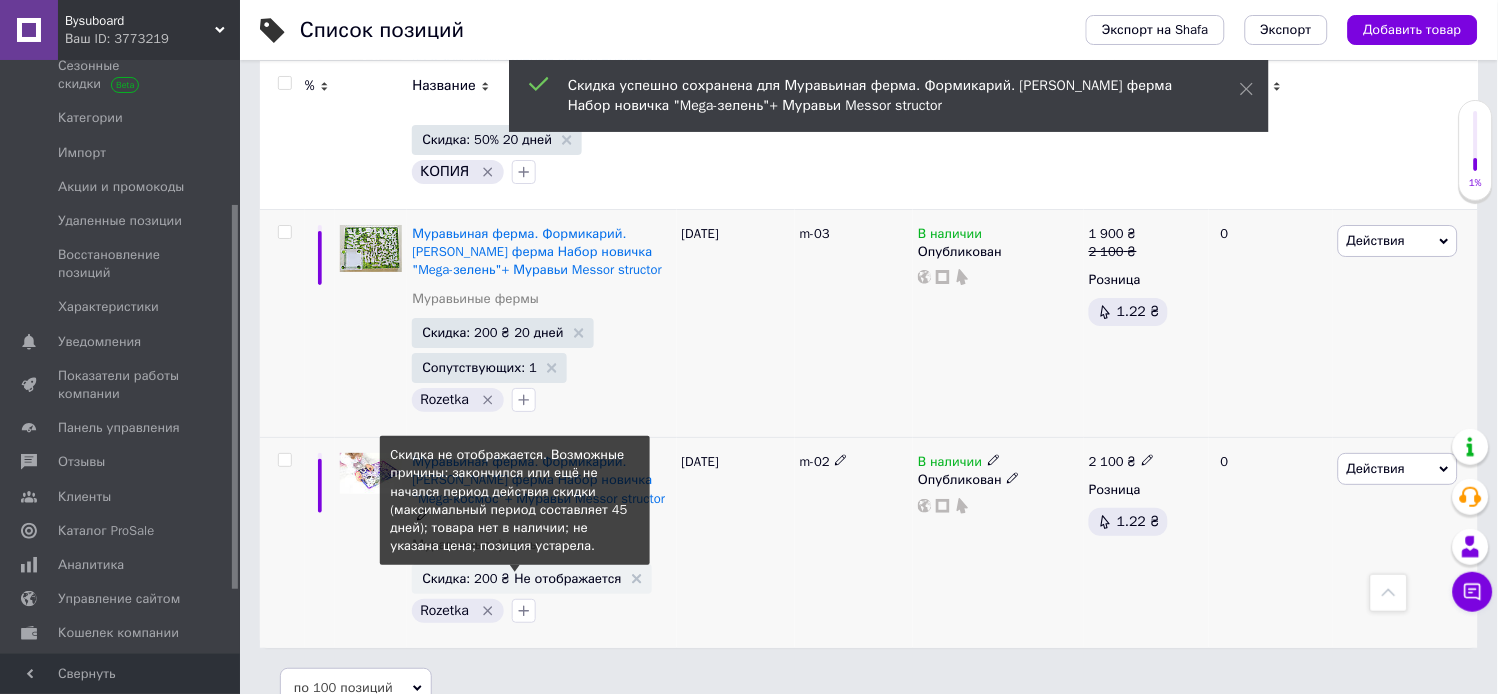 click on "Скидка: 200 ₴ Не отображается" at bounding box center (521, 578) 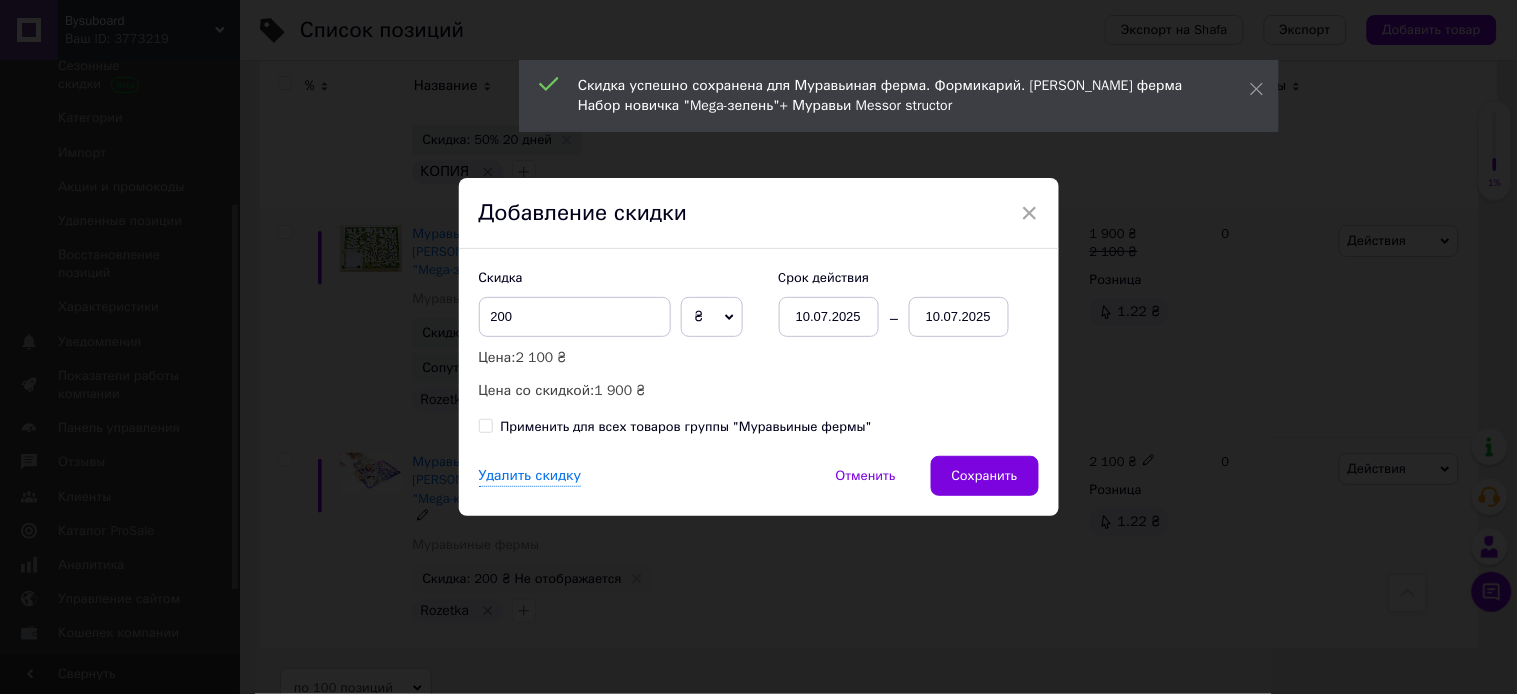 click on "10.07.2025" at bounding box center (959, 317) 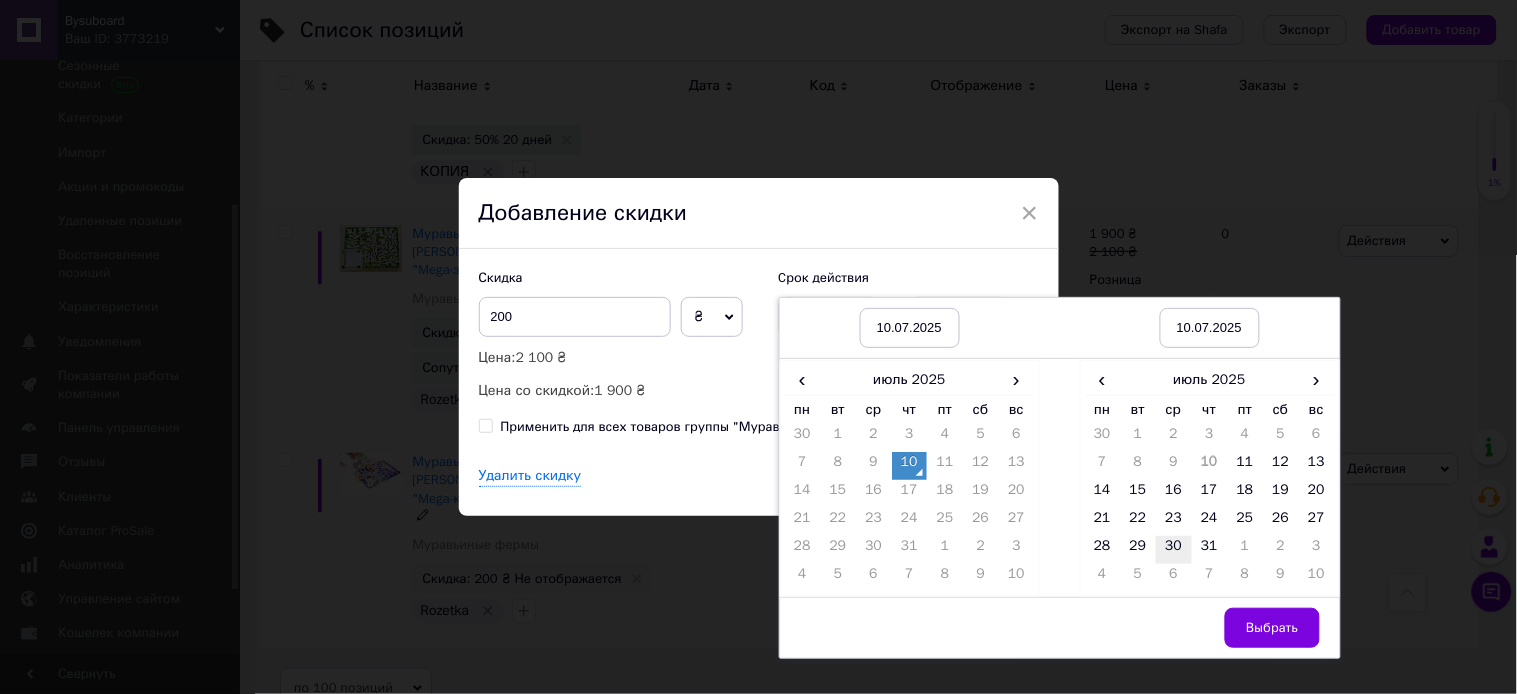 click on "30" at bounding box center [1174, 550] 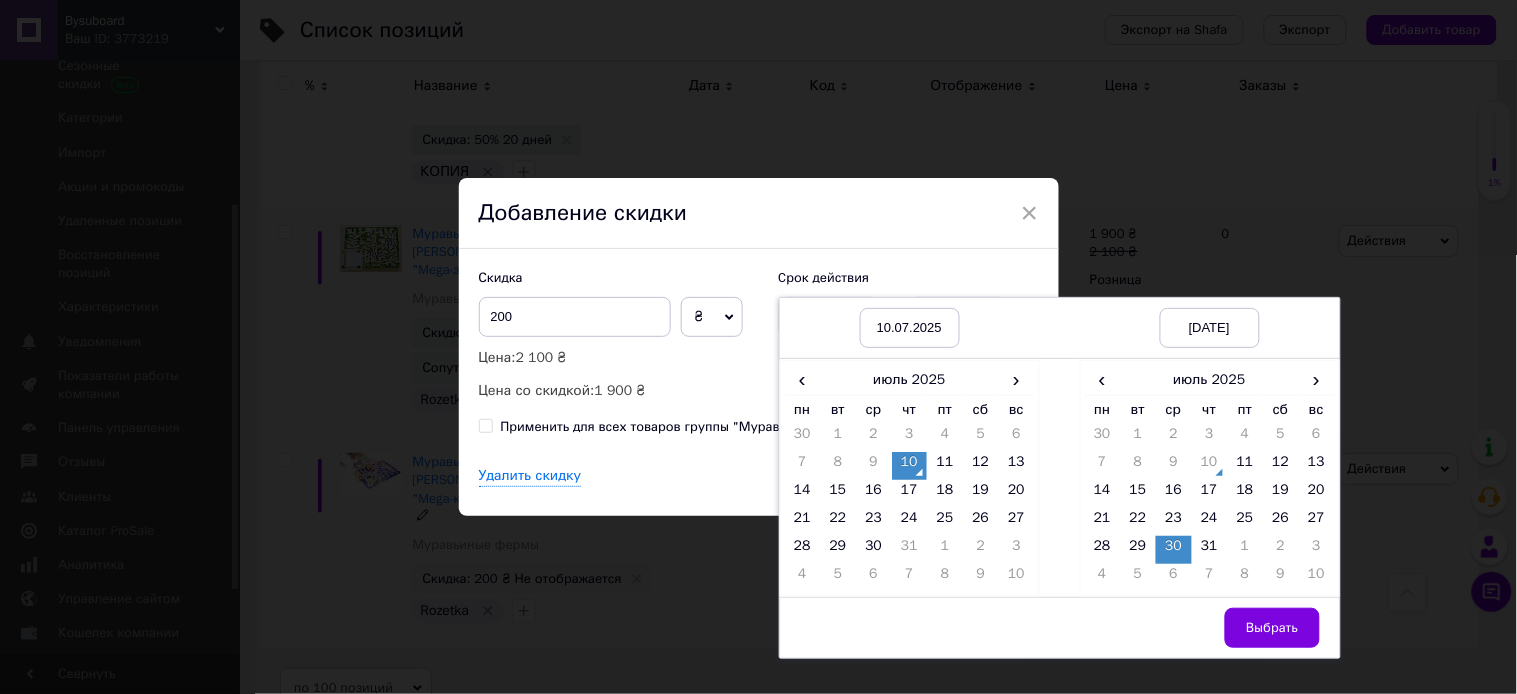 drag, startPoint x: 1246, startPoint y: 625, endPoint x: 1065, endPoint y: 546, distance: 197.48924 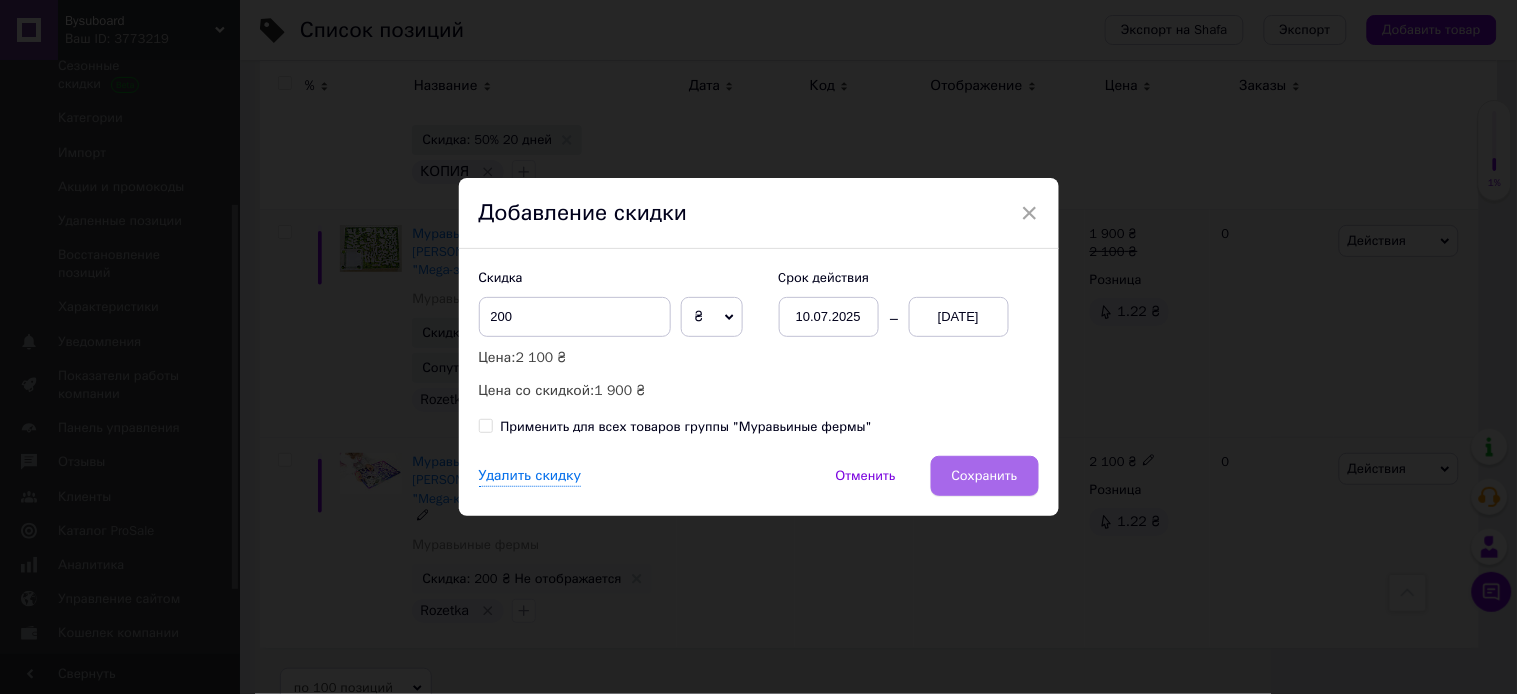 click on "Сохранить" at bounding box center [985, 476] 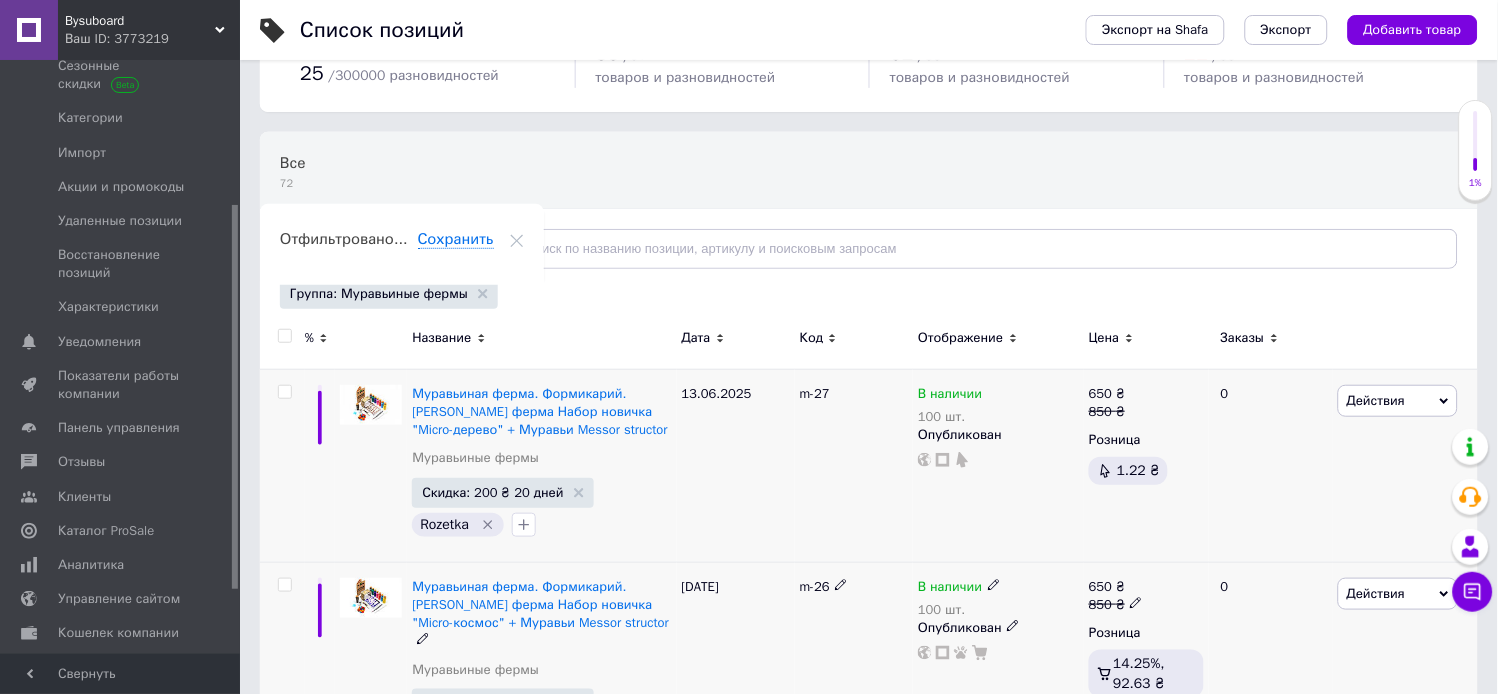 scroll, scrollTop: 333, scrollLeft: 0, axis: vertical 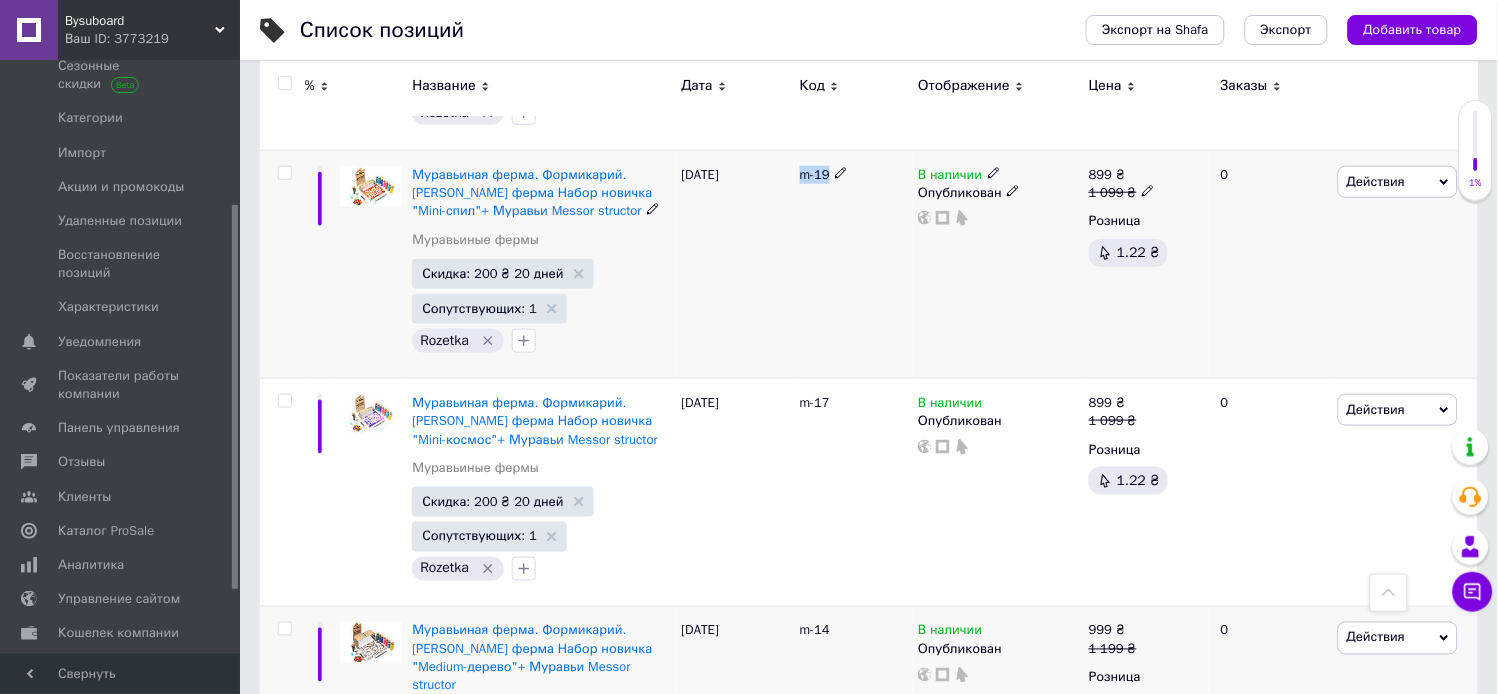 drag, startPoint x: 798, startPoint y: 177, endPoint x: 828, endPoint y: 177, distance: 30 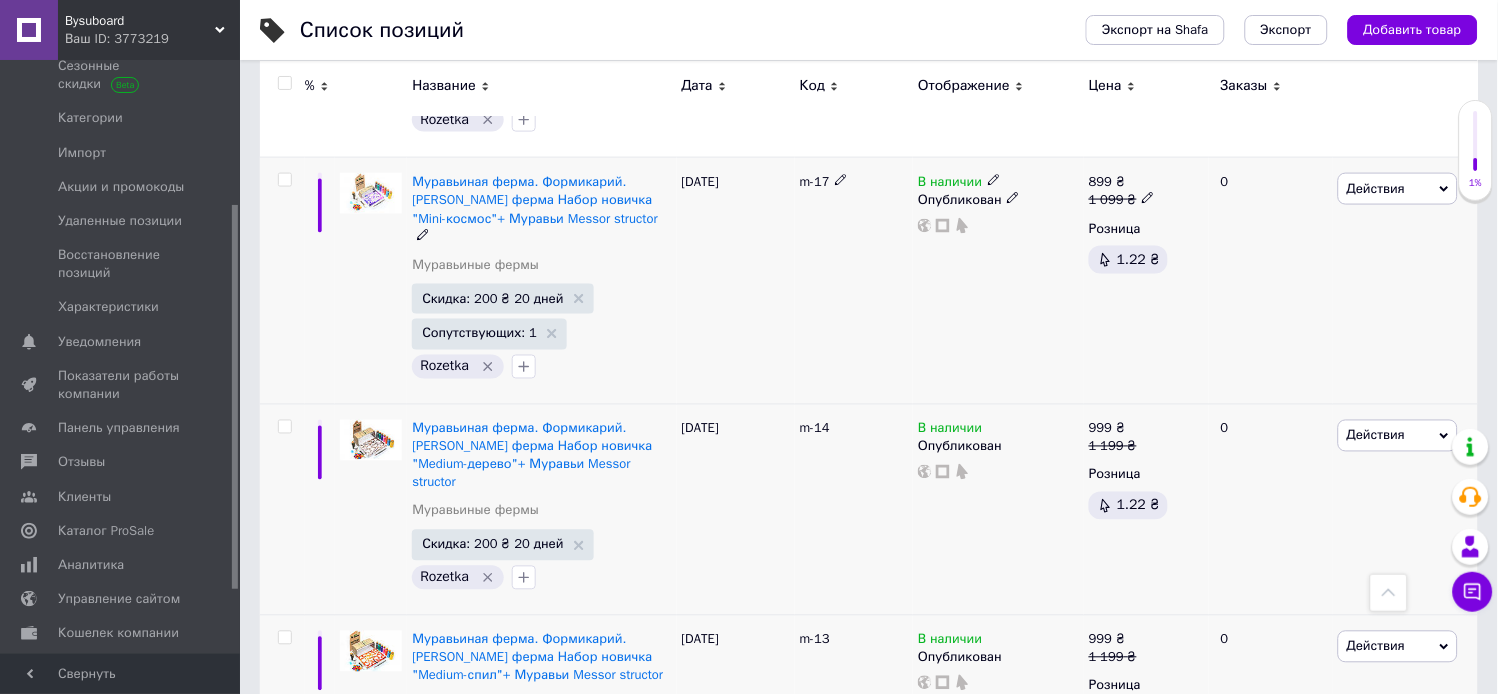 scroll, scrollTop: 2222, scrollLeft: 0, axis: vertical 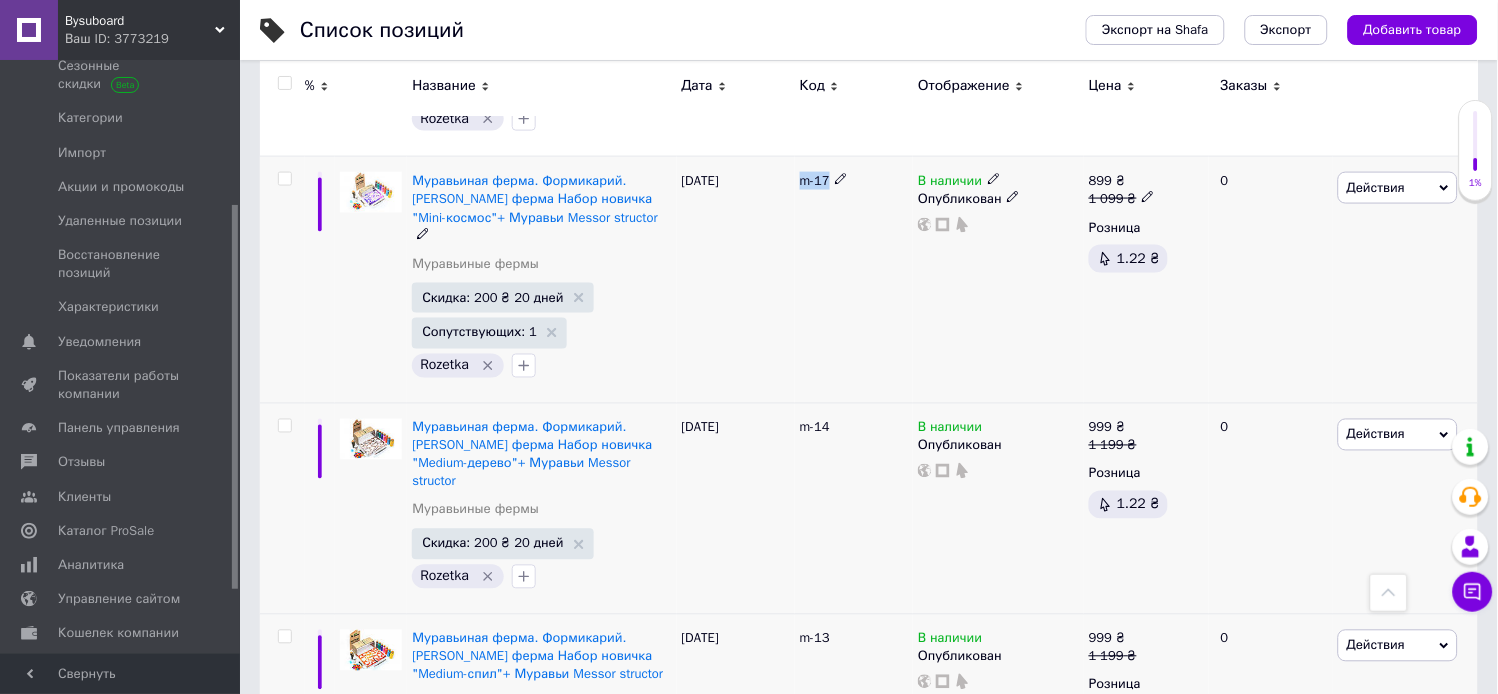 drag, startPoint x: 797, startPoint y: 191, endPoint x: 833, endPoint y: 188, distance: 36.124783 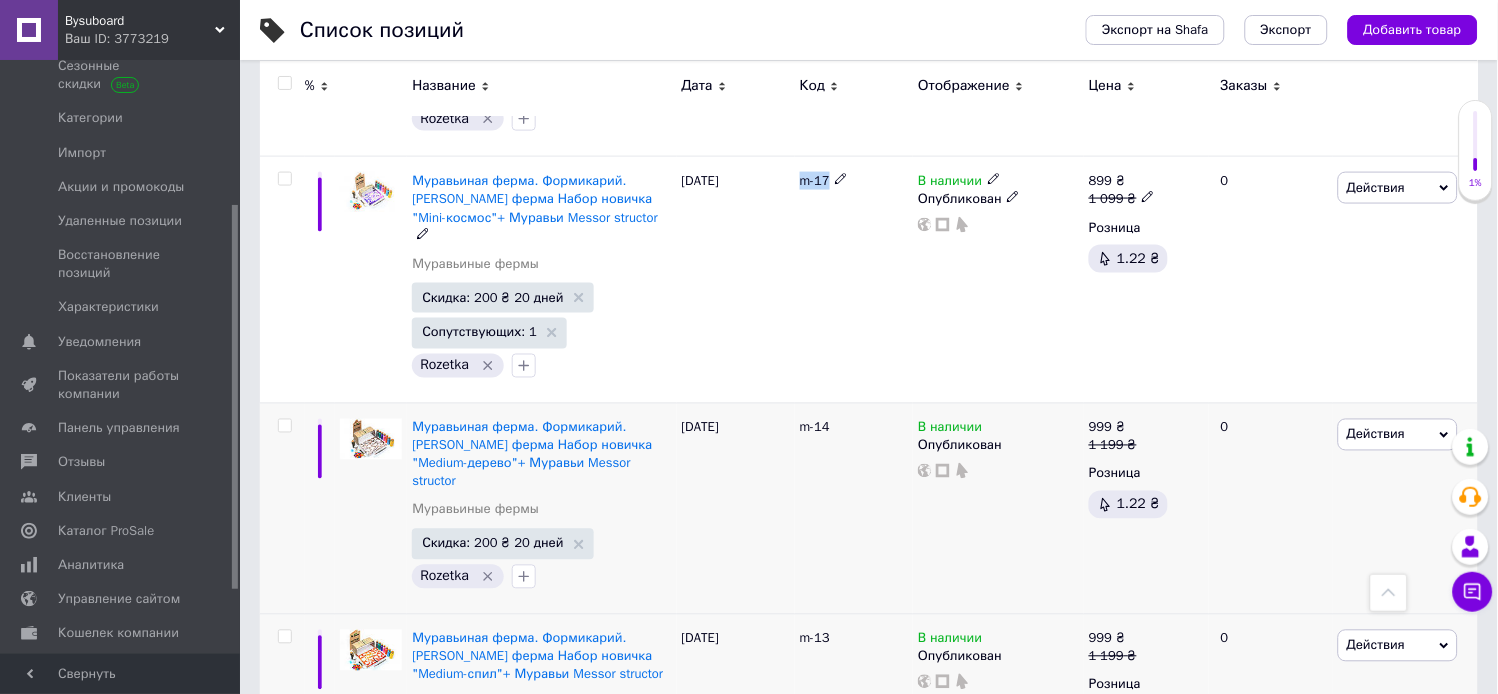 copy on "m-17" 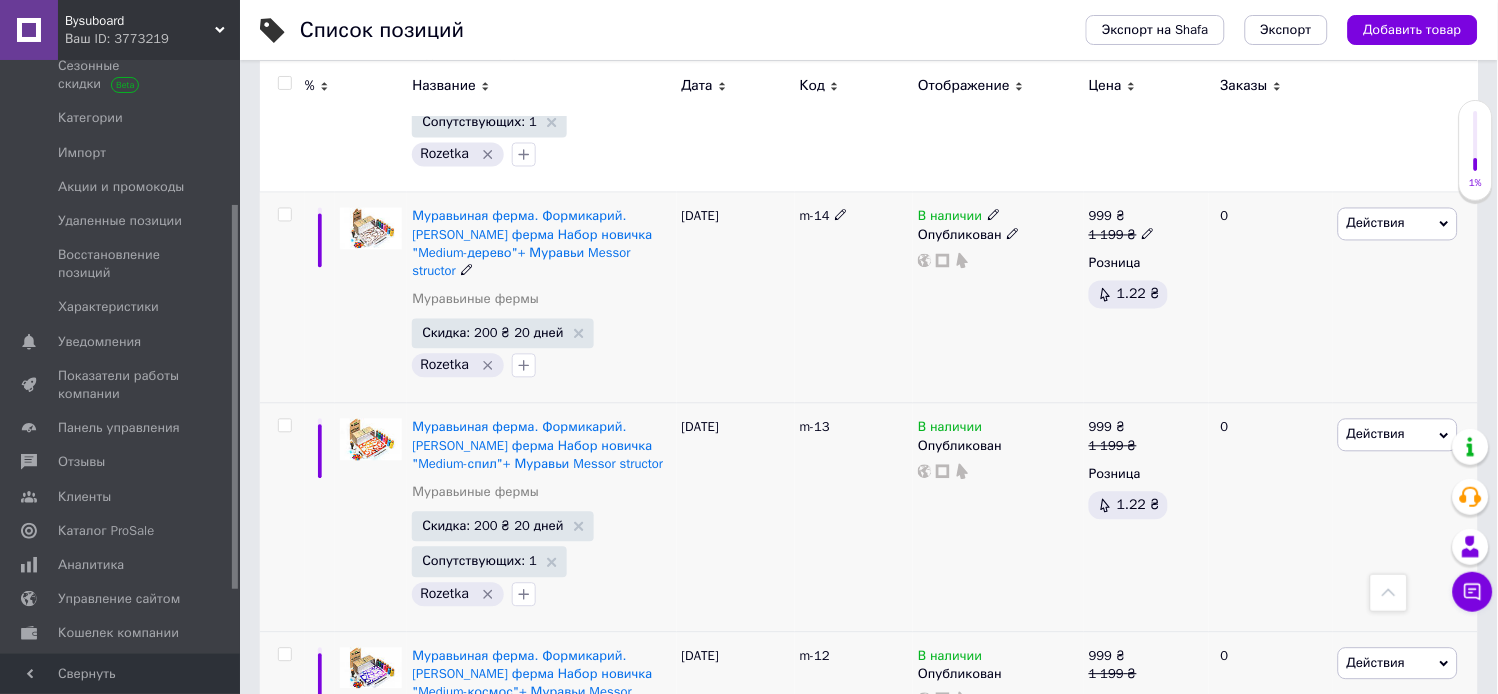 scroll, scrollTop: 2444, scrollLeft: 0, axis: vertical 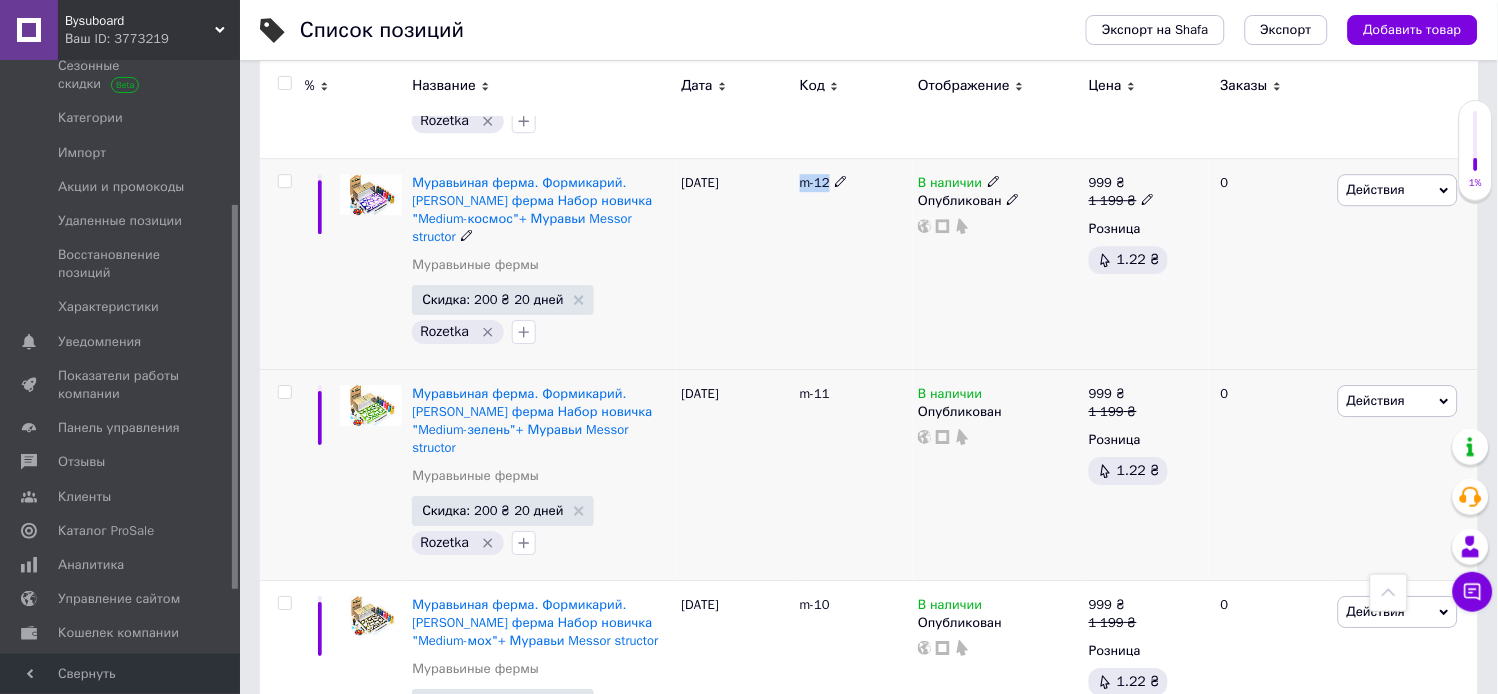 drag, startPoint x: 798, startPoint y: 185, endPoint x: 831, endPoint y: 183, distance: 33.06055 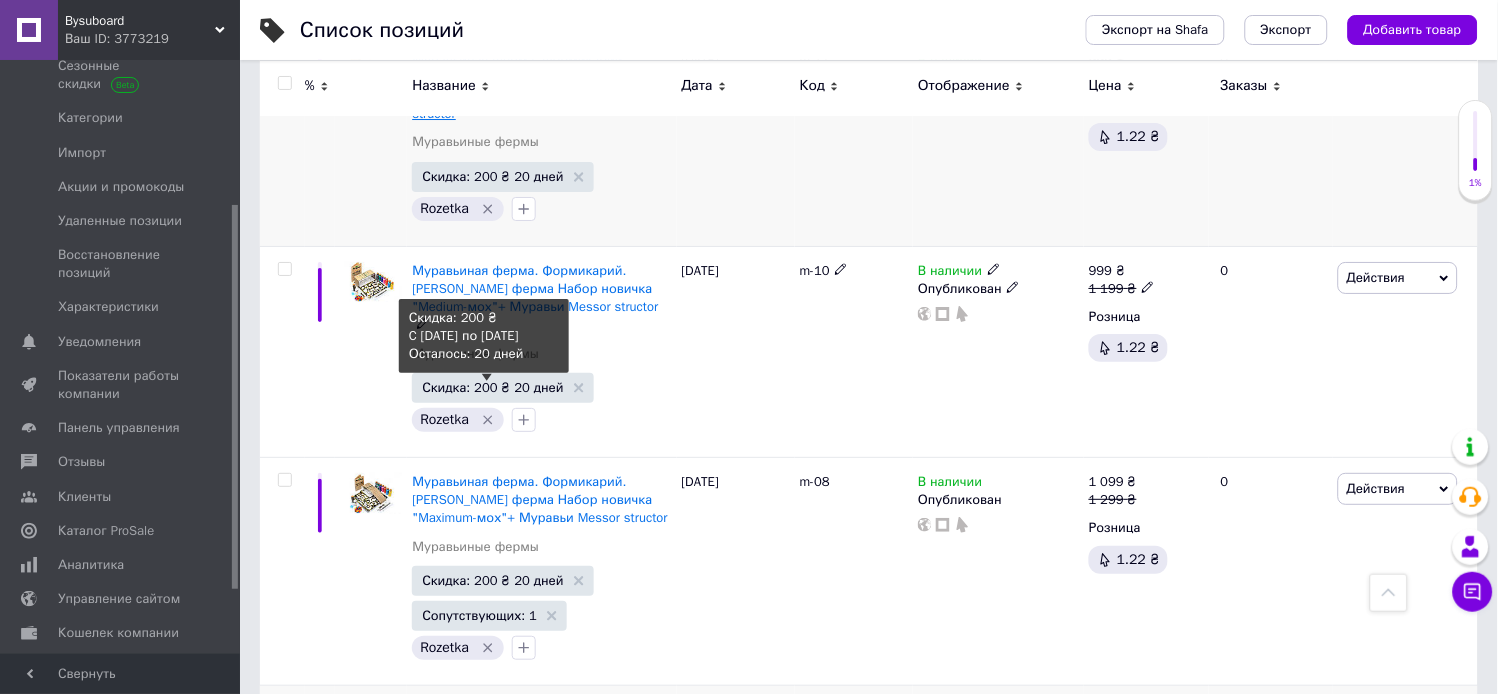 scroll, scrollTop: 3111, scrollLeft: 0, axis: vertical 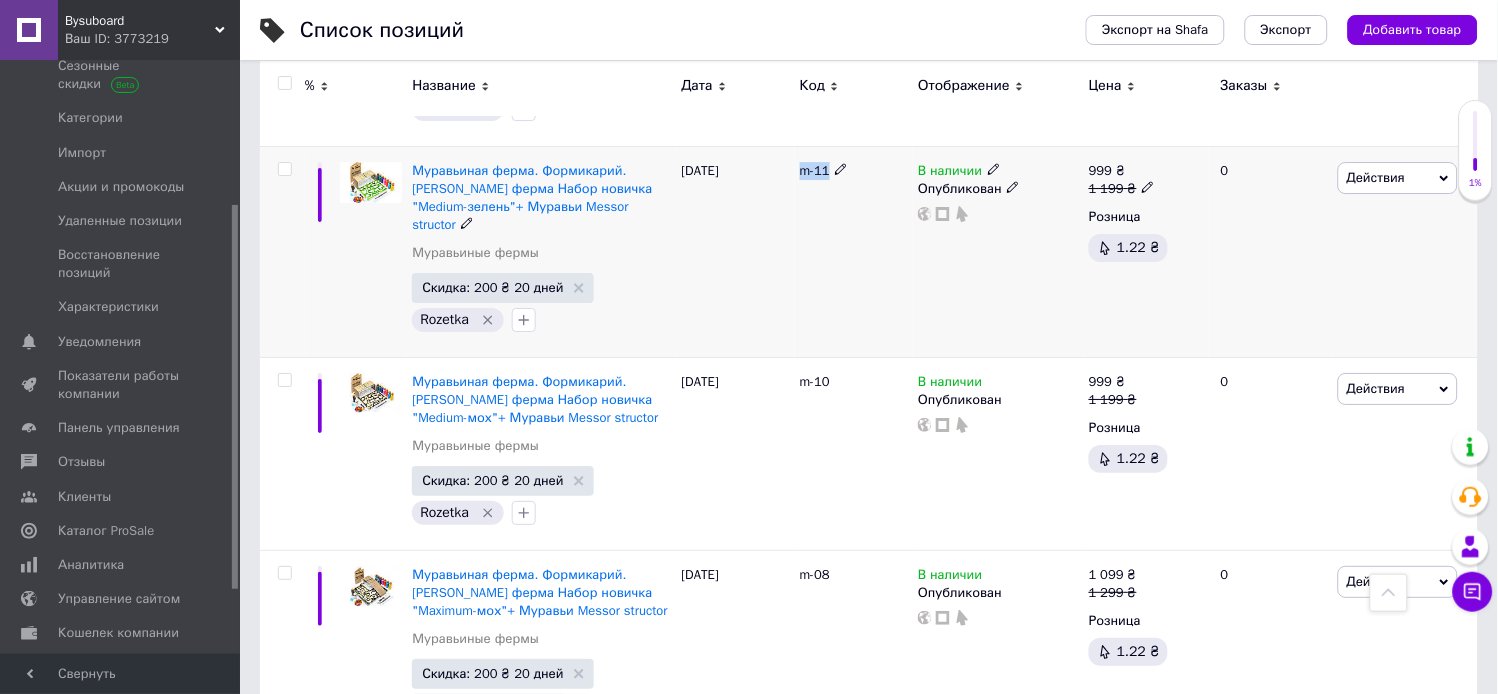 drag, startPoint x: 798, startPoint y: 177, endPoint x: 827, endPoint y: 176, distance: 29.017237 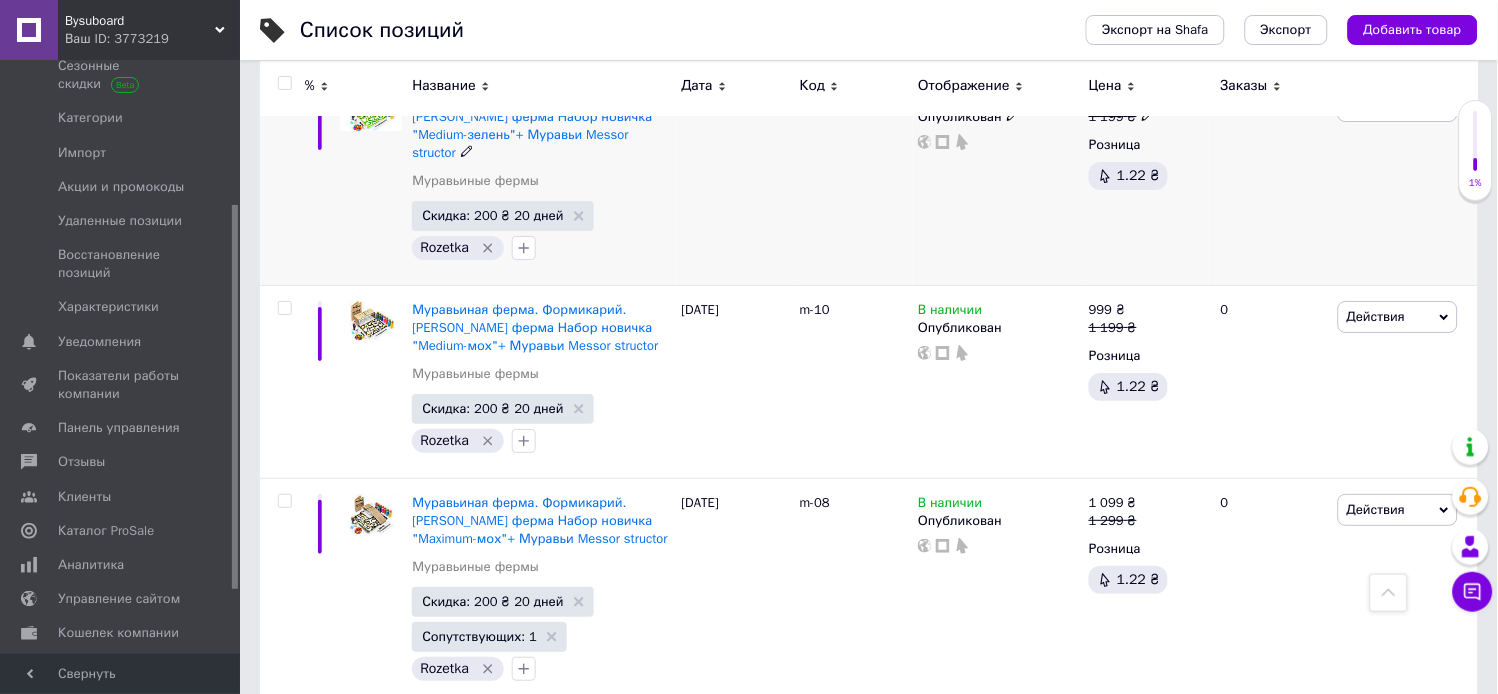 scroll, scrollTop: 3222, scrollLeft: 0, axis: vertical 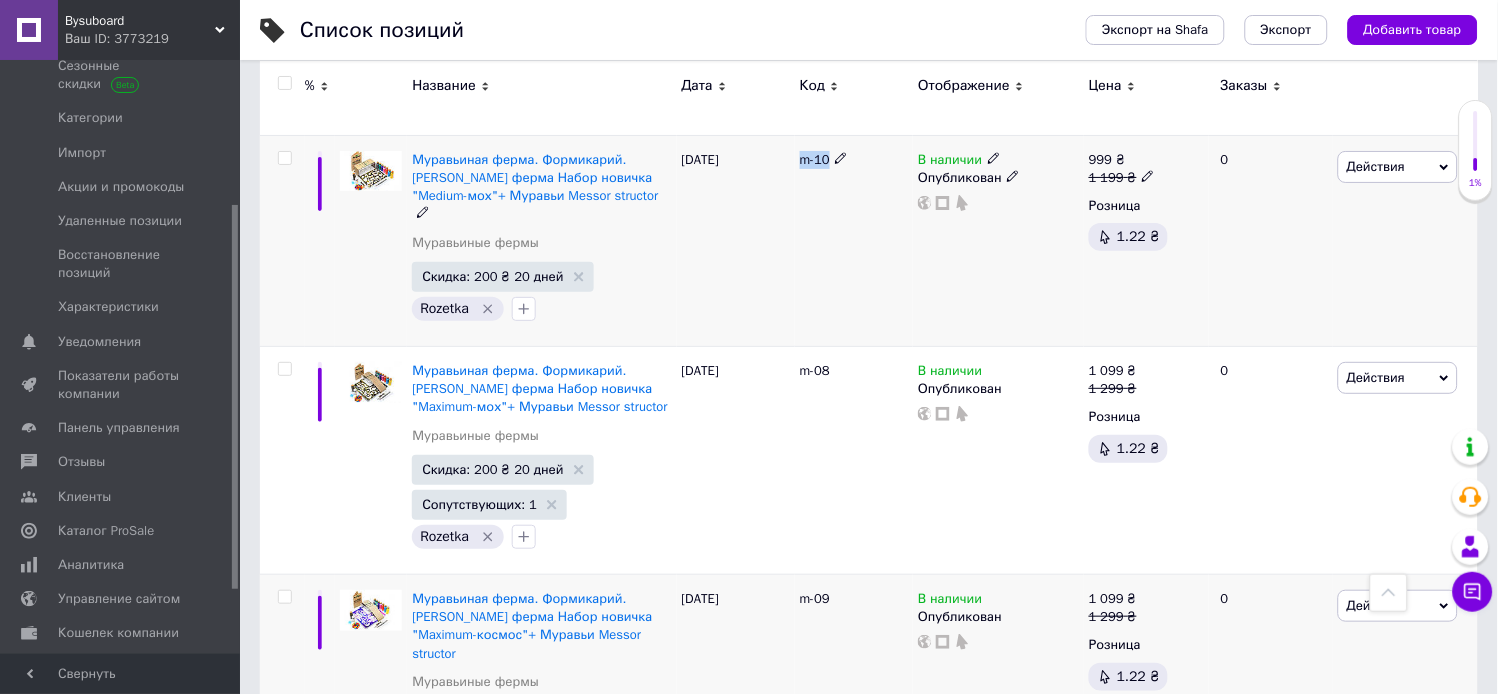 drag, startPoint x: 801, startPoint y: 165, endPoint x: 832, endPoint y: 163, distance: 31.06445 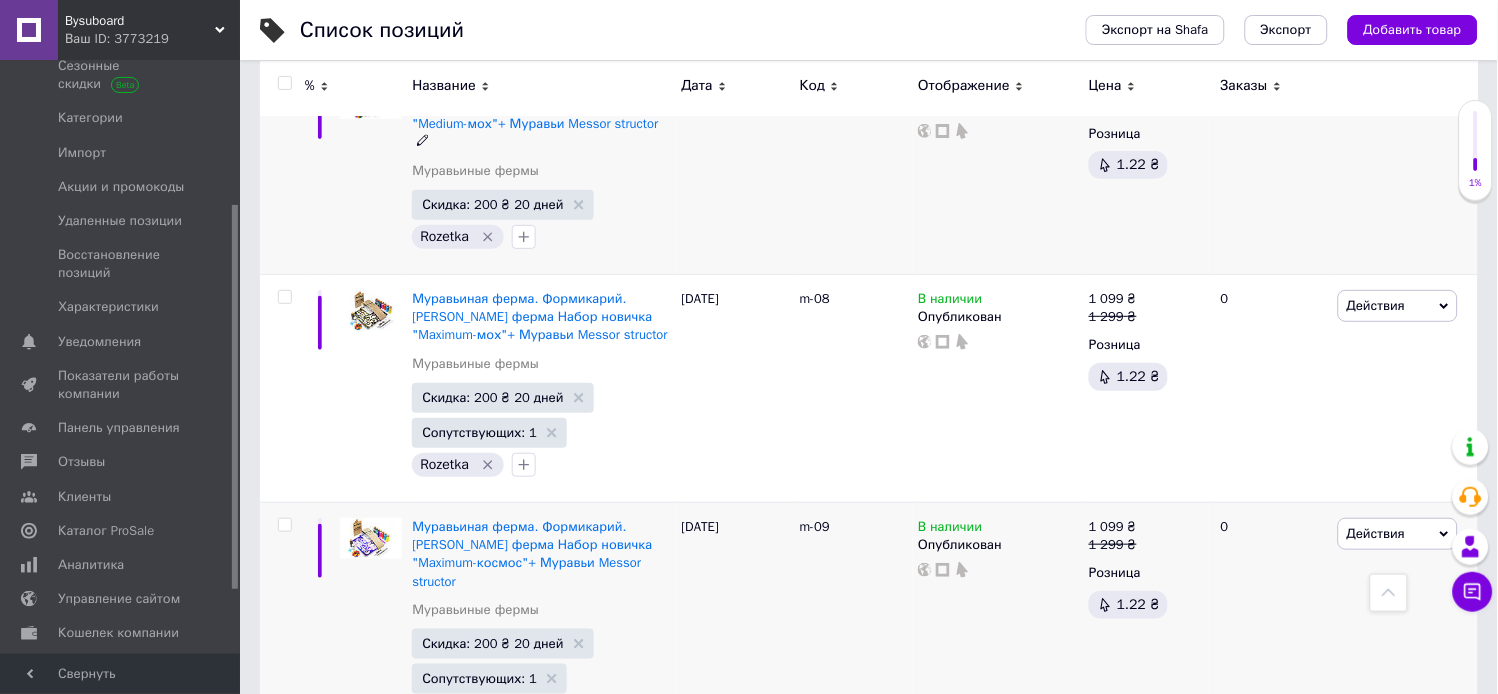scroll, scrollTop: 3444, scrollLeft: 0, axis: vertical 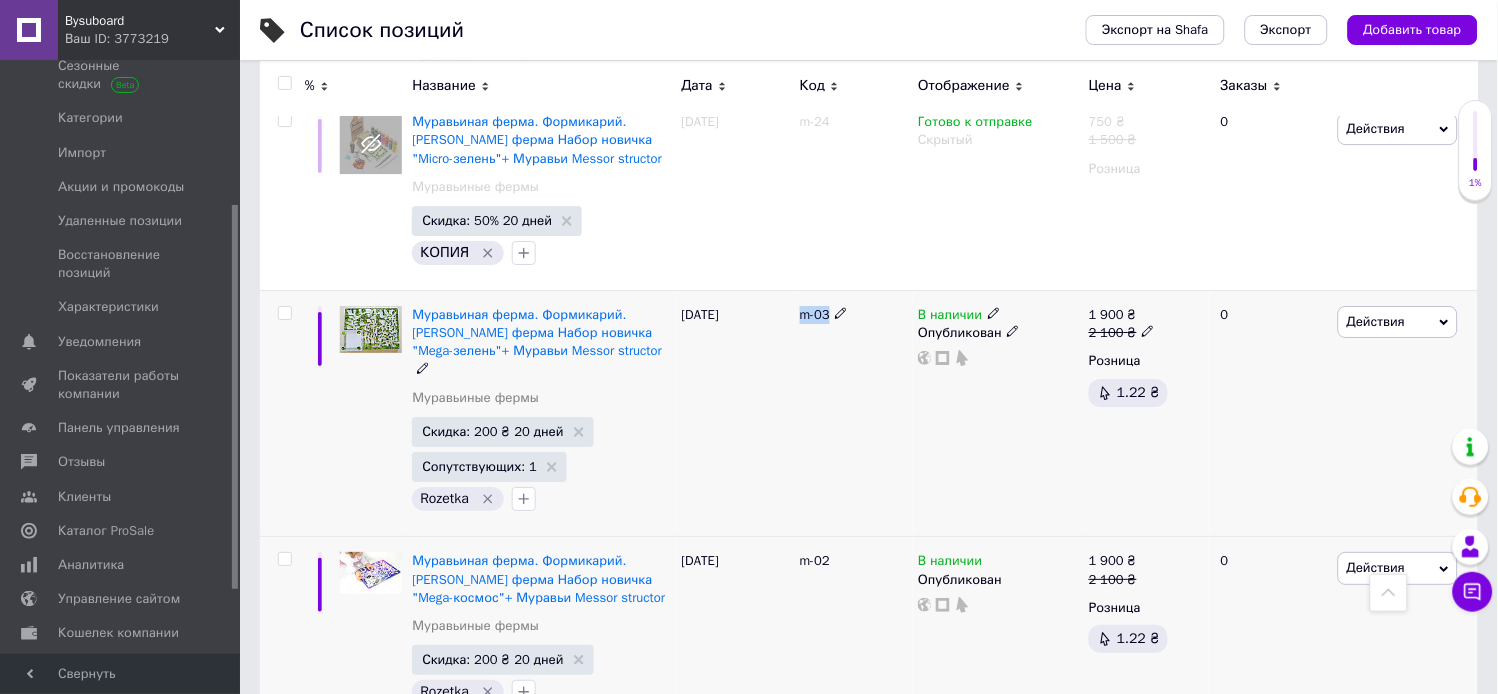 drag, startPoint x: 801, startPoint y: 302, endPoint x: 835, endPoint y: 297, distance: 34.36568 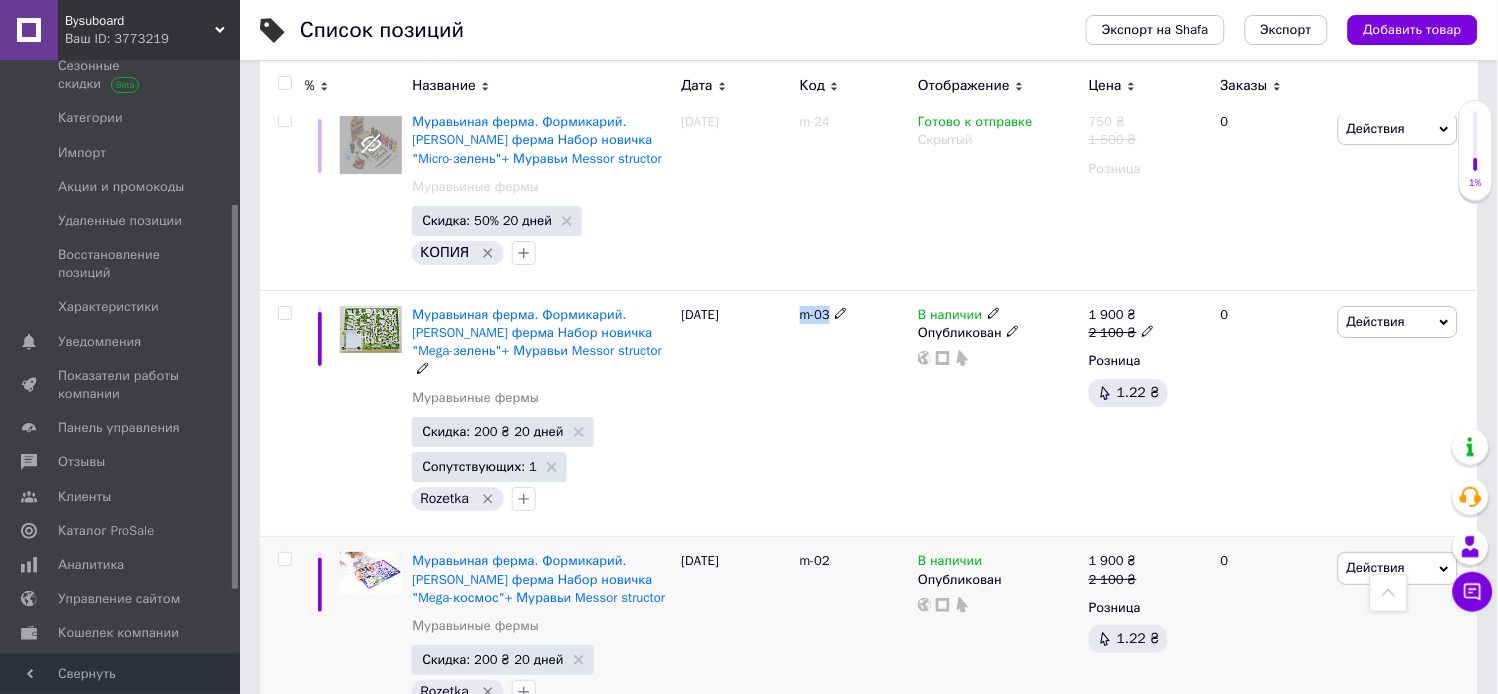 copy on "m-03" 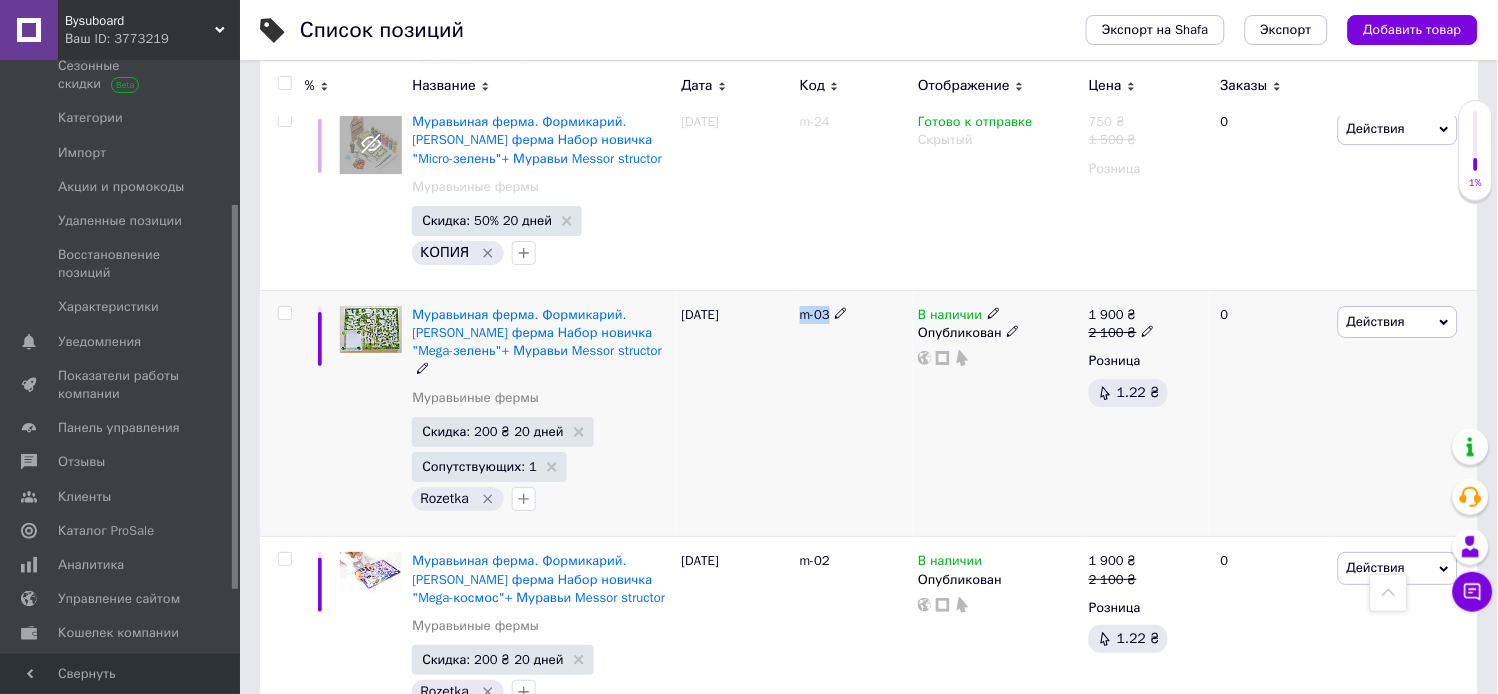 scroll, scrollTop: 4858, scrollLeft: 0, axis: vertical 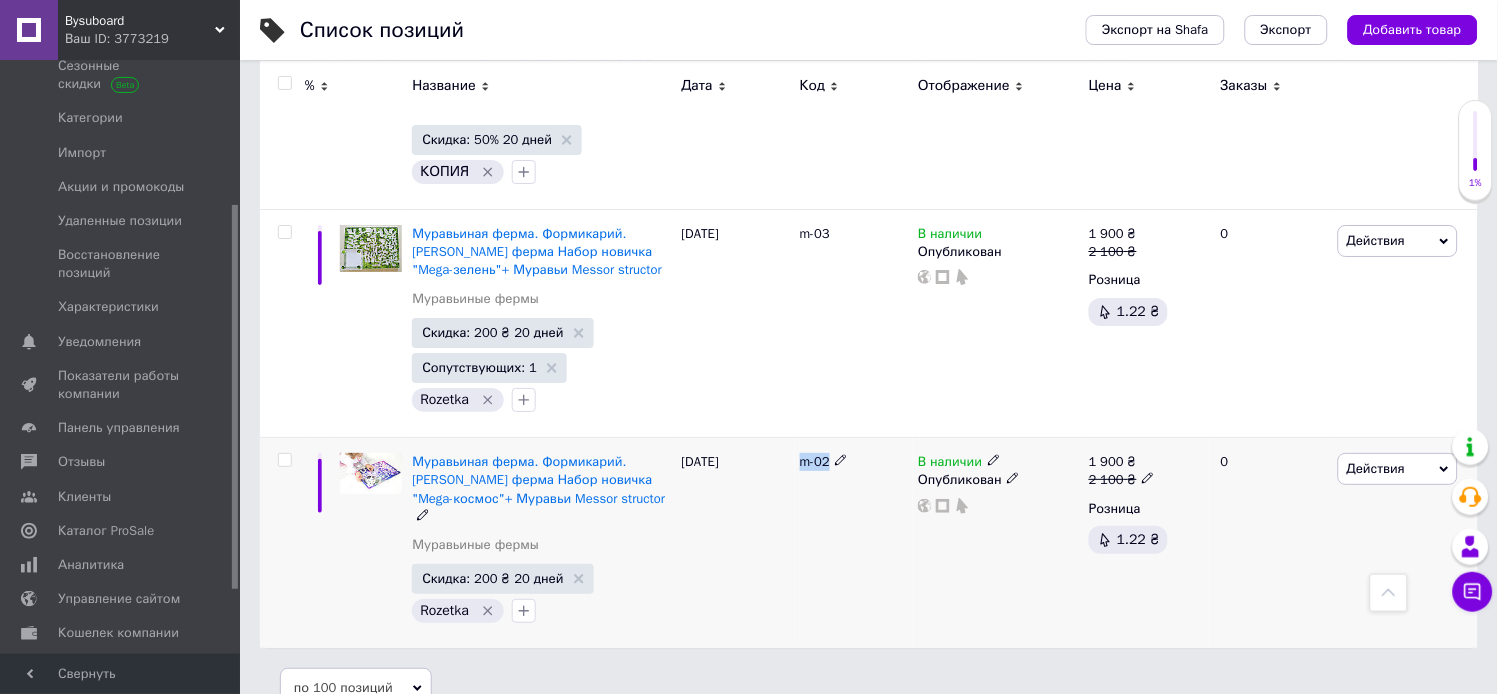 drag, startPoint x: 798, startPoint y: 446, endPoint x: 833, endPoint y: 445, distance: 35.014282 